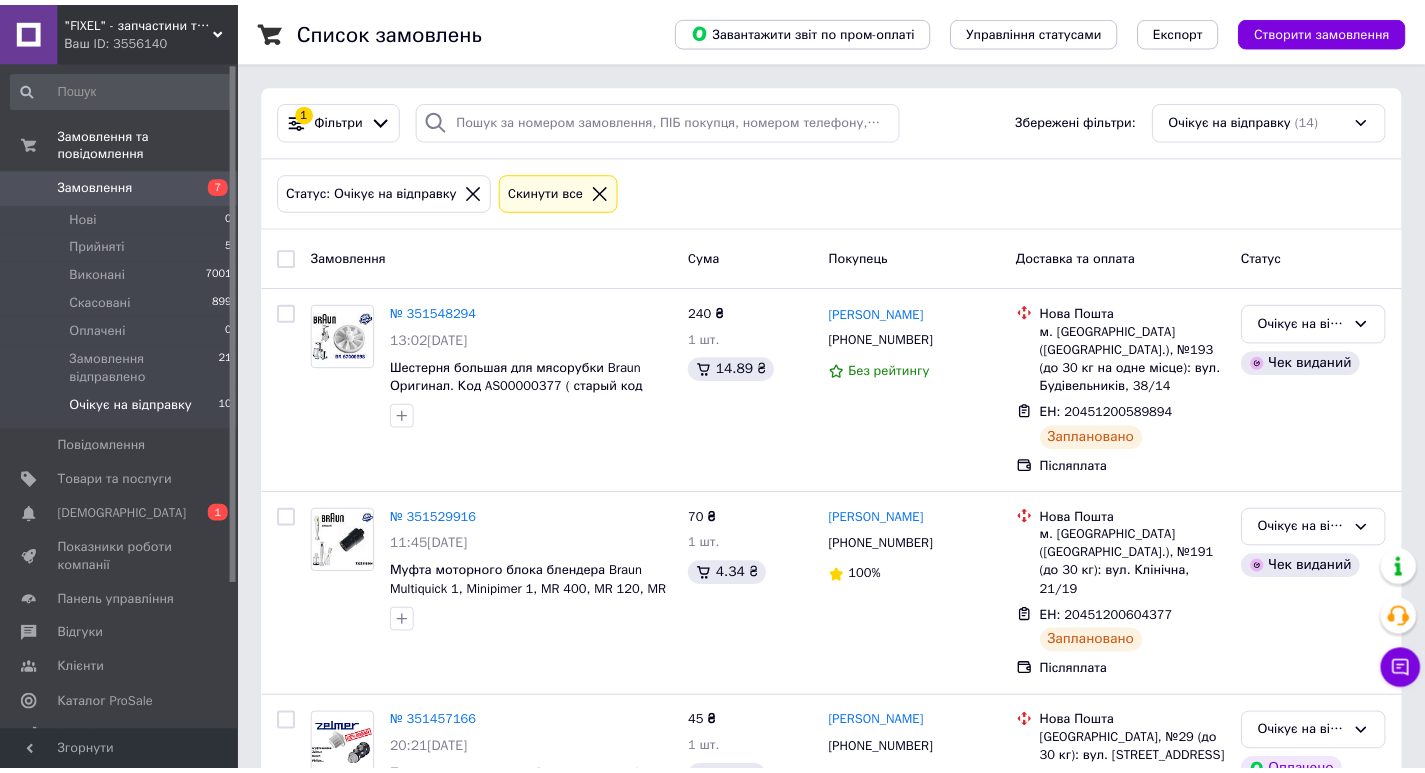 scroll, scrollTop: 0, scrollLeft: 0, axis: both 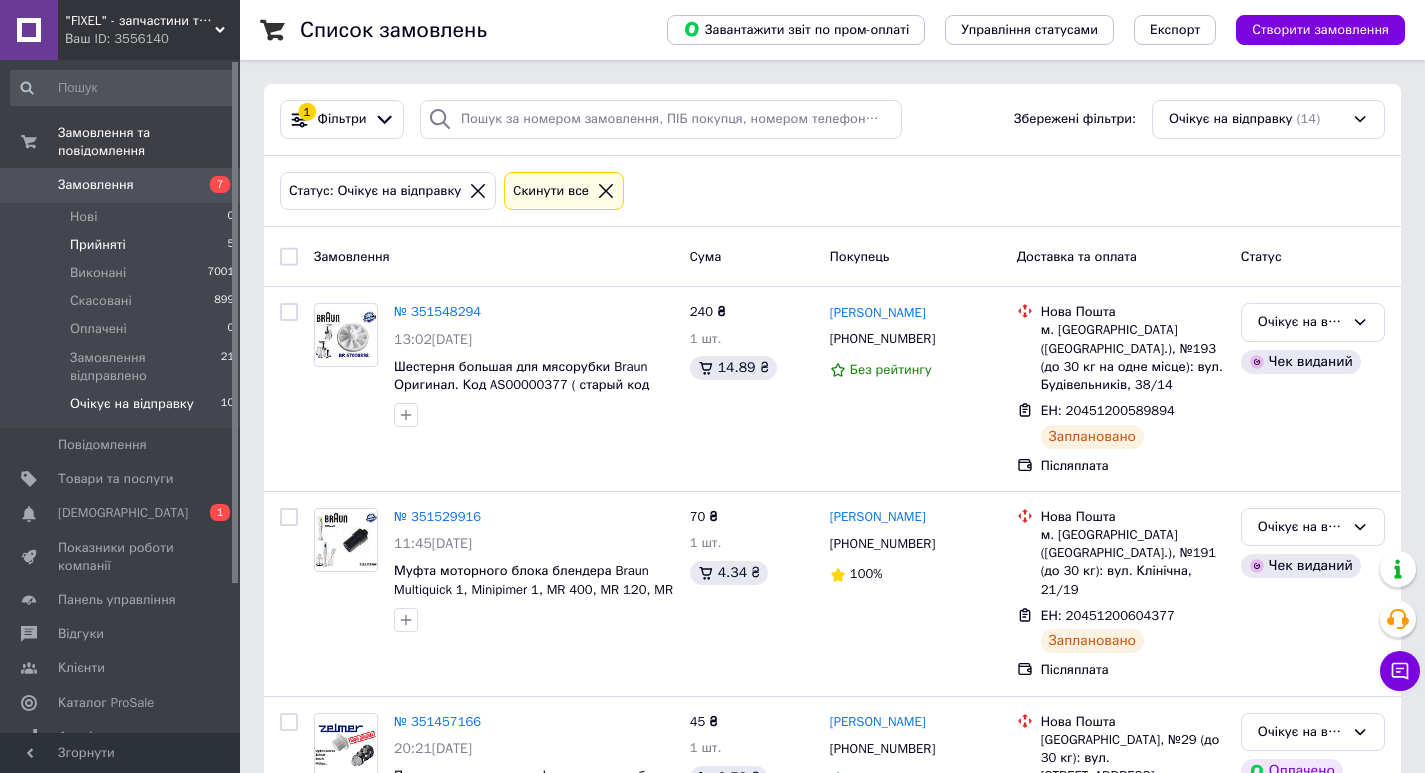 click on "Прийняті 5" at bounding box center (123, 245) 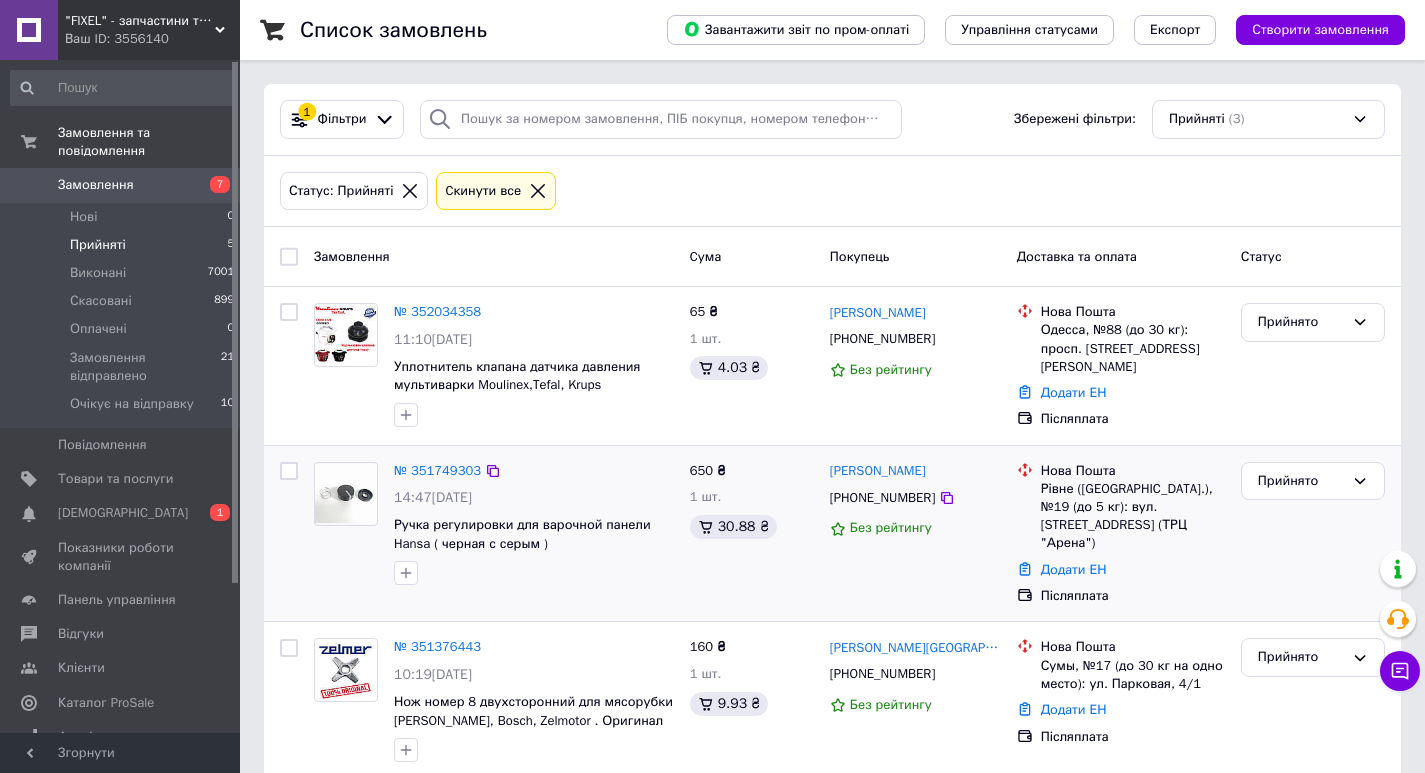 scroll, scrollTop: 9, scrollLeft: 0, axis: vertical 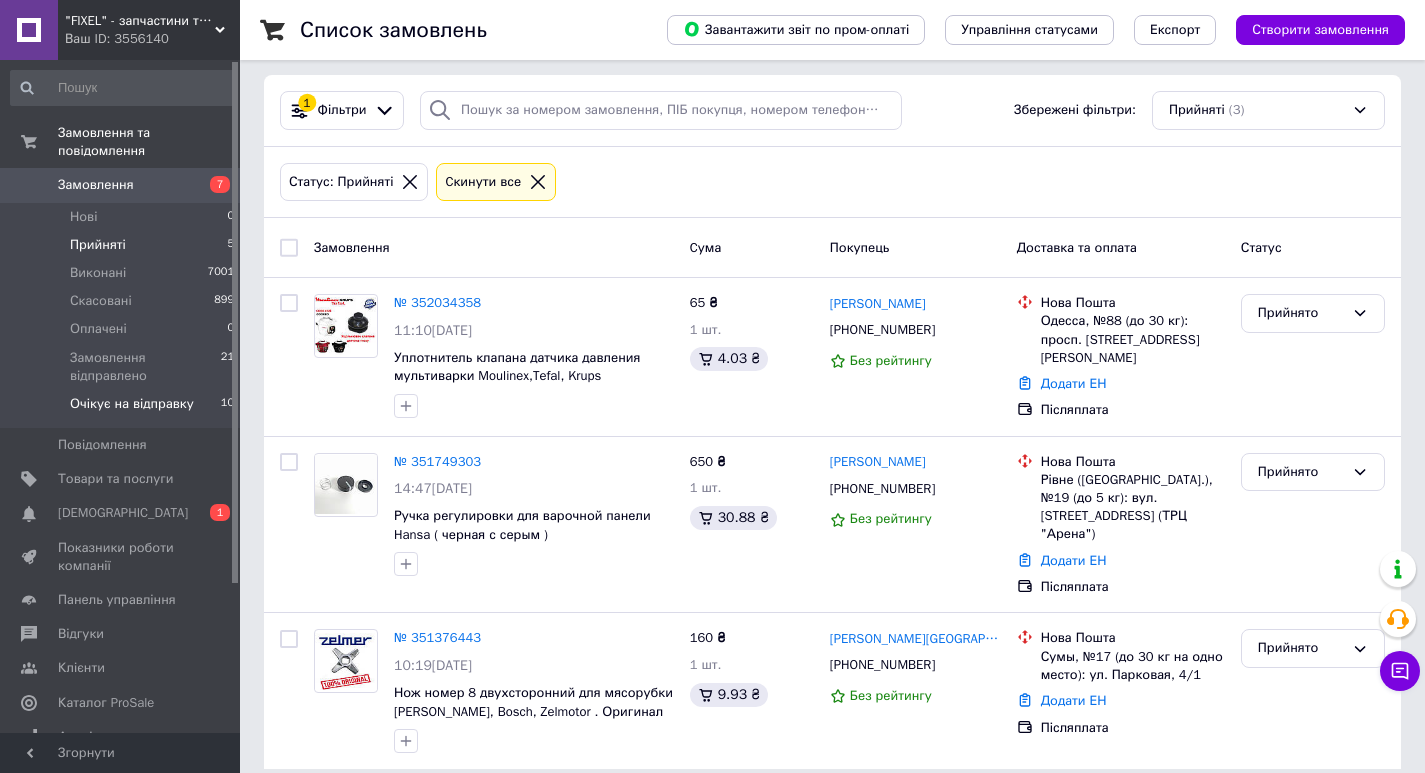 click on "Очікує на відправку" at bounding box center (132, 404) 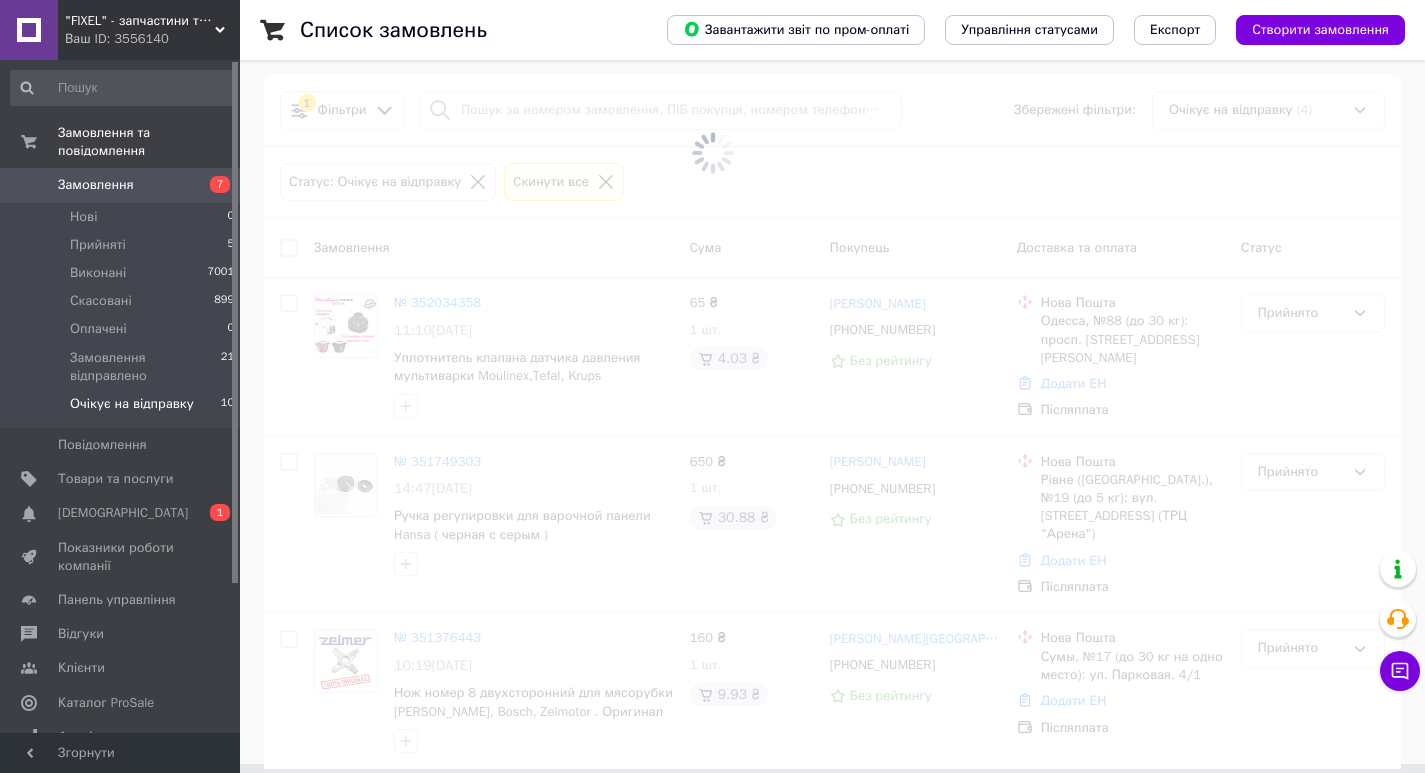 scroll, scrollTop: 0, scrollLeft: 0, axis: both 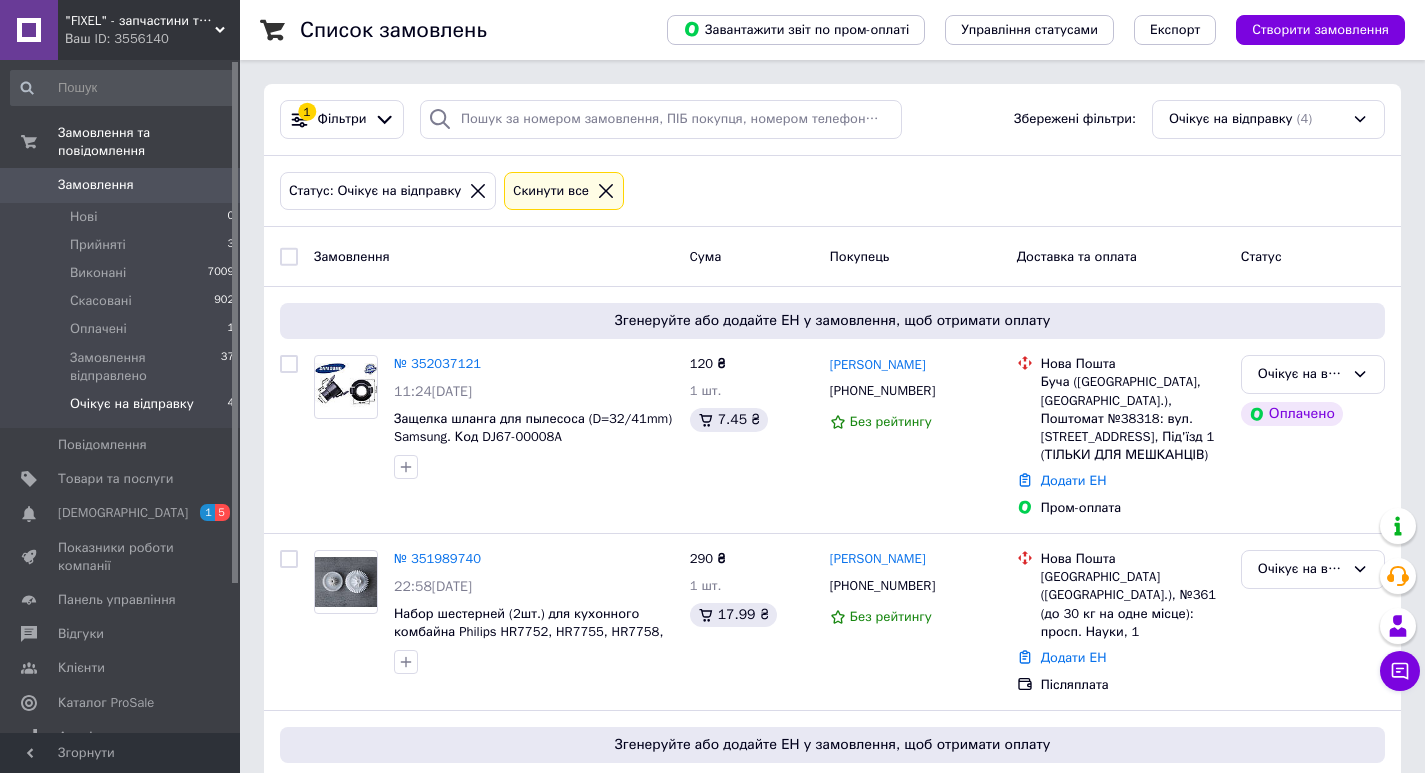 click on "Очікує на відправку" at bounding box center (132, 404) 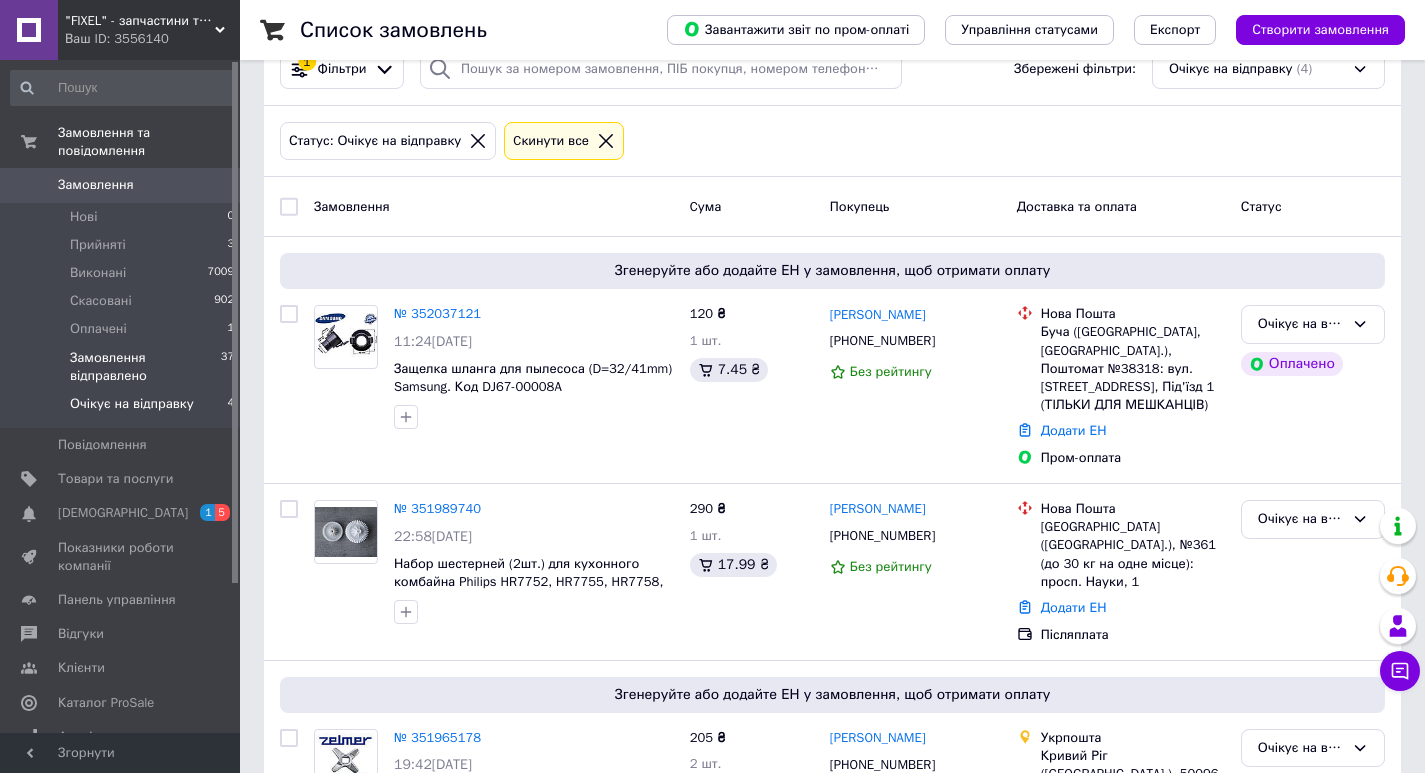 scroll, scrollTop: 100, scrollLeft: 0, axis: vertical 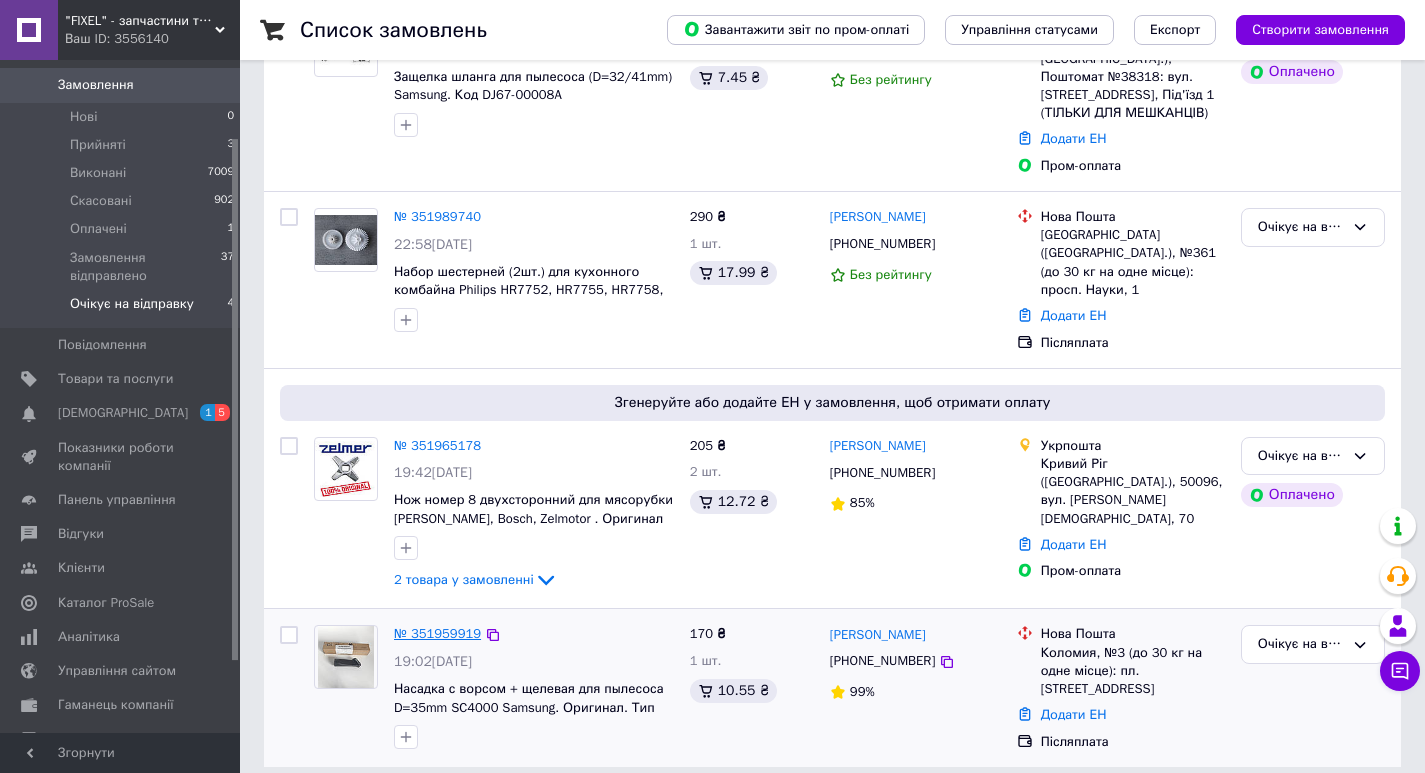 click on "№ 351959919" at bounding box center (437, 633) 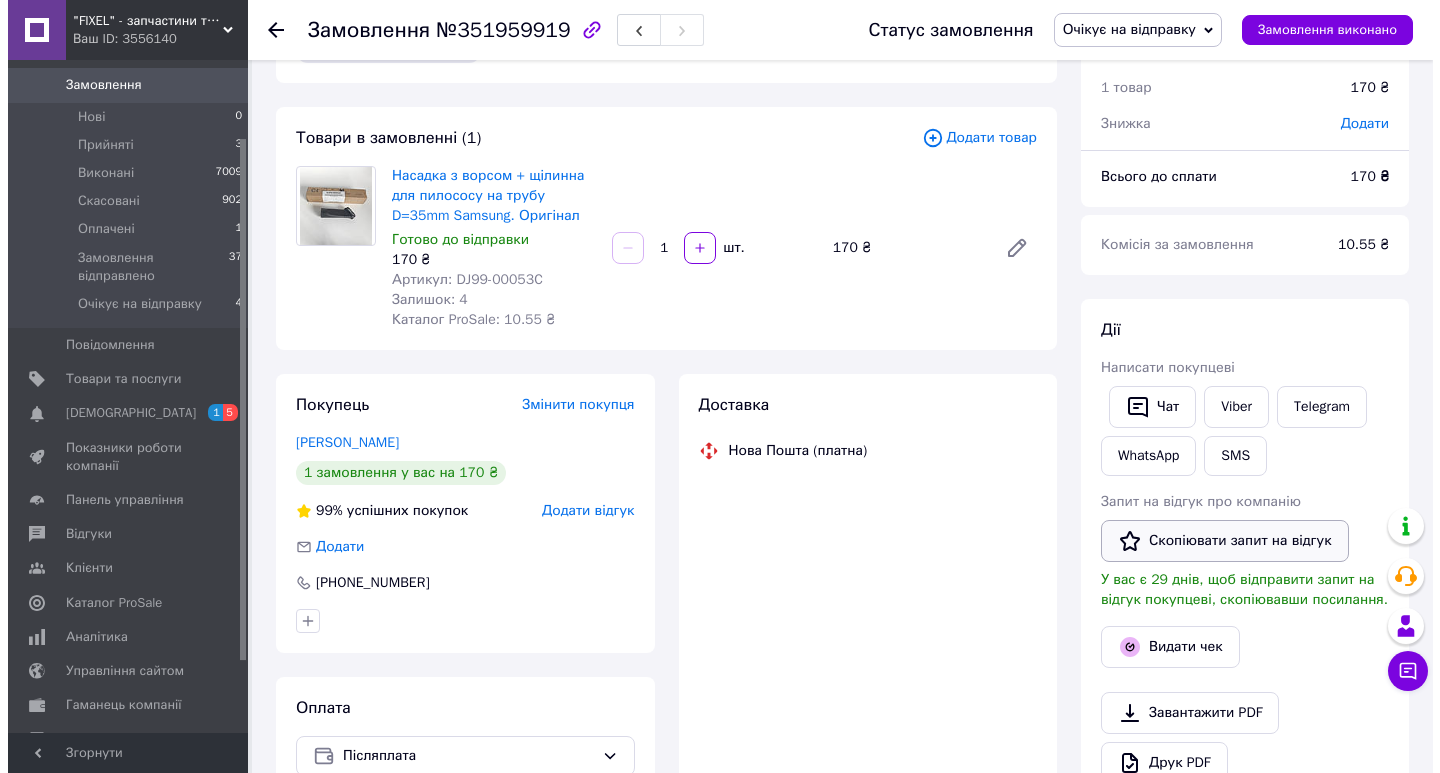 scroll, scrollTop: 100, scrollLeft: 0, axis: vertical 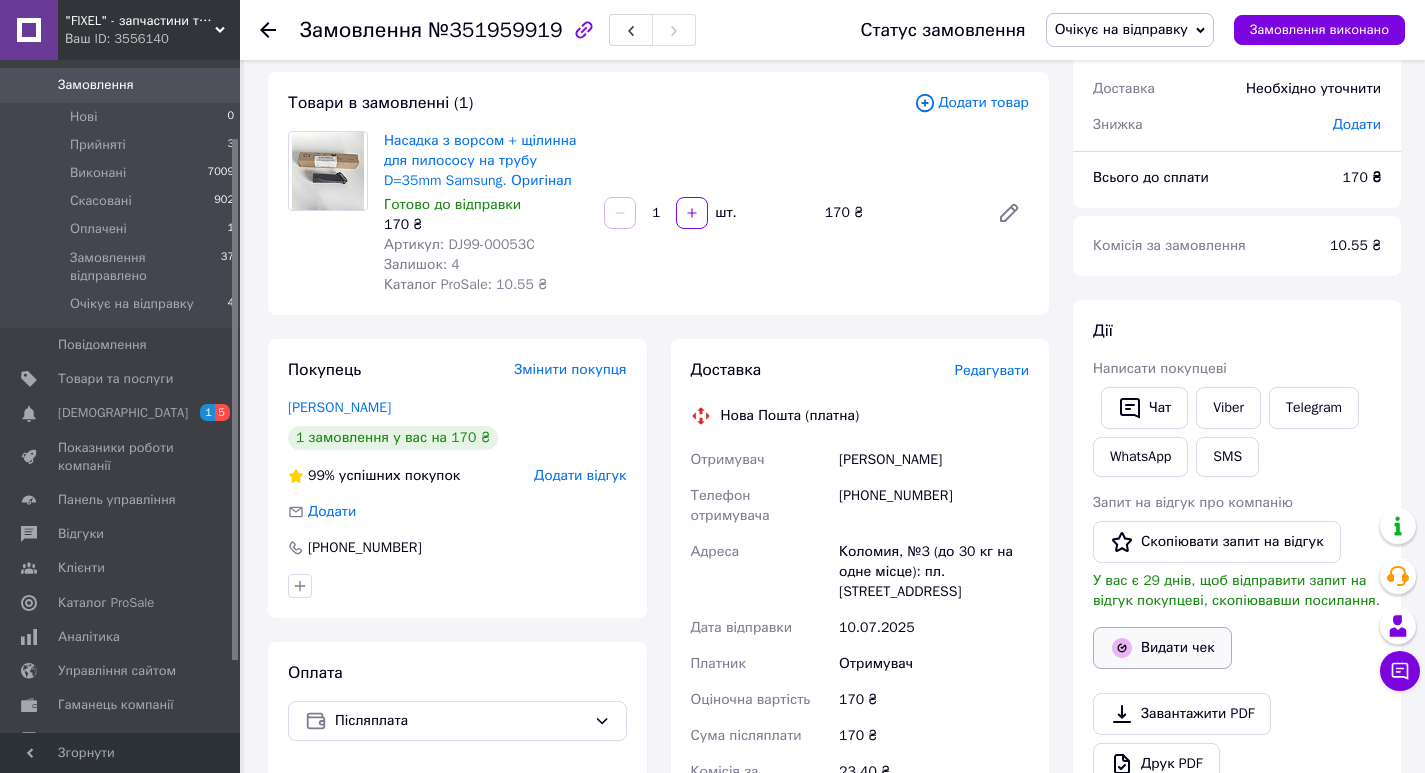 click on "Видати чек" at bounding box center (1162, 648) 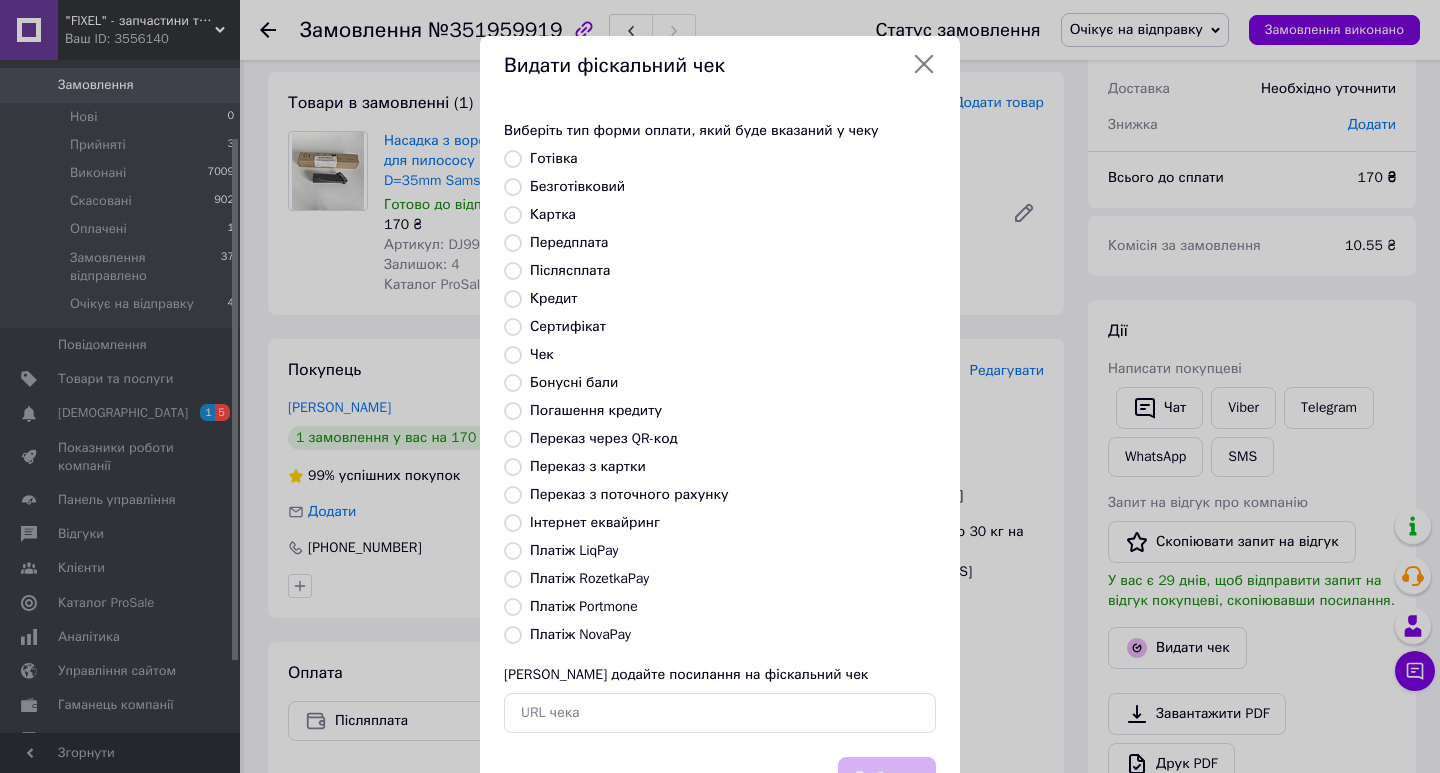 click on "Видати фіскальний чек" at bounding box center [720, 66] 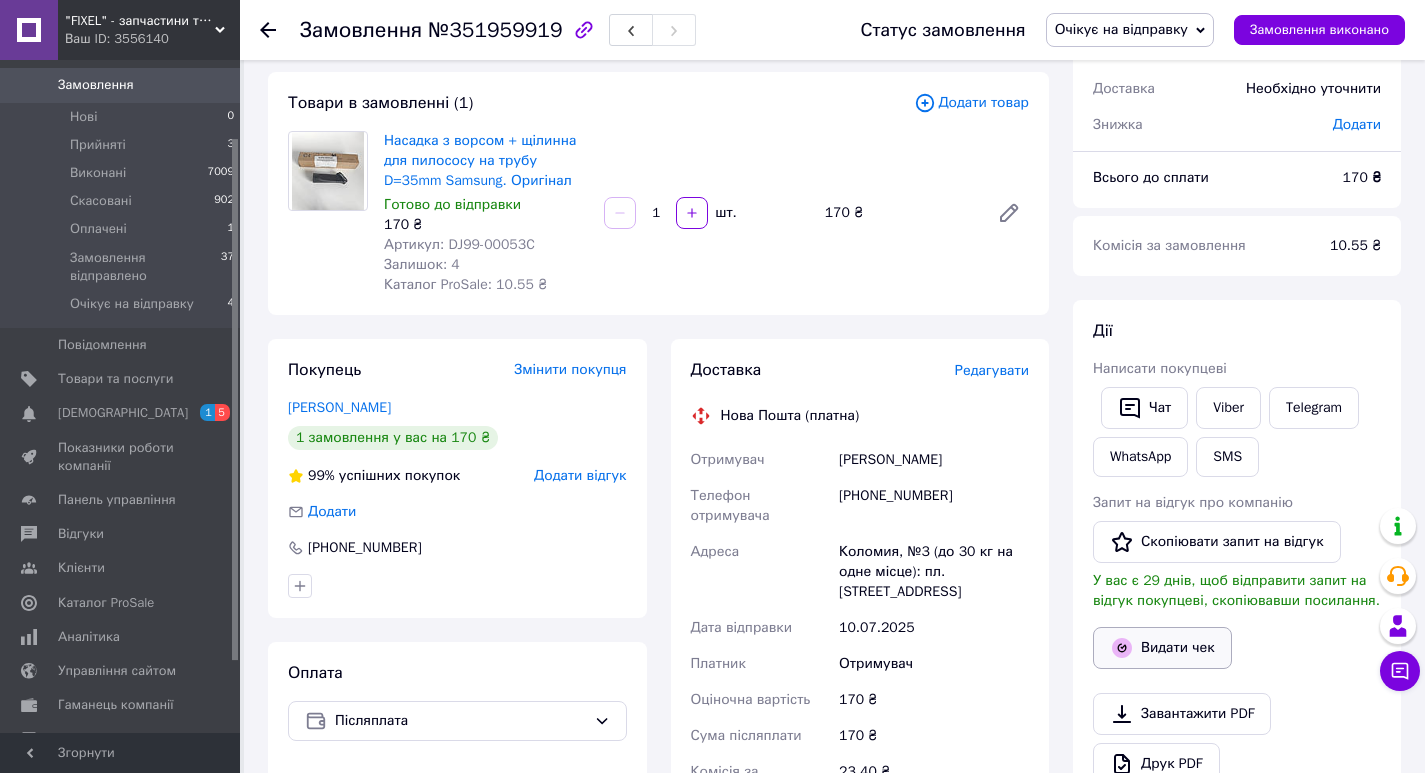 click on "Видати чек" at bounding box center [1162, 648] 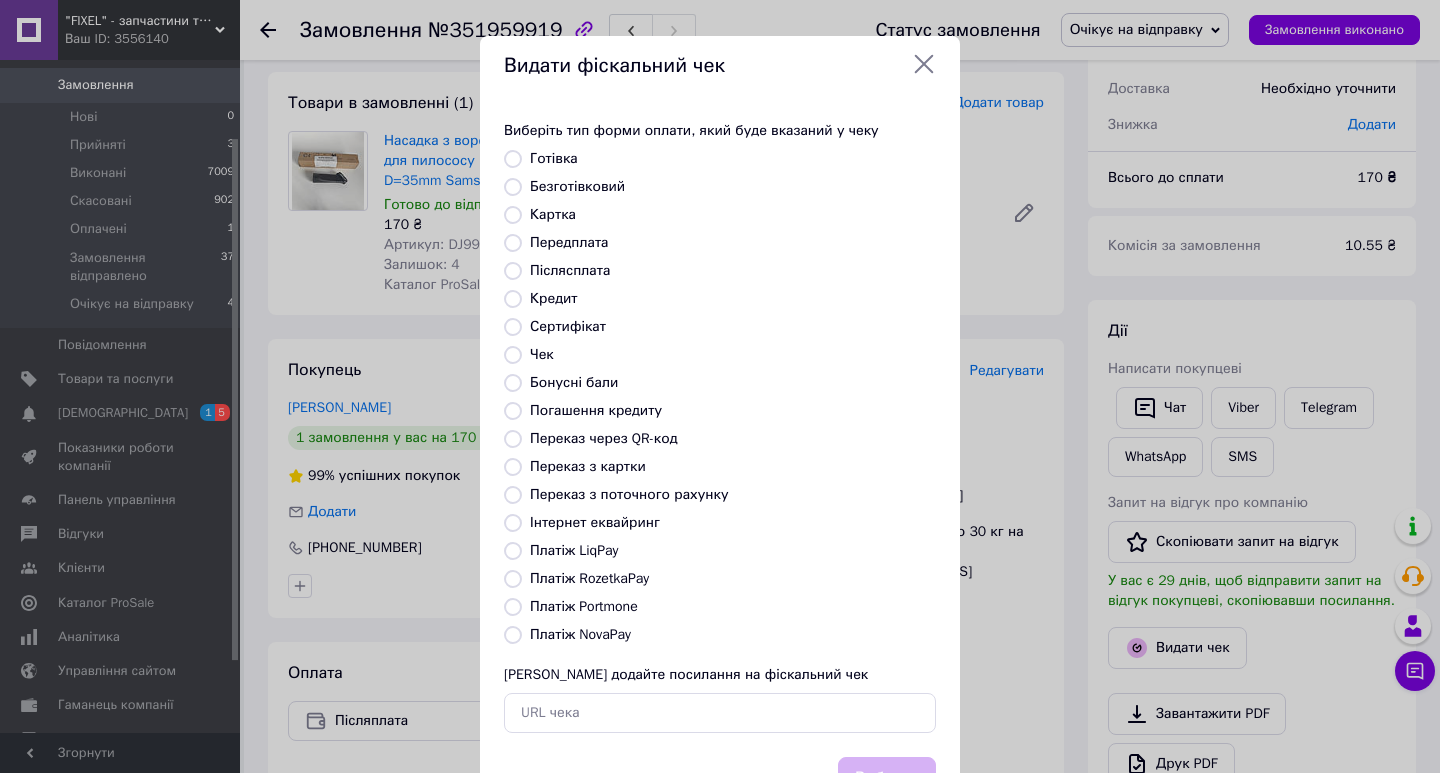 click on "Платіж NovaPay" at bounding box center [580, 634] 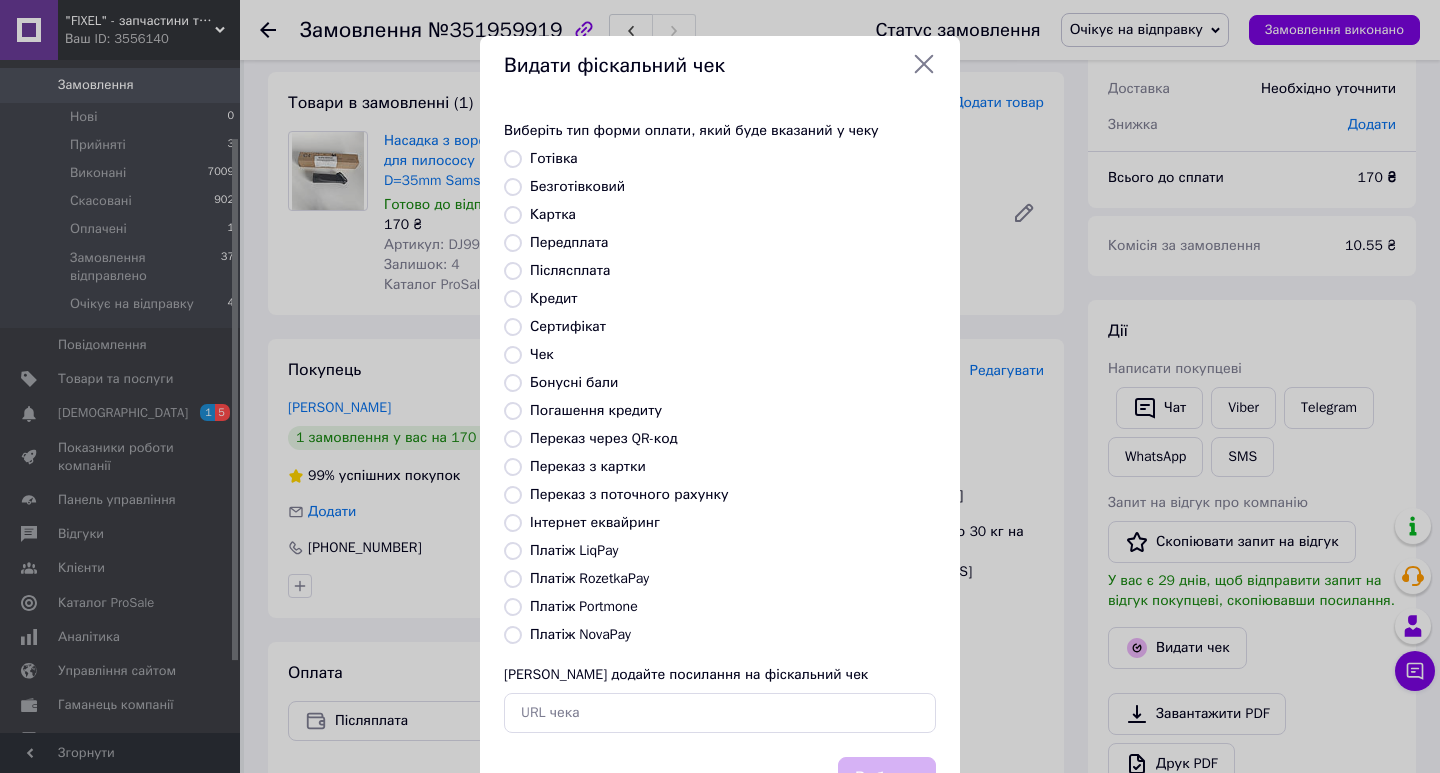 radio on "true" 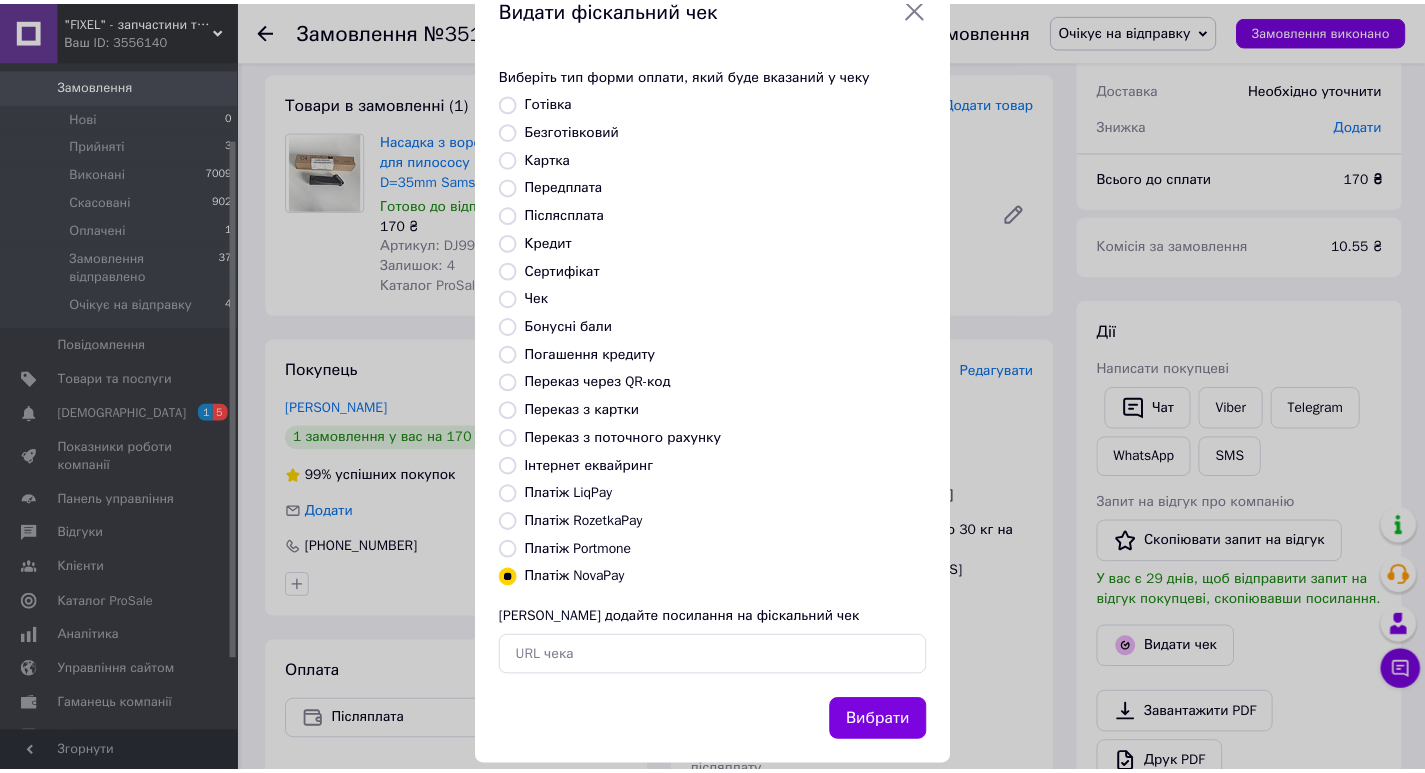 scroll, scrollTop: 86, scrollLeft: 0, axis: vertical 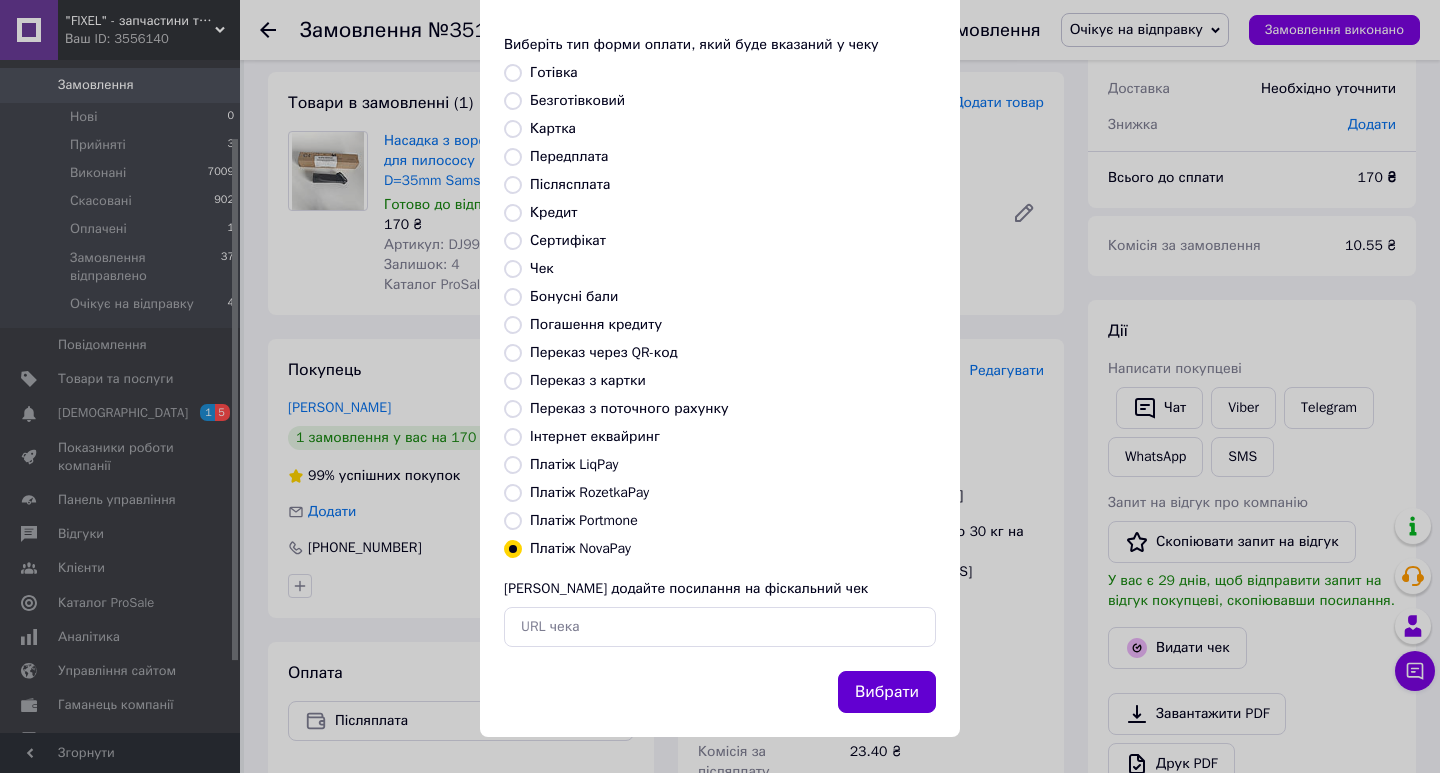 click on "Вибрати" at bounding box center (887, 692) 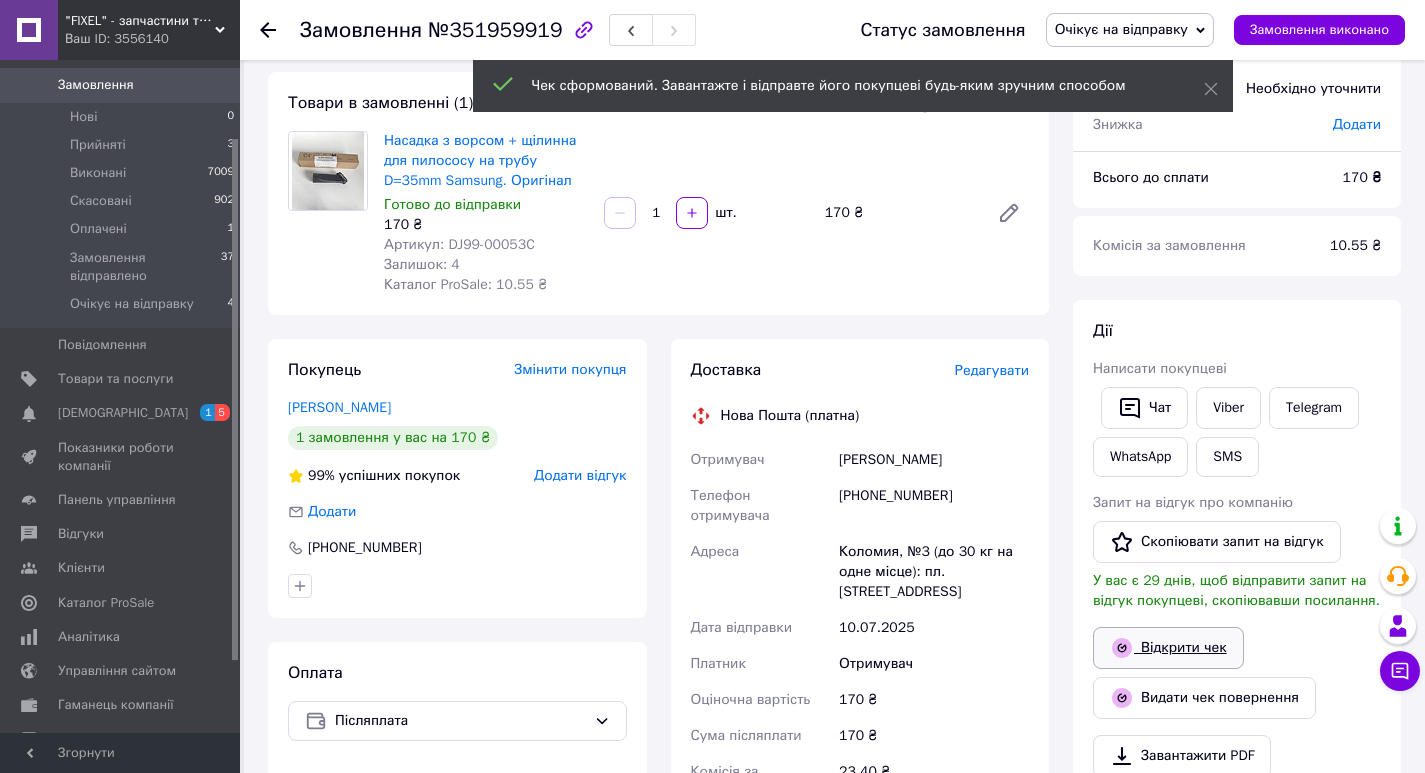 click on "Відкрити чек" at bounding box center [1168, 648] 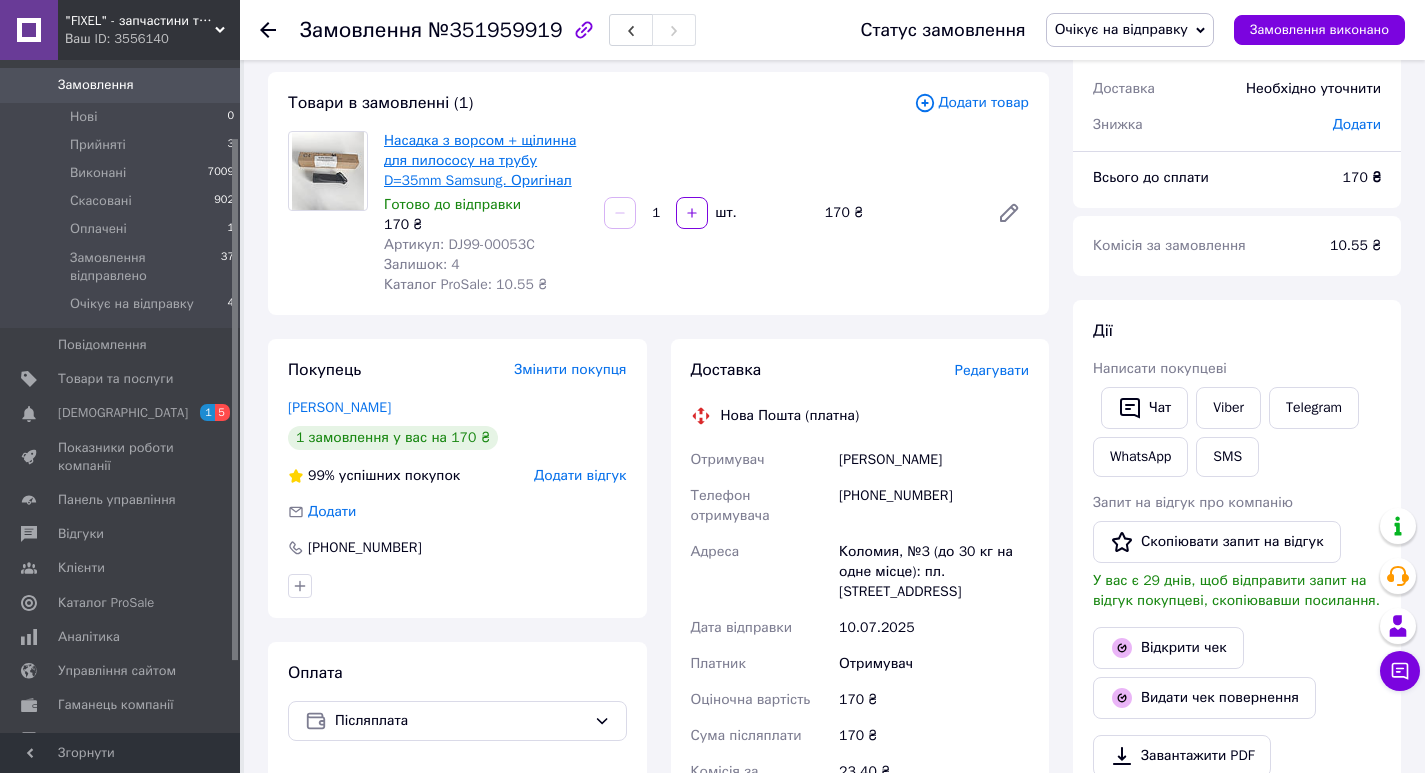 click on "Насадка з ворсом + щілинна для пилососу на трубу D=35mm Samsung. Оригінал" at bounding box center (480, 160) 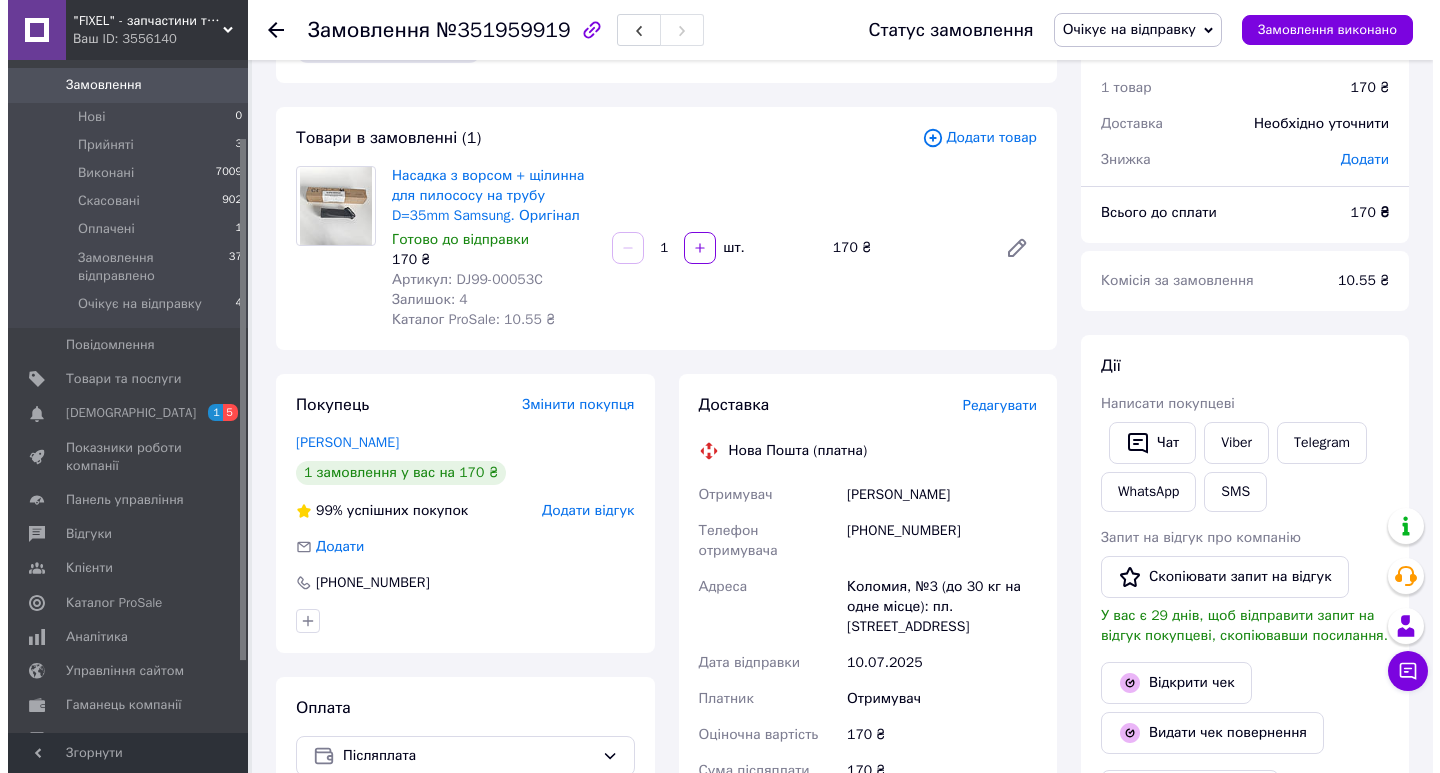 scroll, scrollTop: 100, scrollLeft: 0, axis: vertical 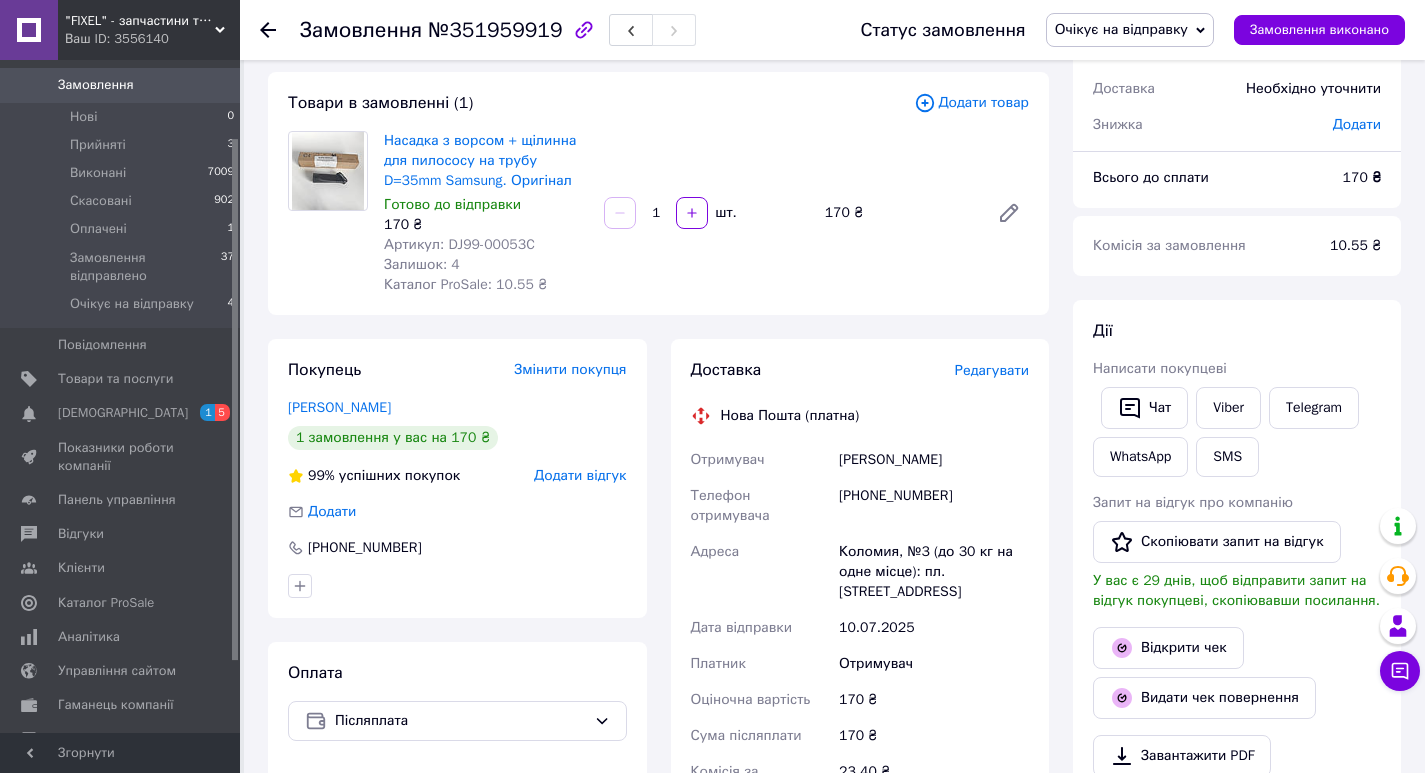 click on "Редагувати" at bounding box center [992, 370] 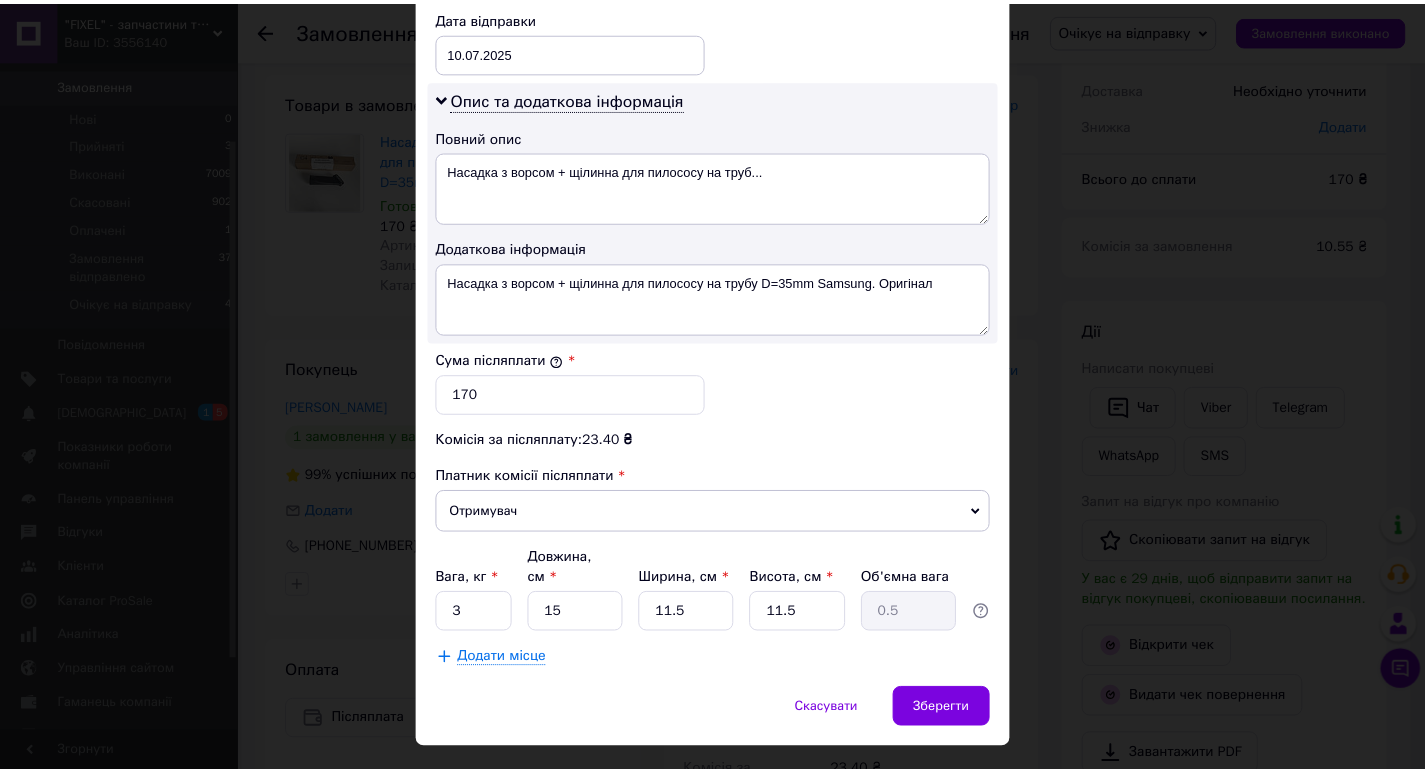 scroll, scrollTop: 977, scrollLeft: 0, axis: vertical 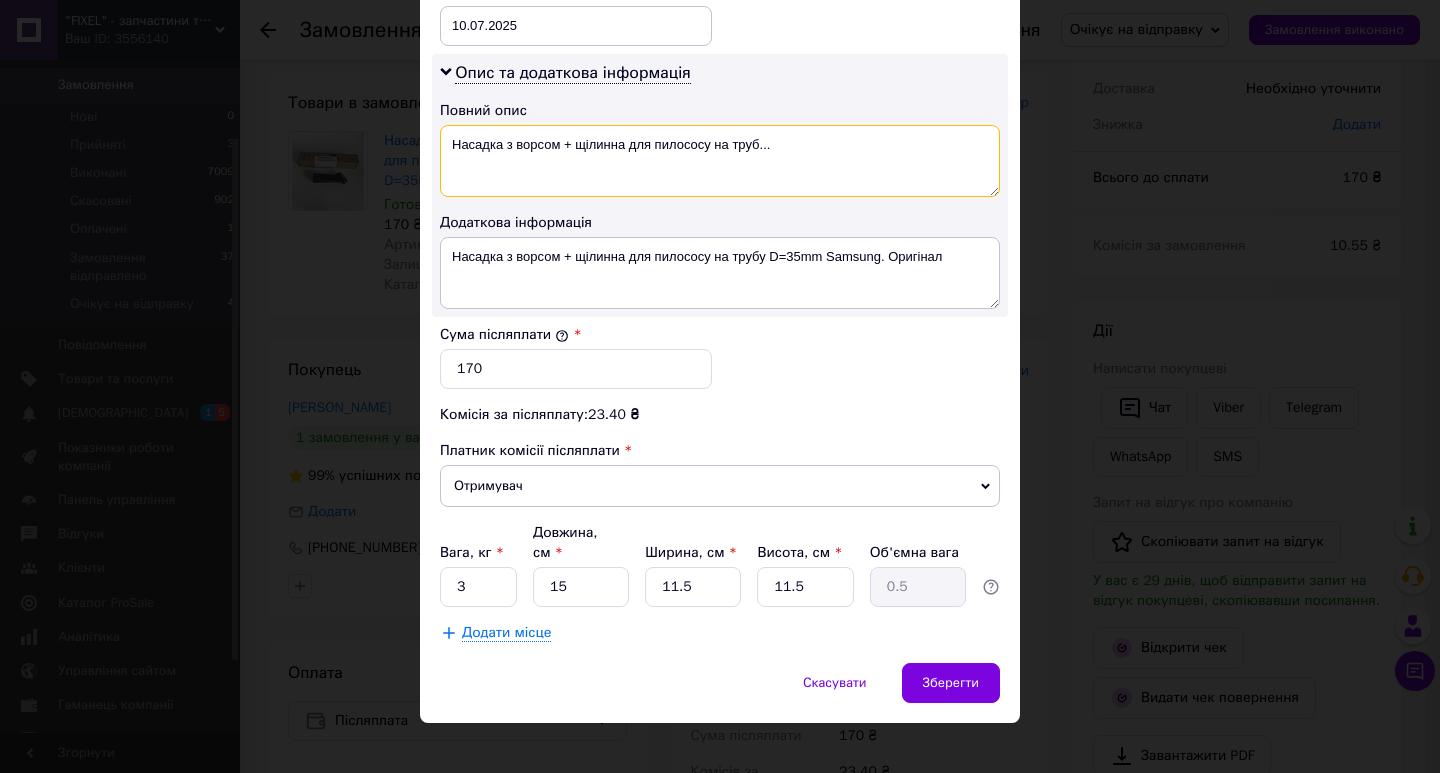 drag, startPoint x: 777, startPoint y: 140, endPoint x: 706, endPoint y: 141, distance: 71.00704 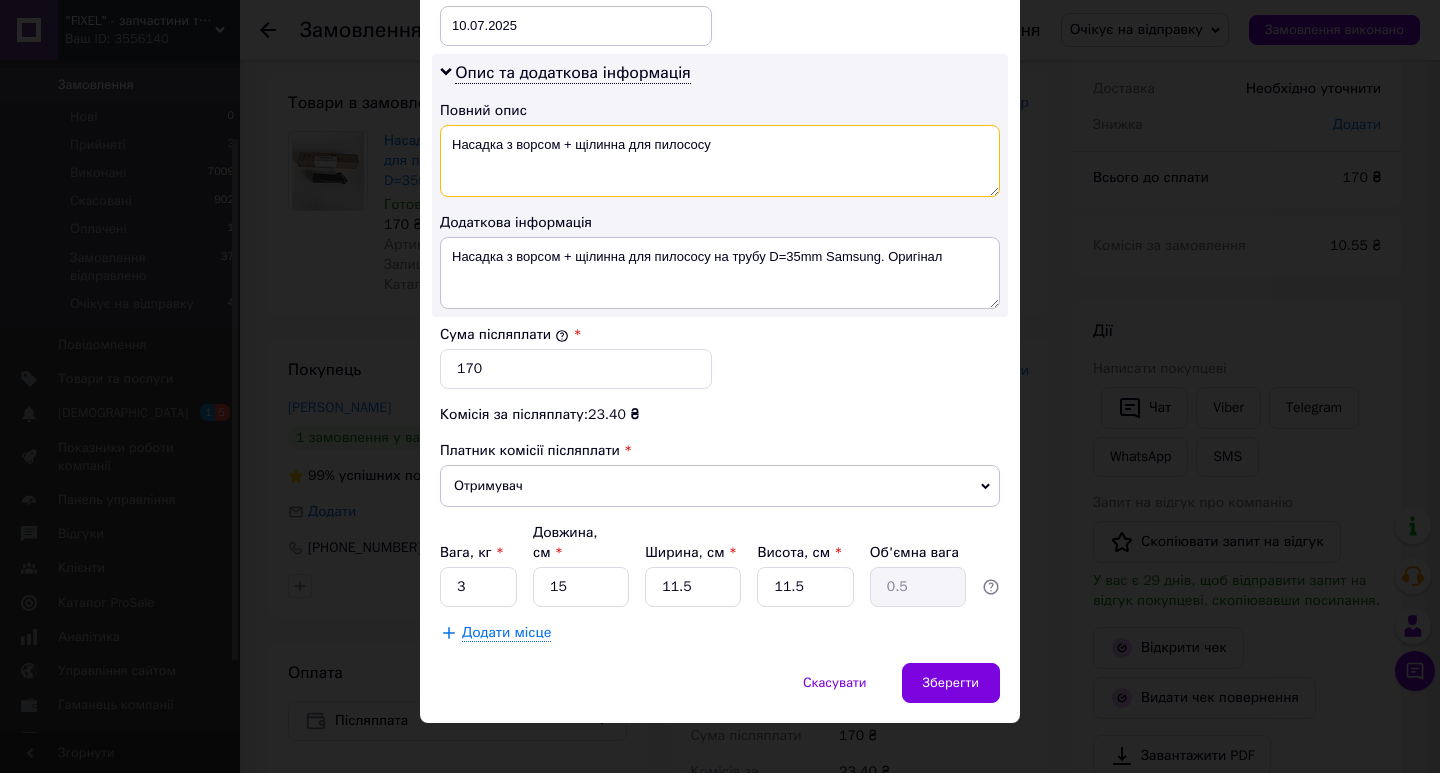 type on "Насадка з ворсом + щілинна для пилососу" 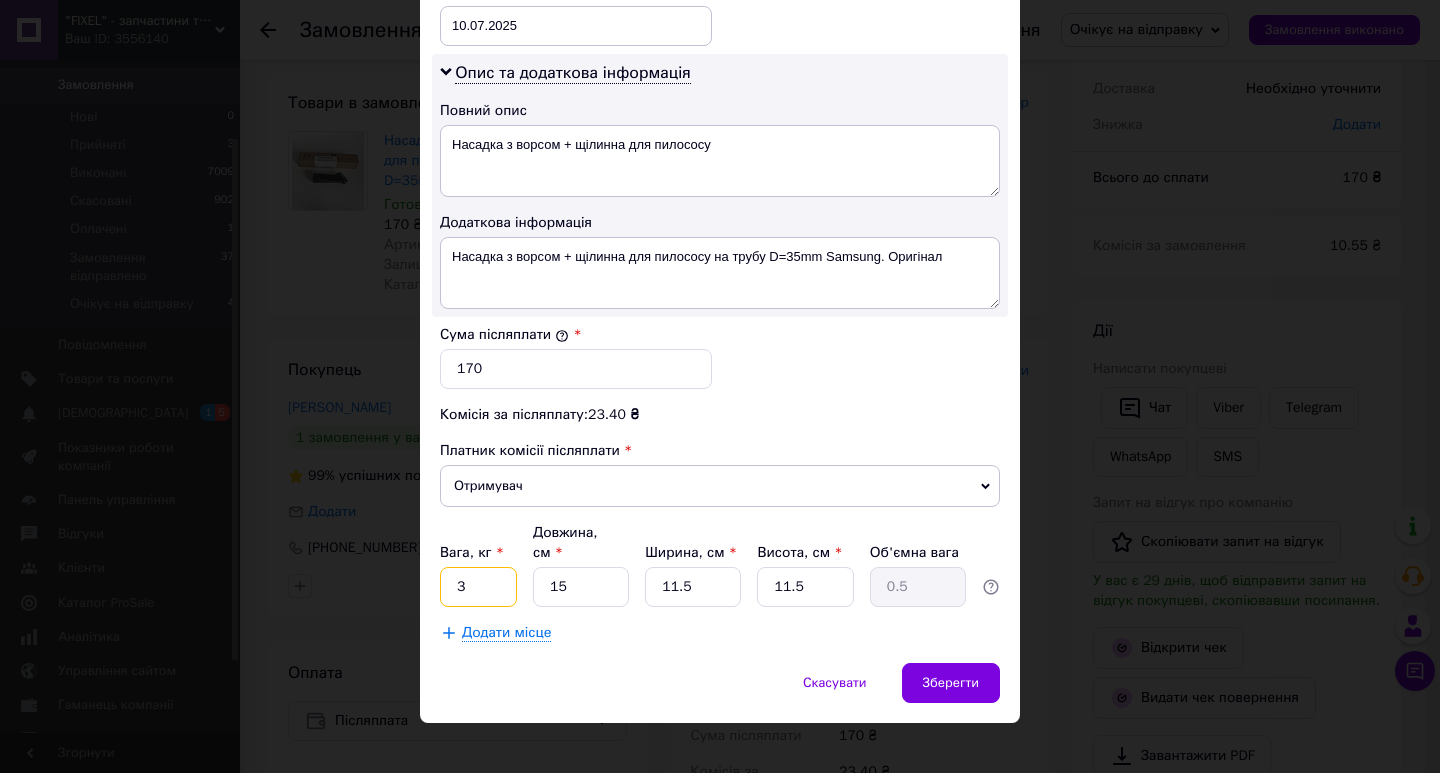 click on "3" at bounding box center [478, 587] 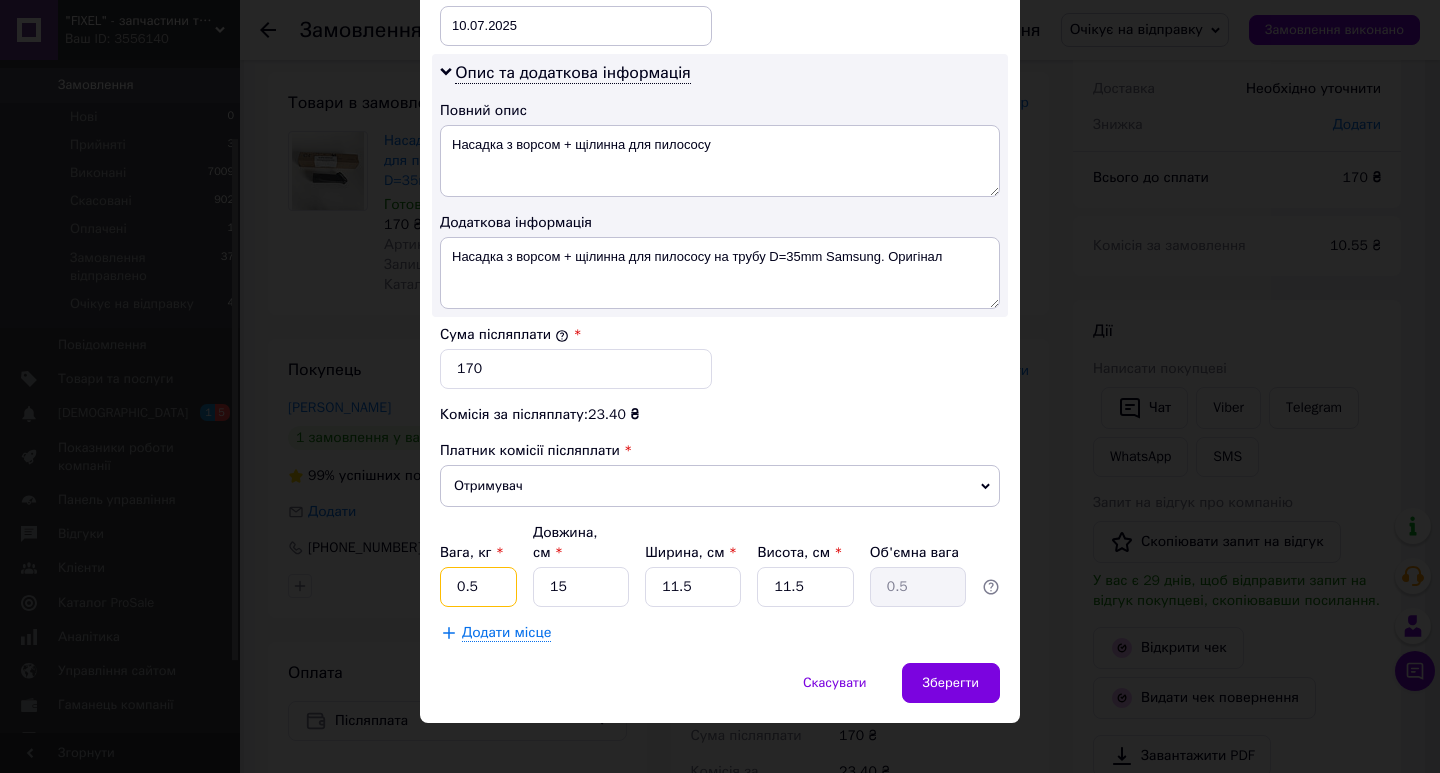 type on "0.5" 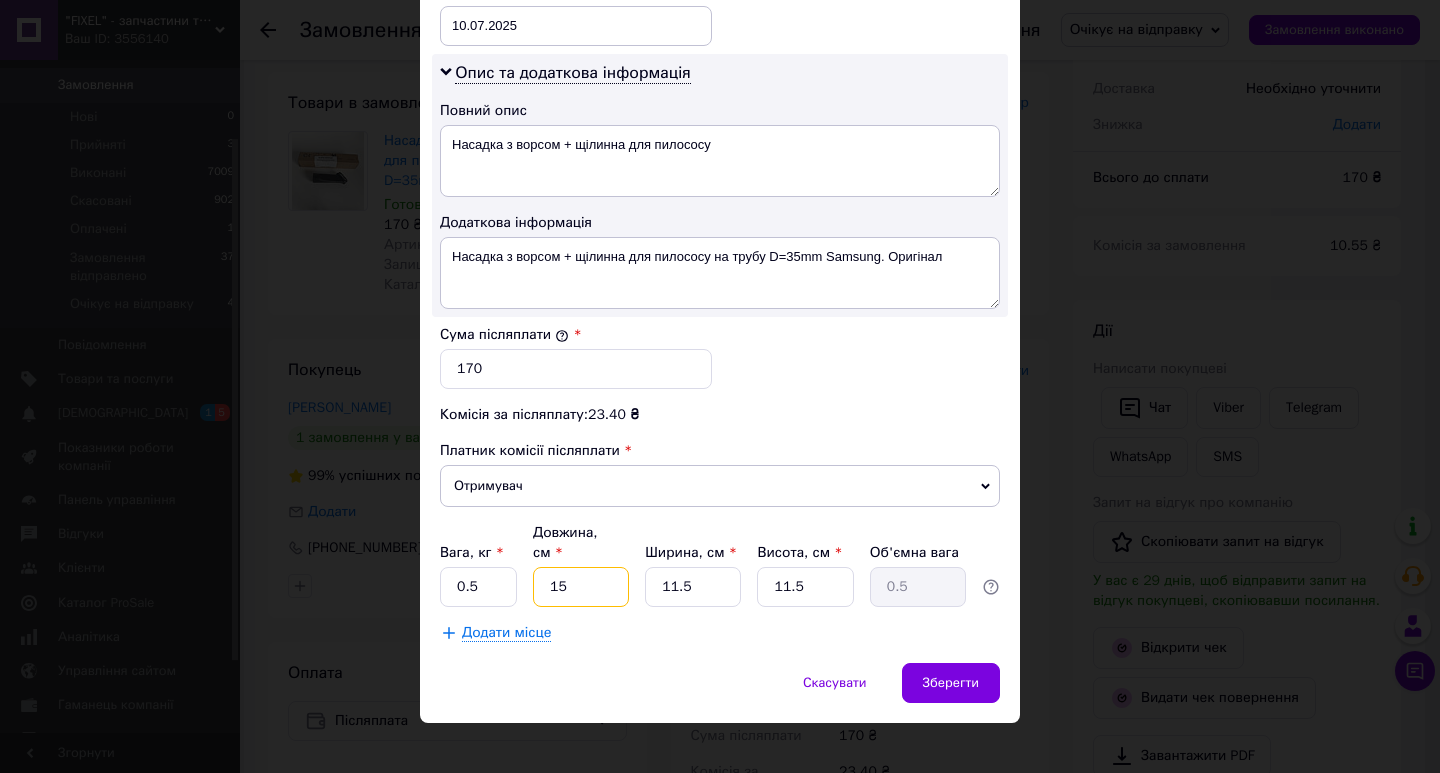 type on "2" 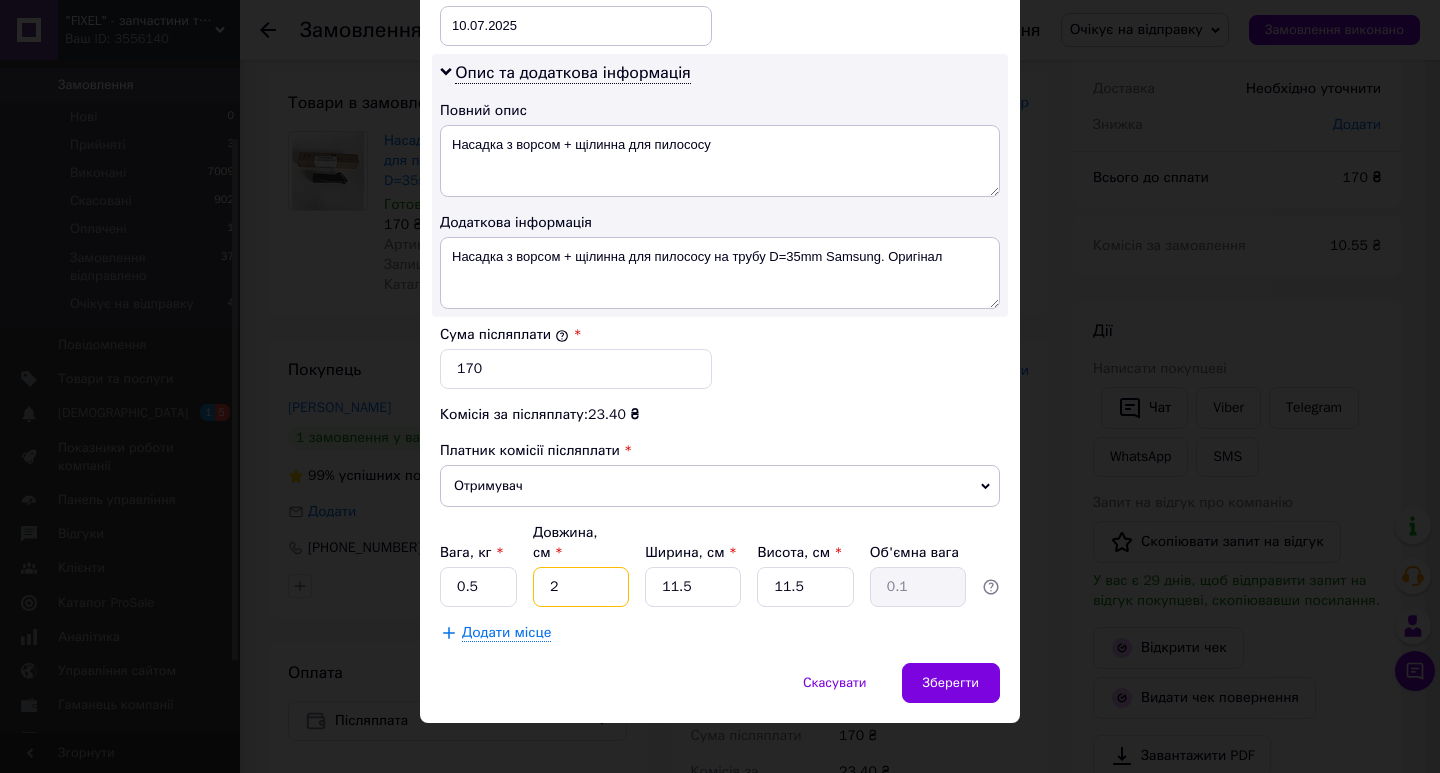 type on "23" 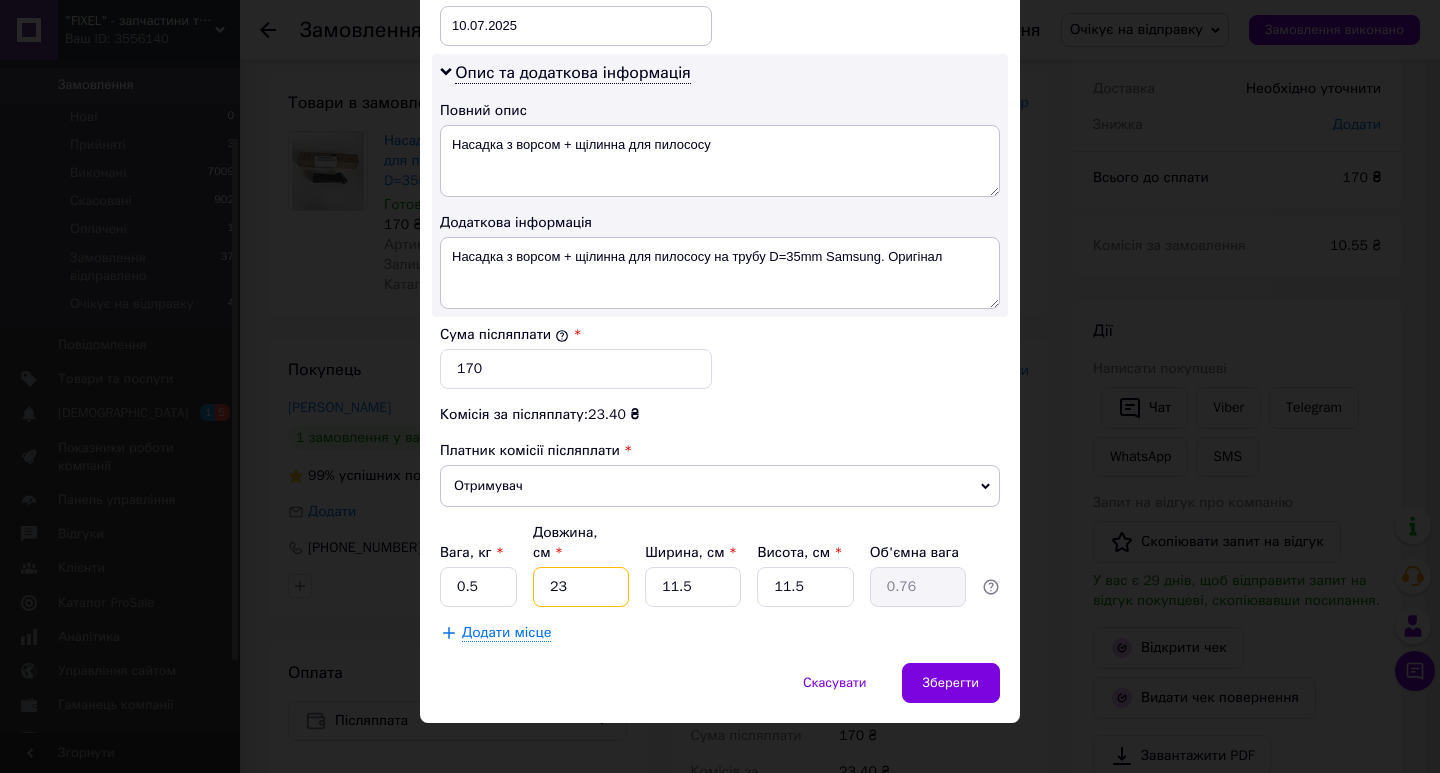 type on "23" 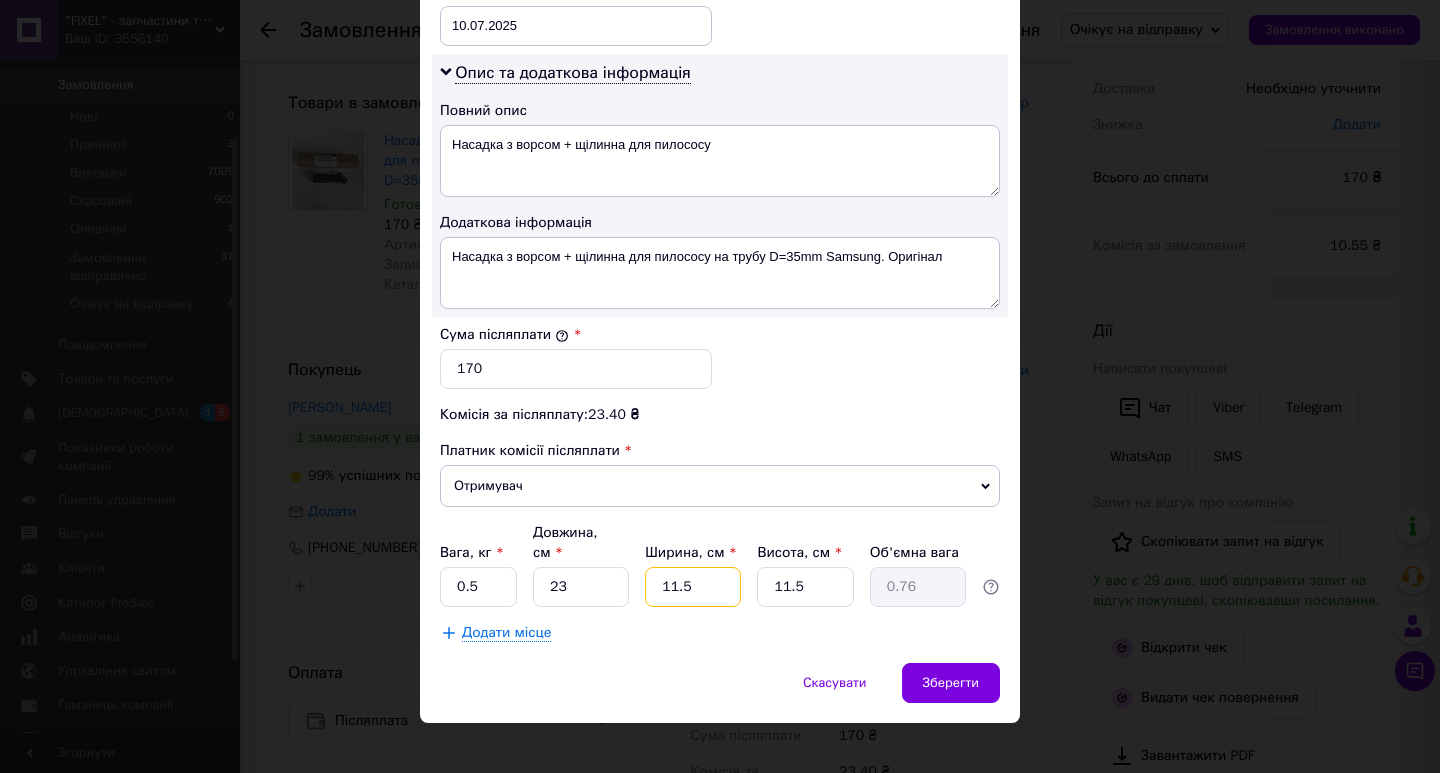 type on "1" 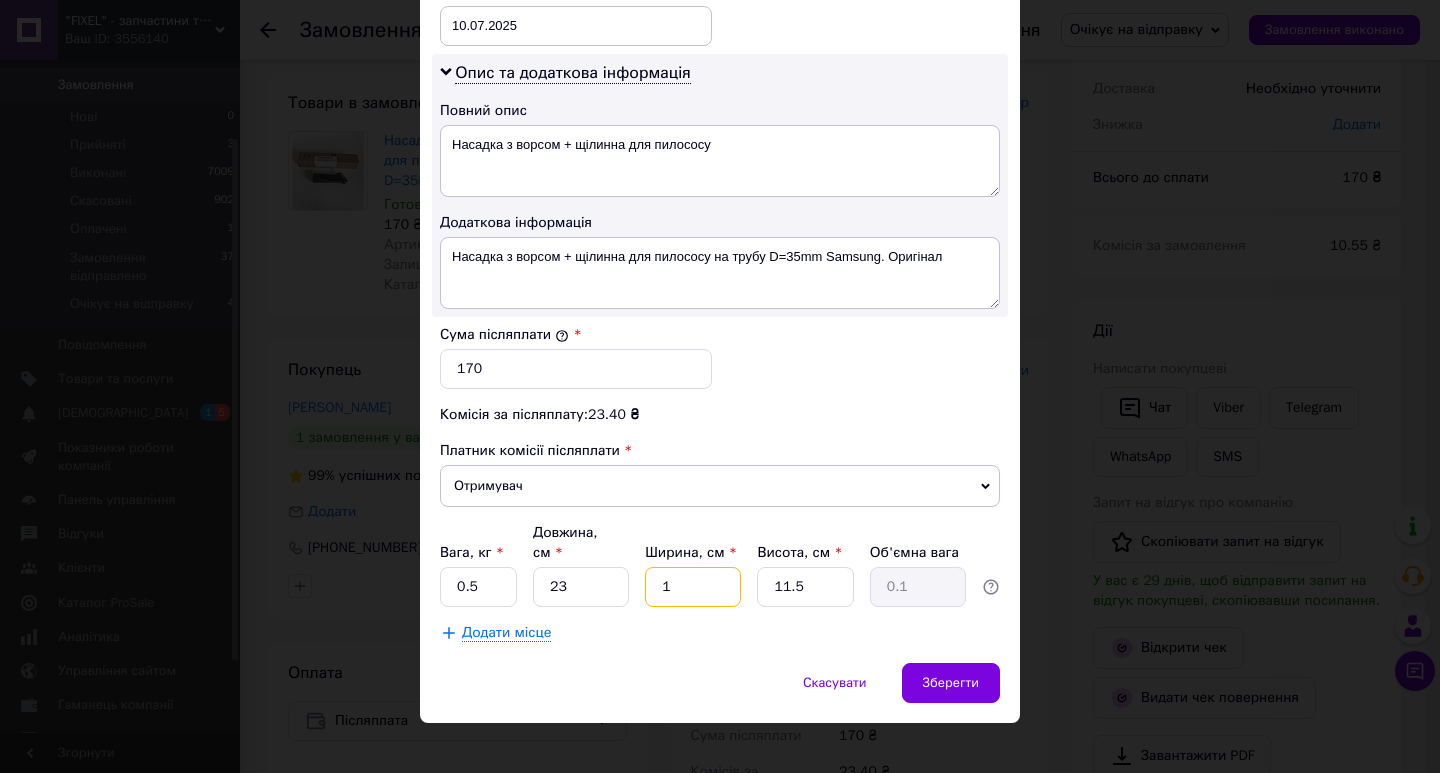 type on "12" 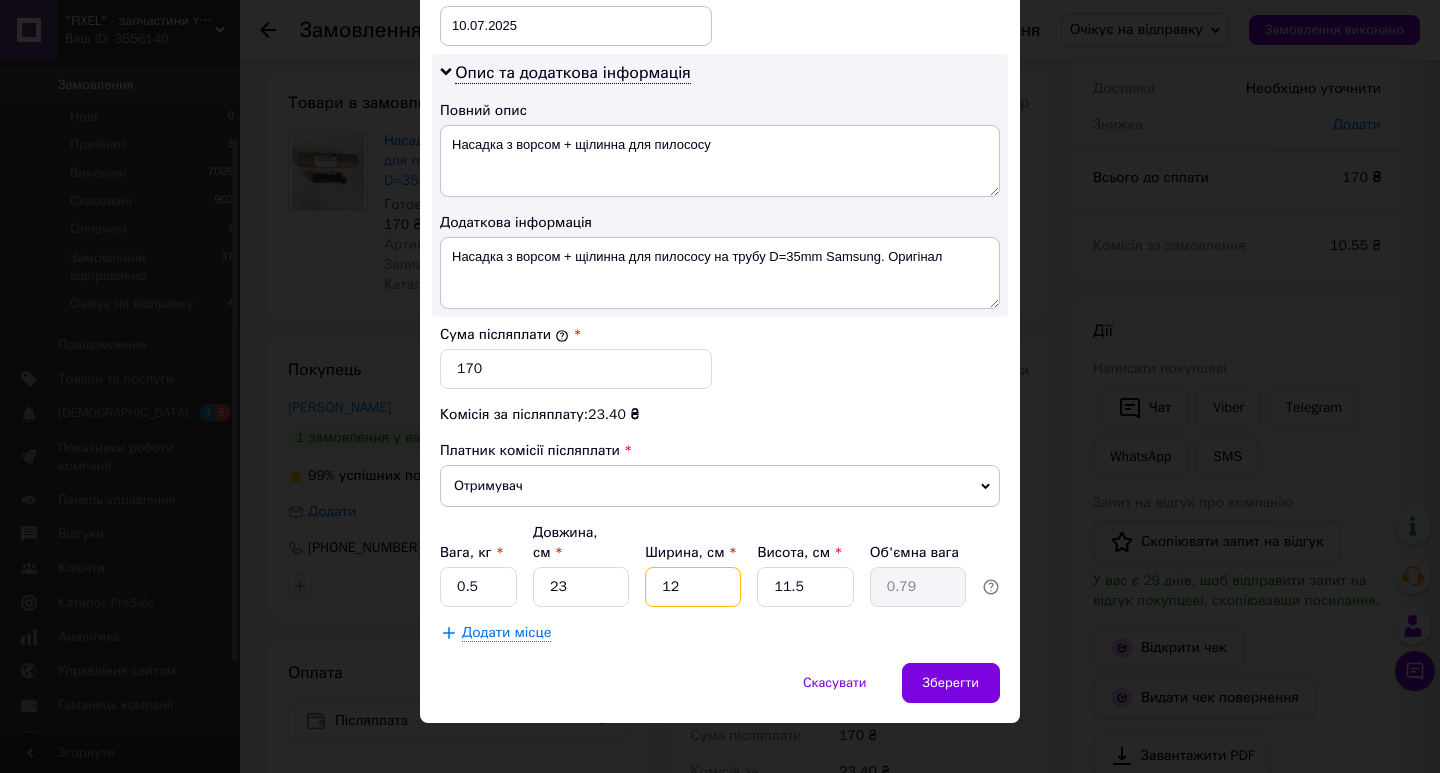 type on "12" 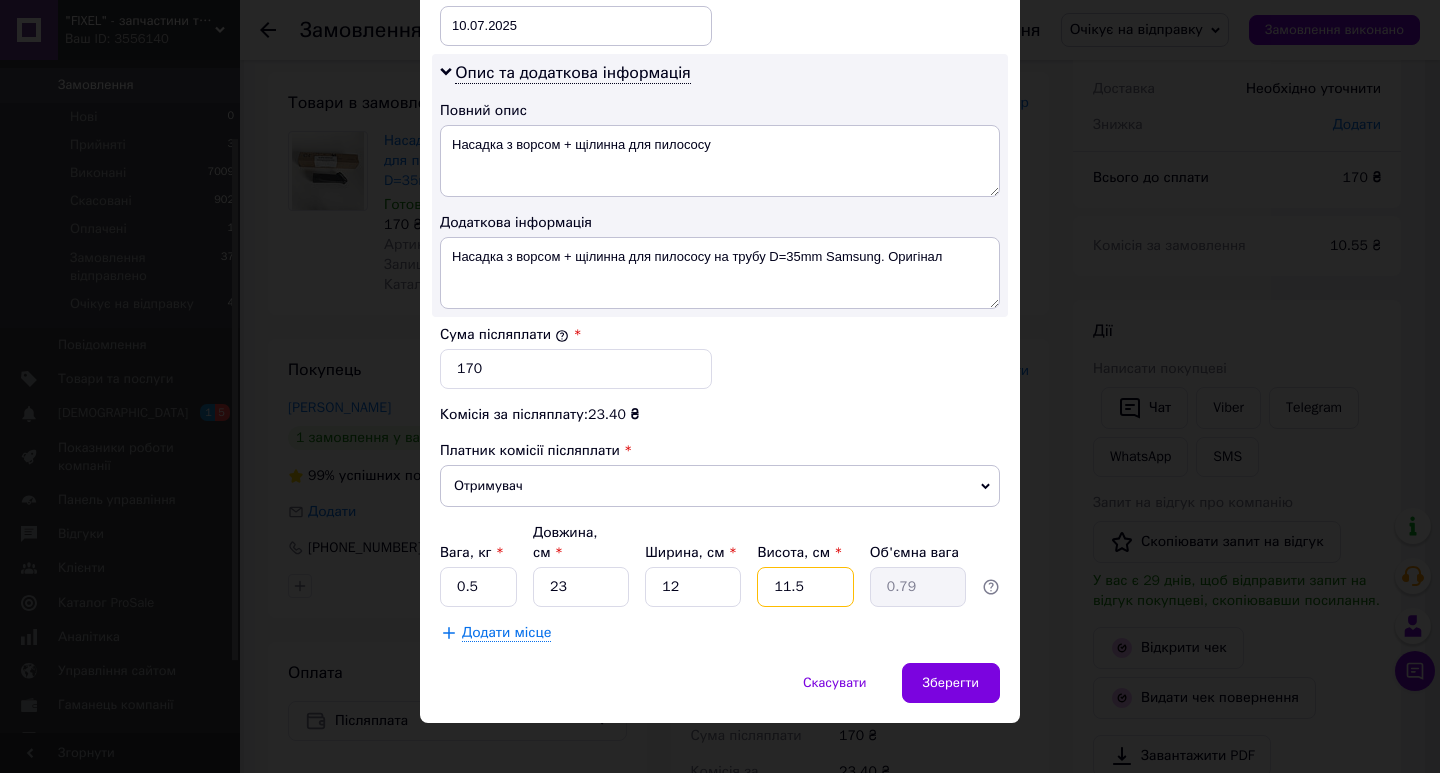 type on "5" 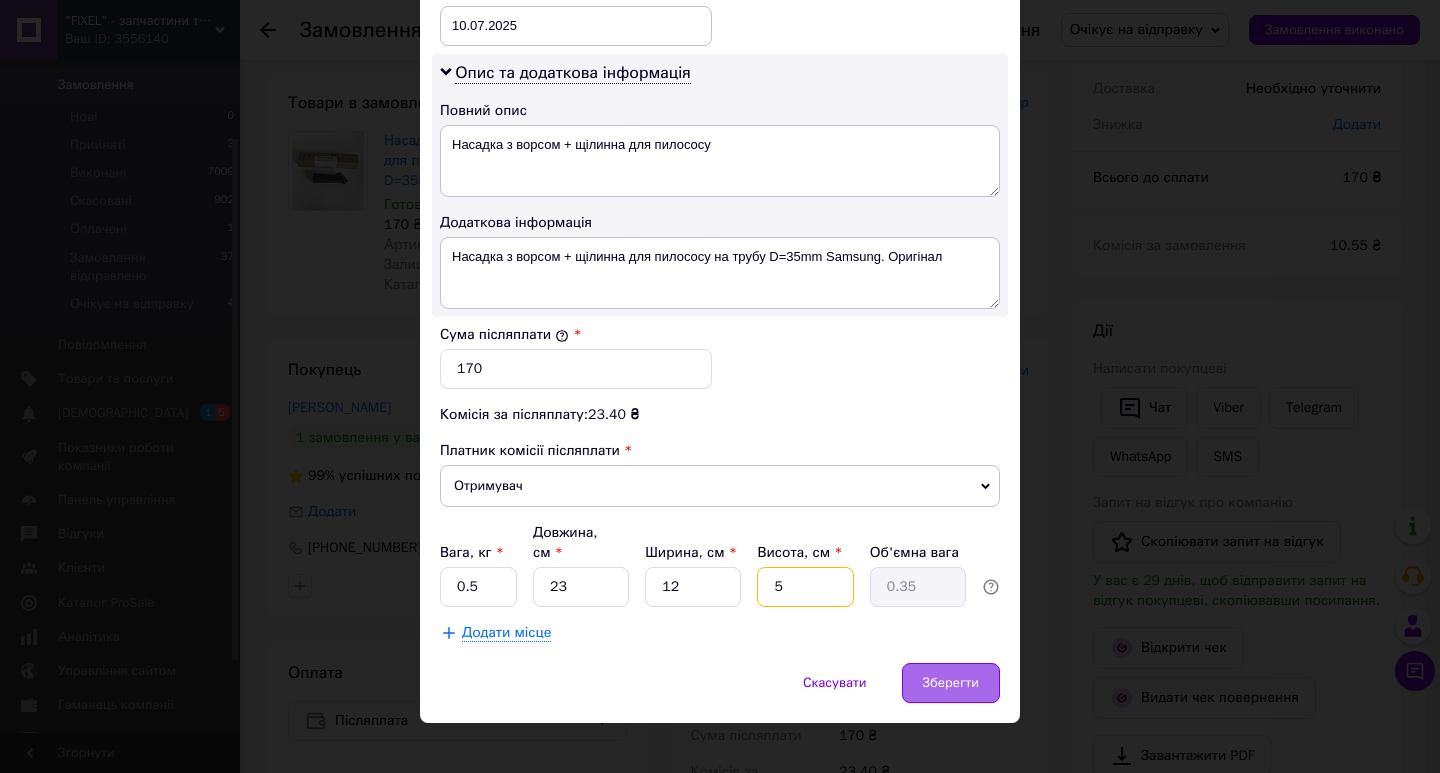 type on "5" 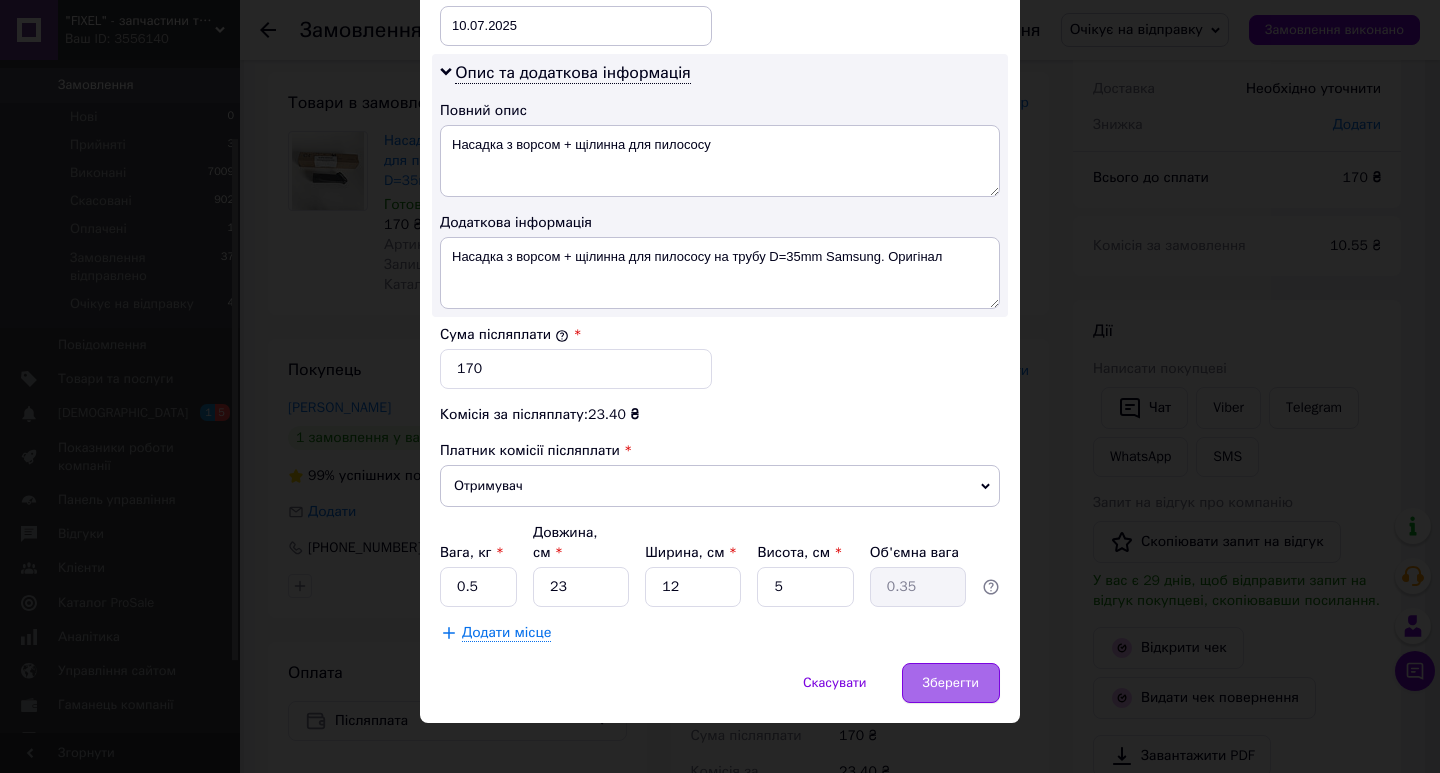 click on "Зберегти" at bounding box center [951, 683] 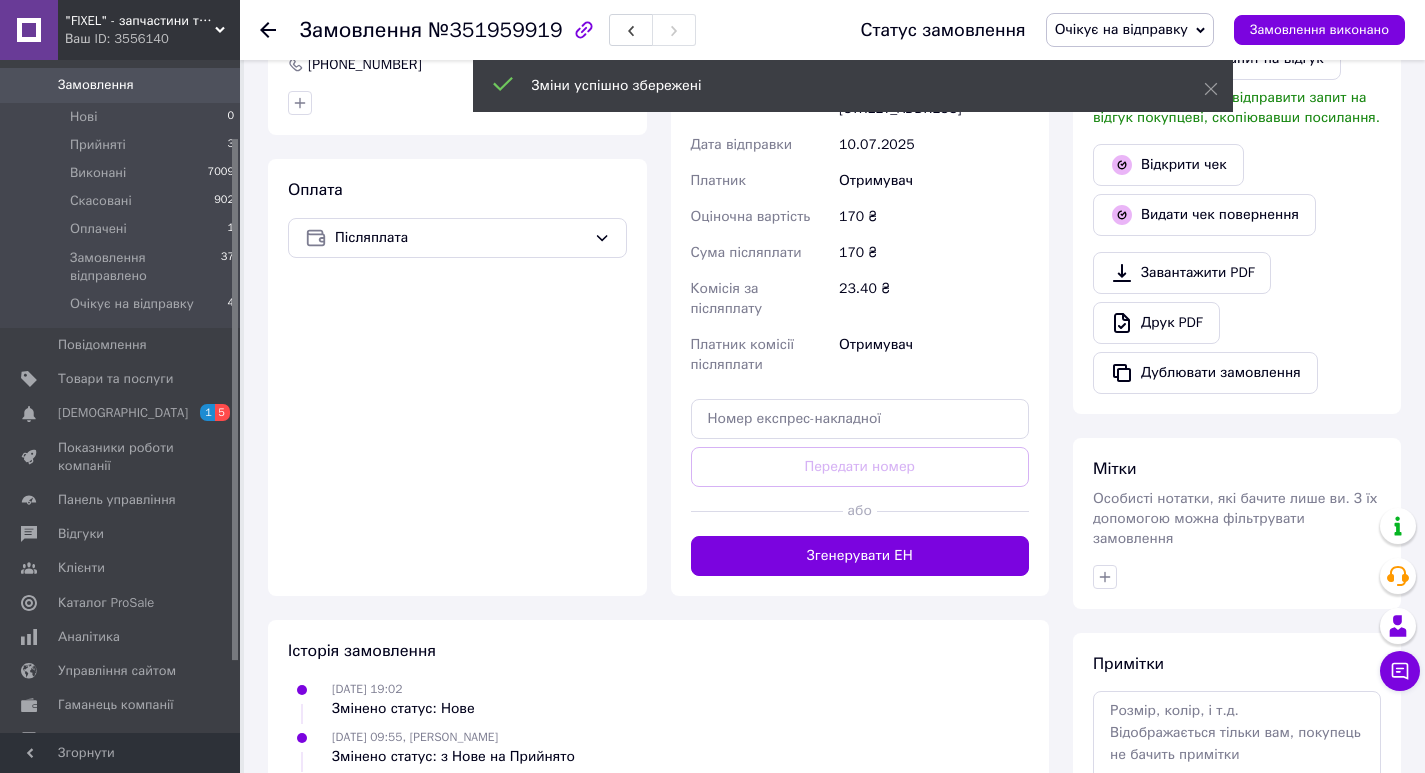 scroll, scrollTop: 600, scrollLeft: 0, axis: vertical 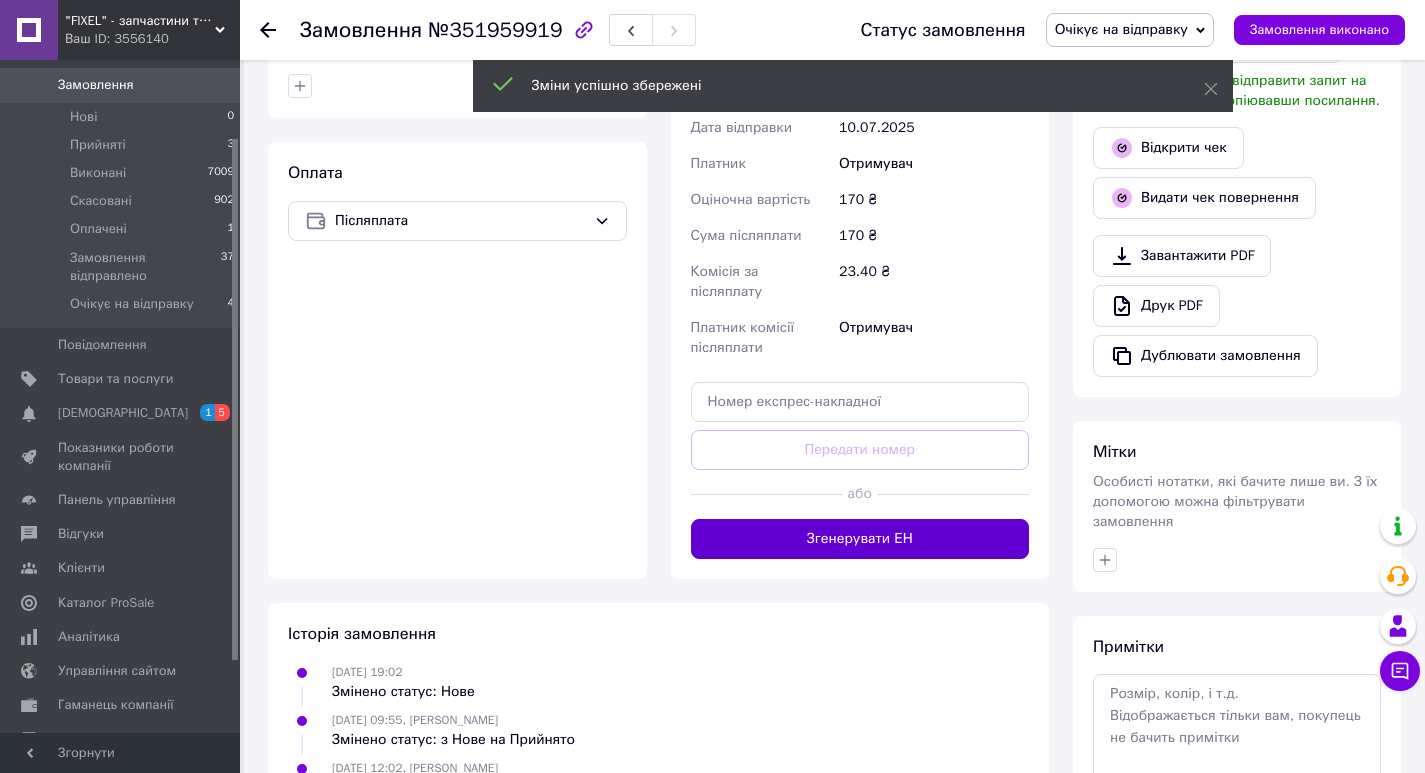 click on "Згенерувати ЕН" at bounding box center [860, 539] 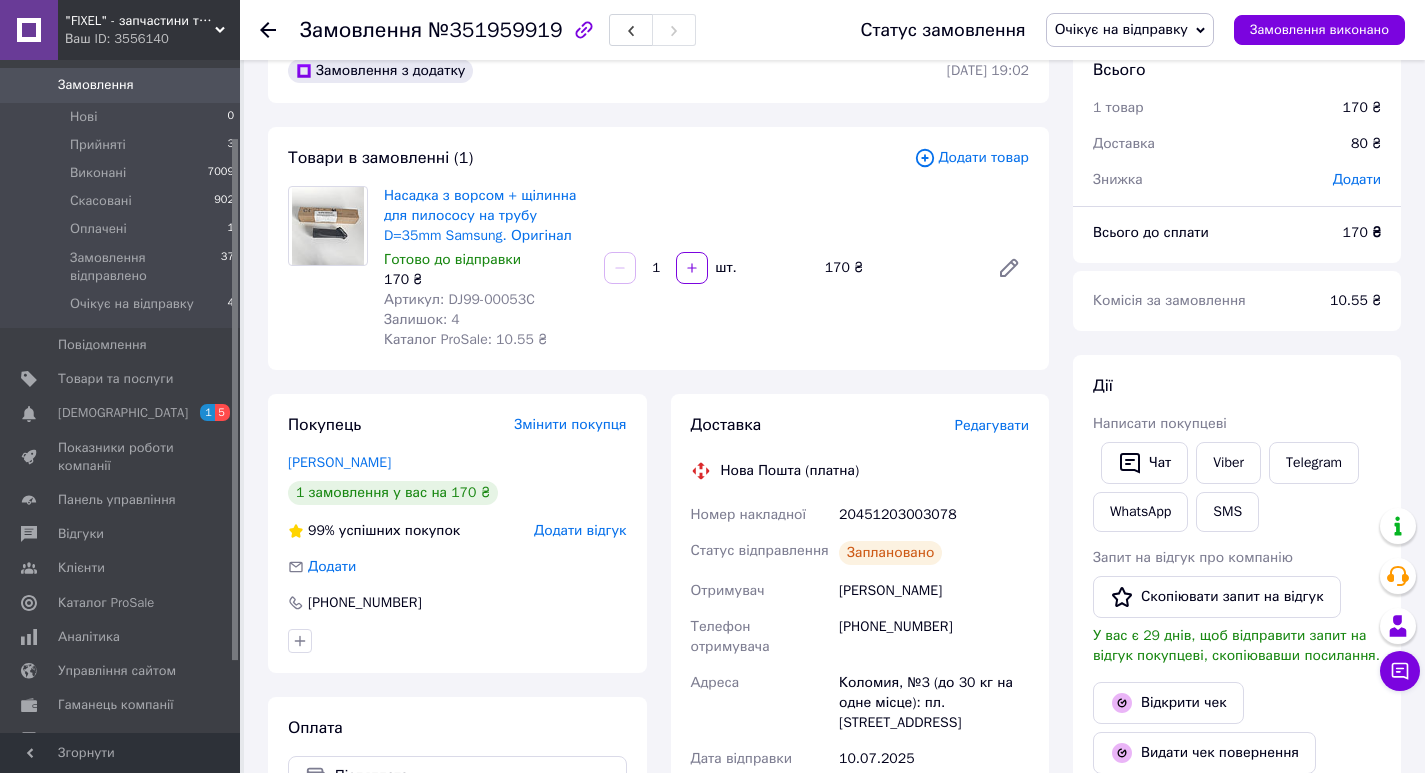 scroll, scrollTop: 0, scrollLeft: 0, axis: both 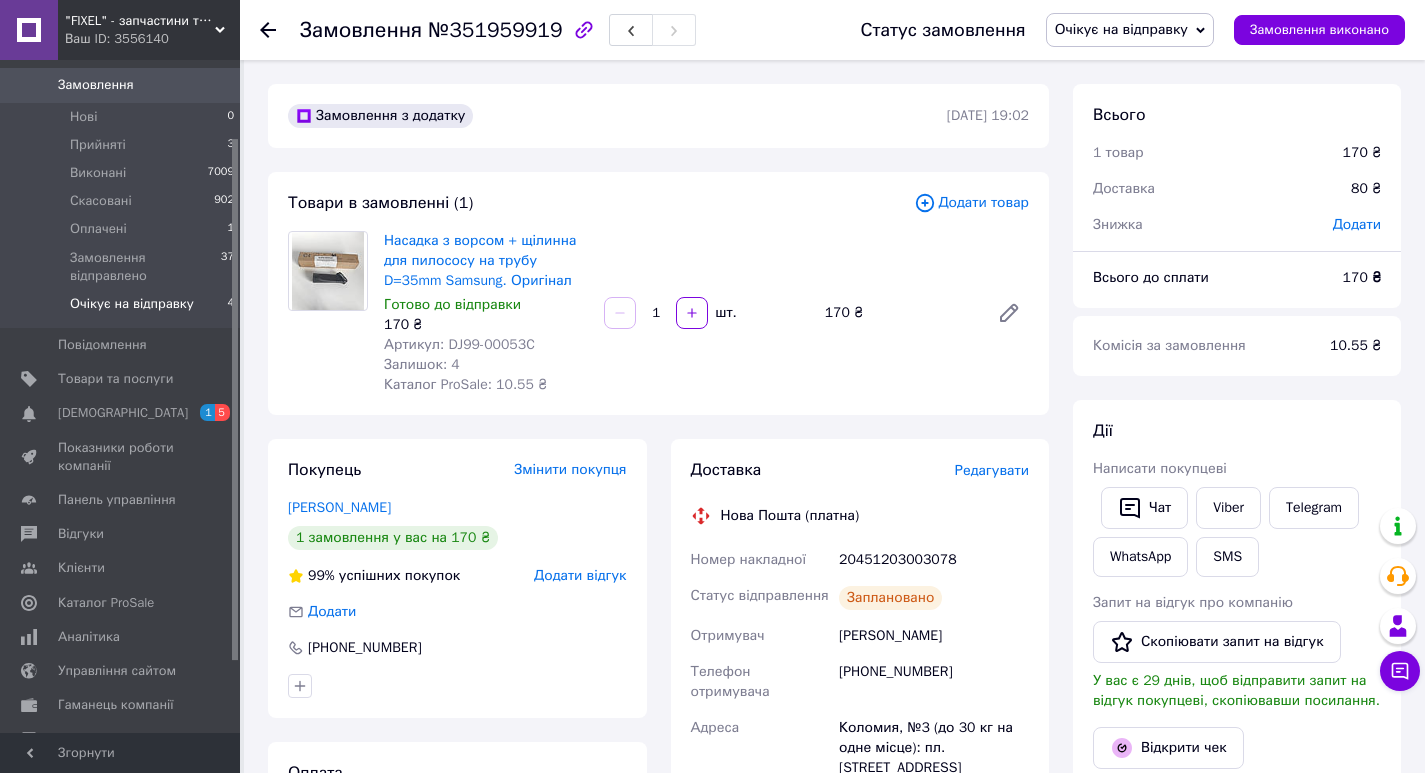 click on "Очікує на відправку  4" at bounding box center (123, 309) 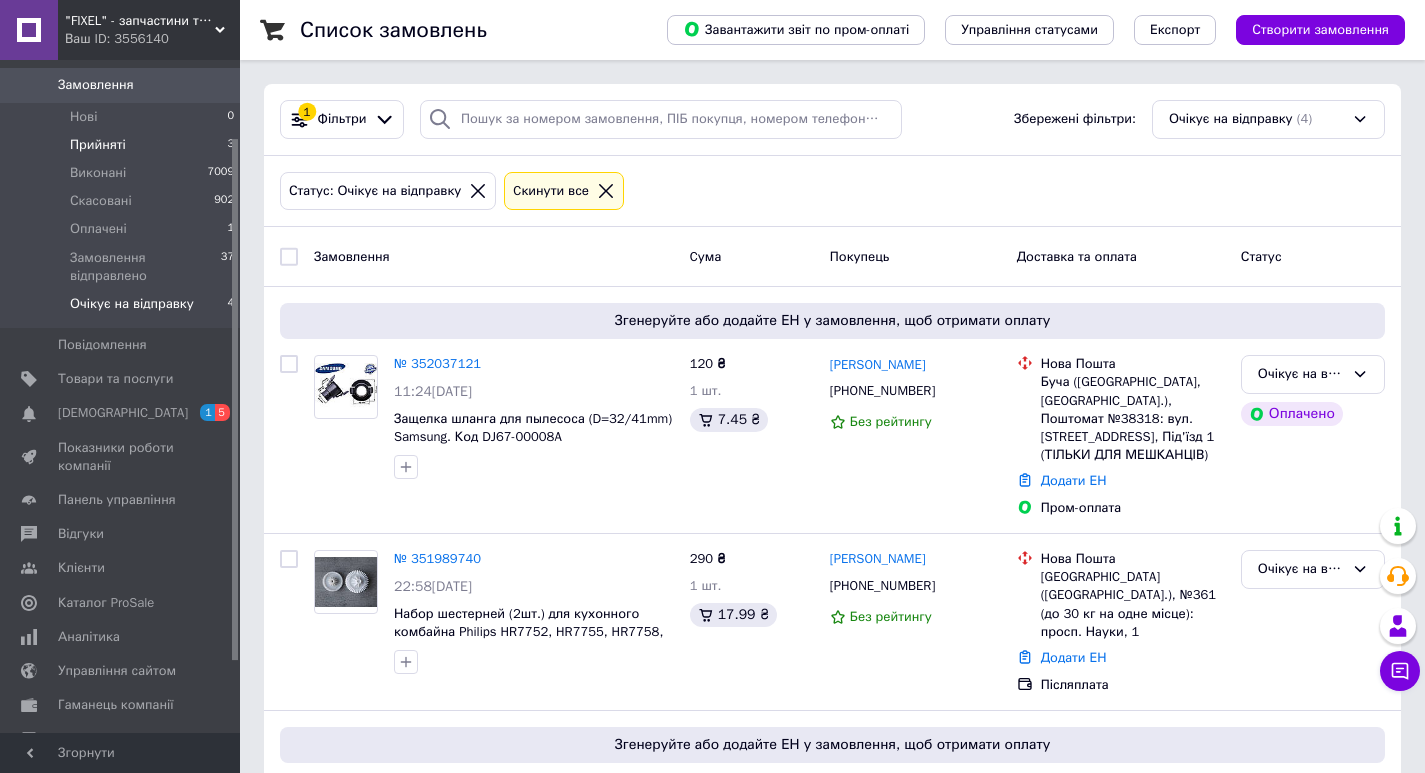 click on "Прийняті" at bounding box center (98, 145) 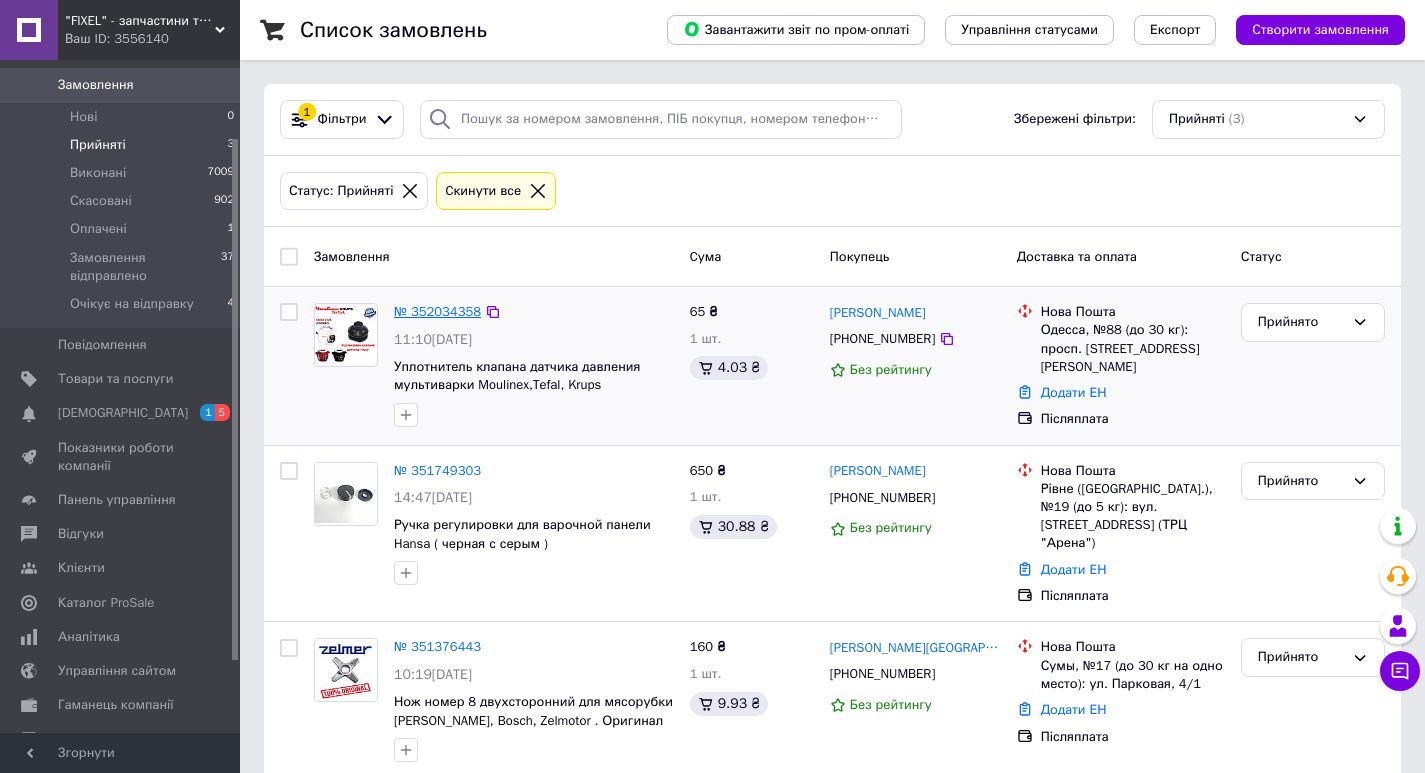 click on "№ 352034358" at bounding box center [437, 311] 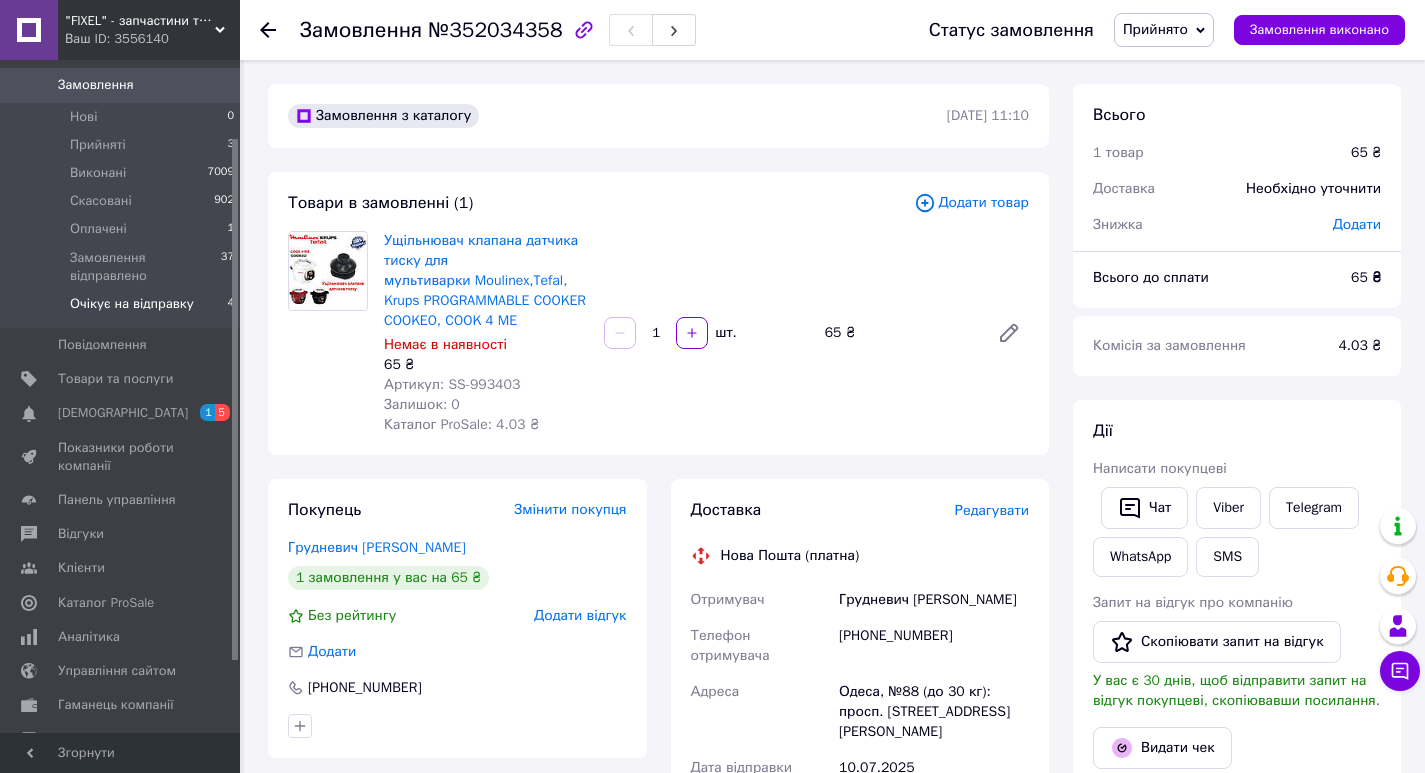 click on "Очікує на відправку" at bounding box center (132, 304) 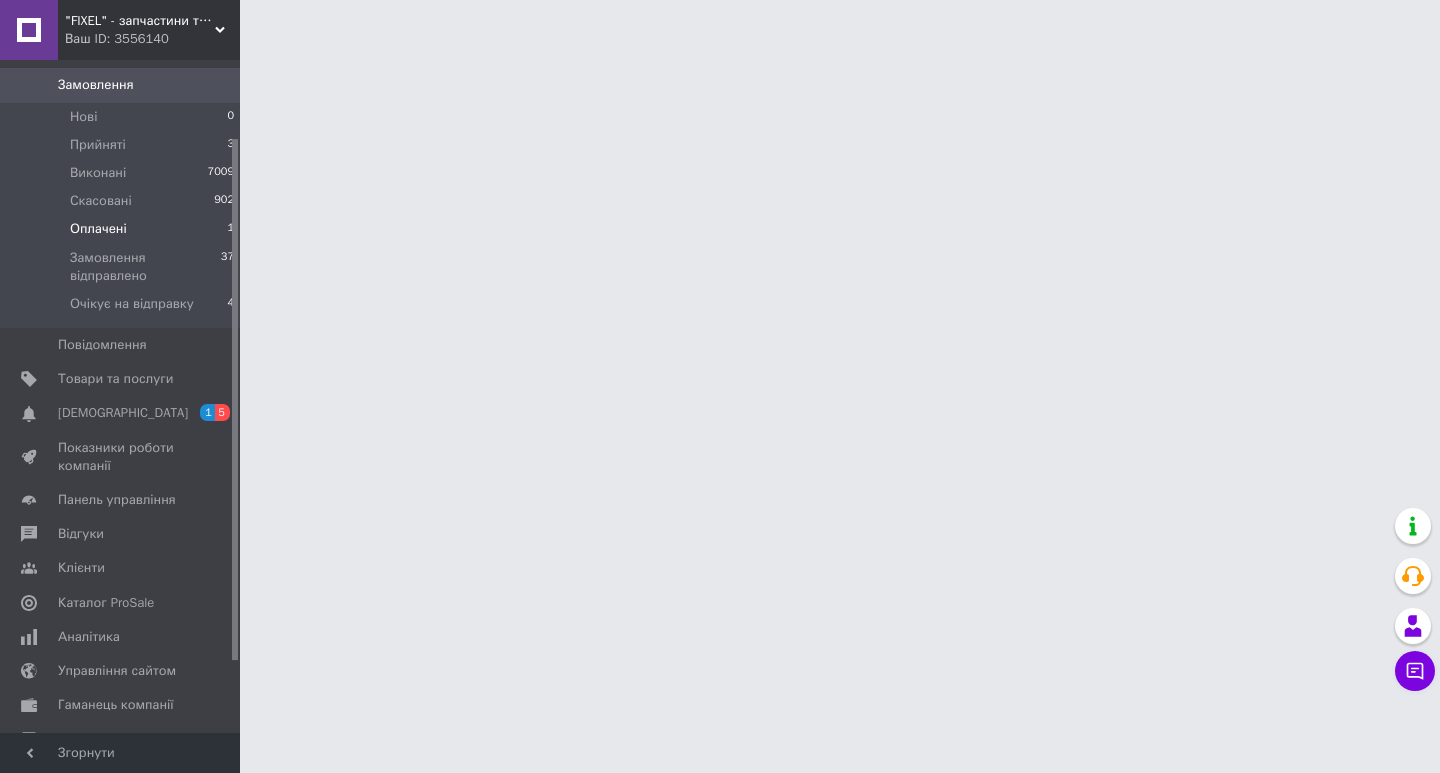 click on "Оплачені 1" at bounding box center [123, 229] 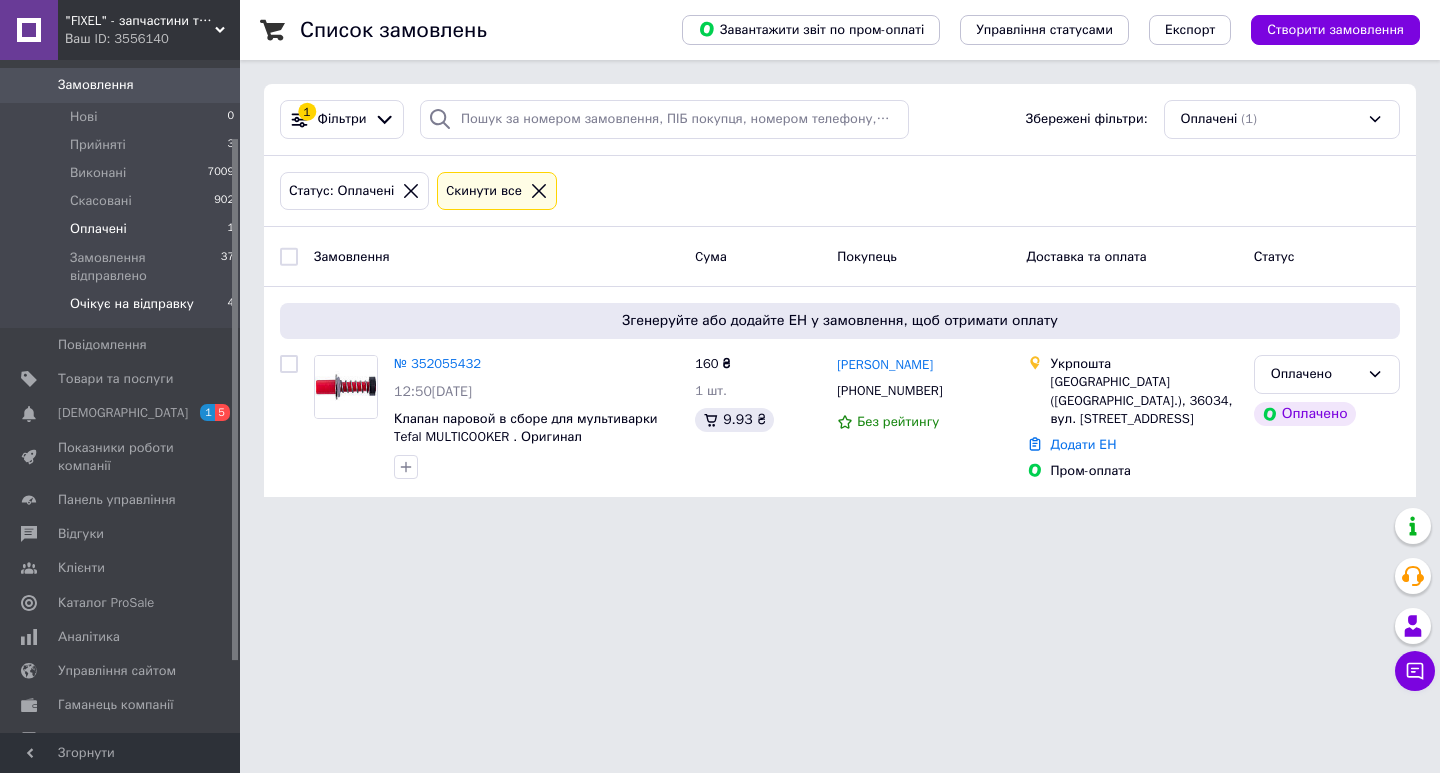 click on "Очікує на відправку" at bounding box center [132, 304] 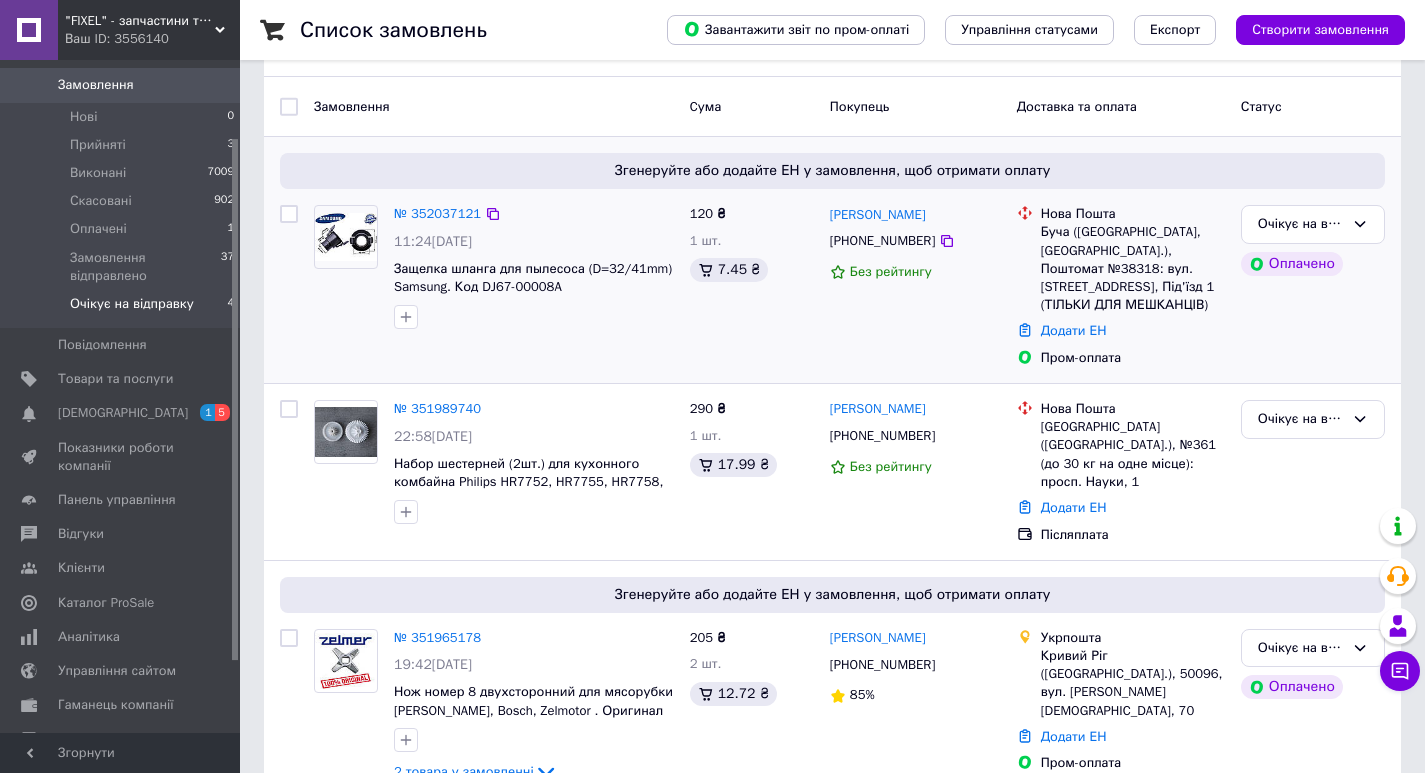 scroll, scrollTop: 370, scrollLeft: 0, axis: vertical 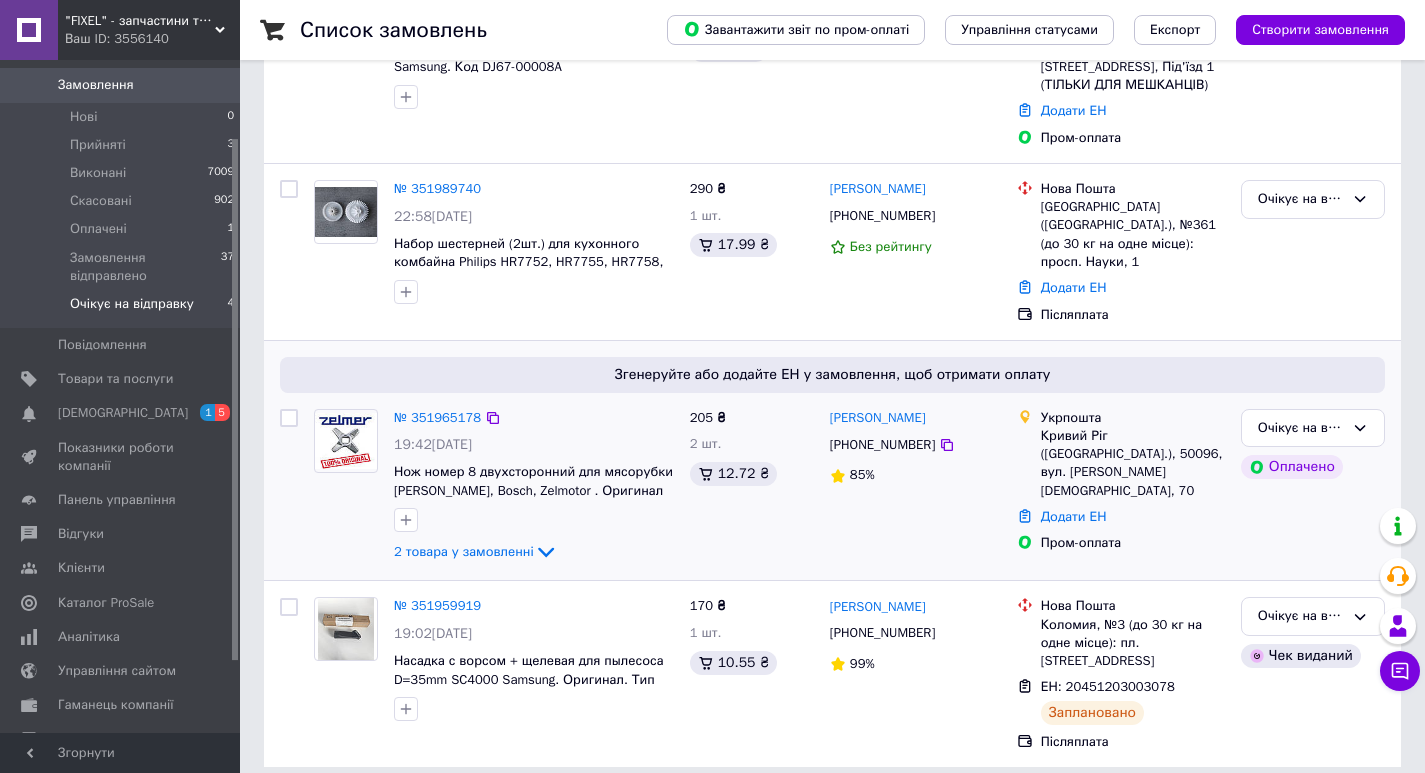 drag, startPoint x: 436, startPoint y: 537, endPoint x: 434, endPoint y: 548, distance: 11.18034 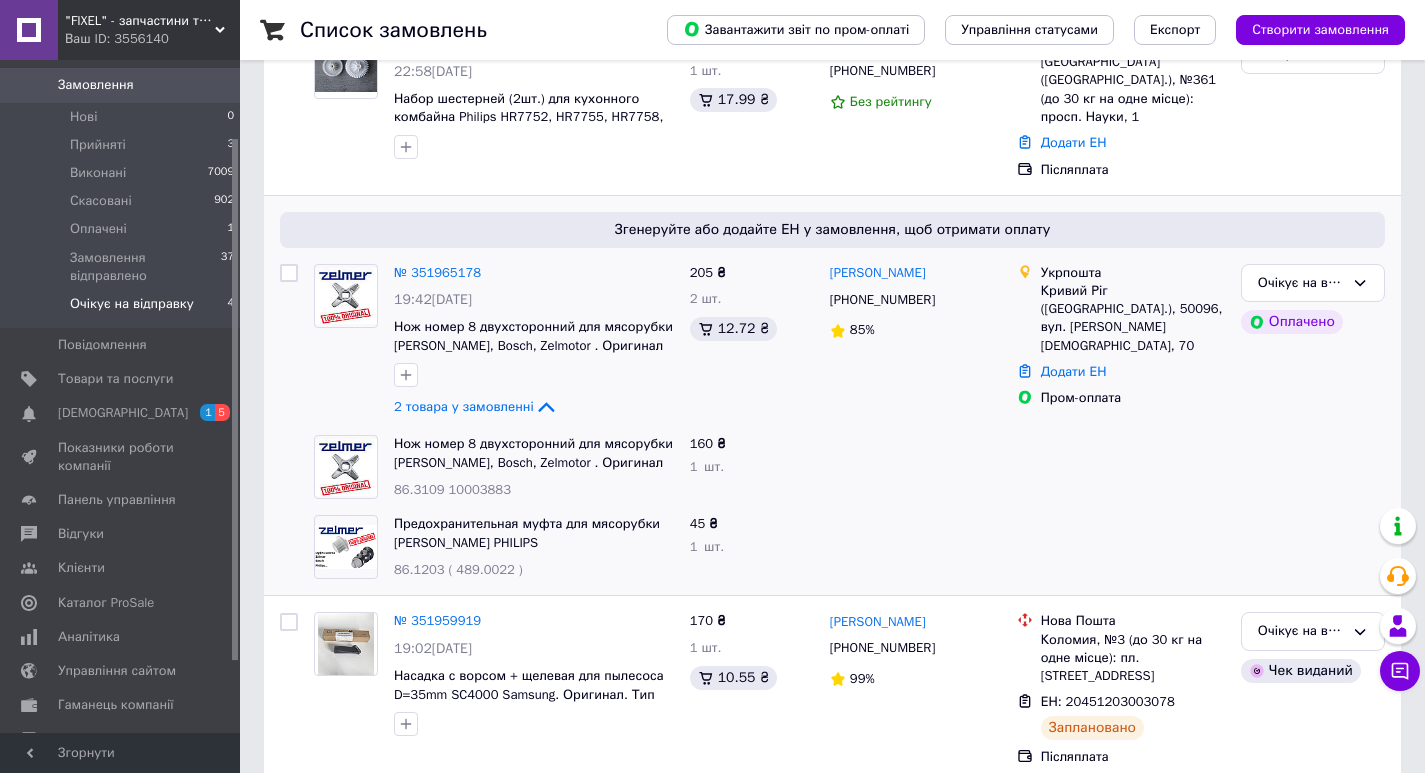 scroll, scrollTop: 530, scrollLeft: 0, axis: vertical 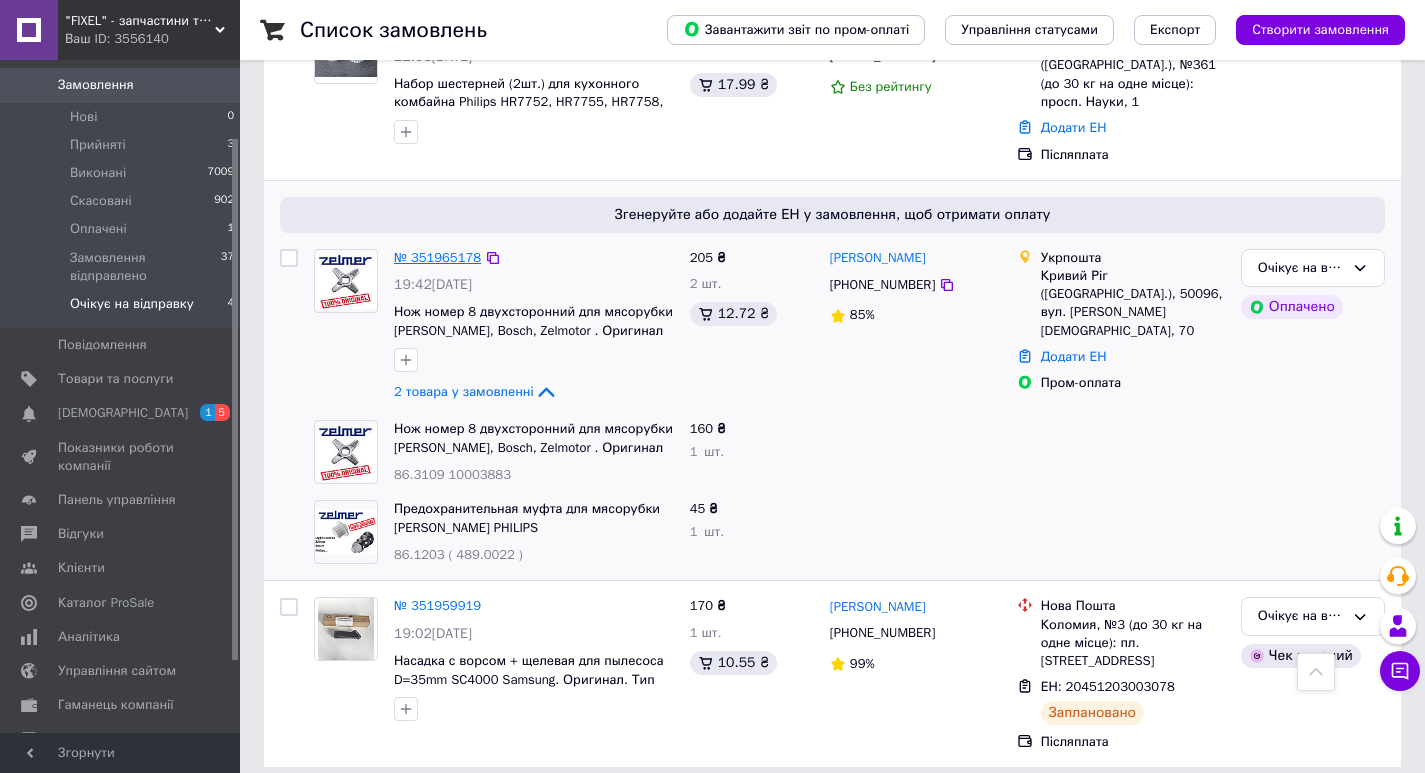 click on "№ 351965178" at bounding box center [437, 257] 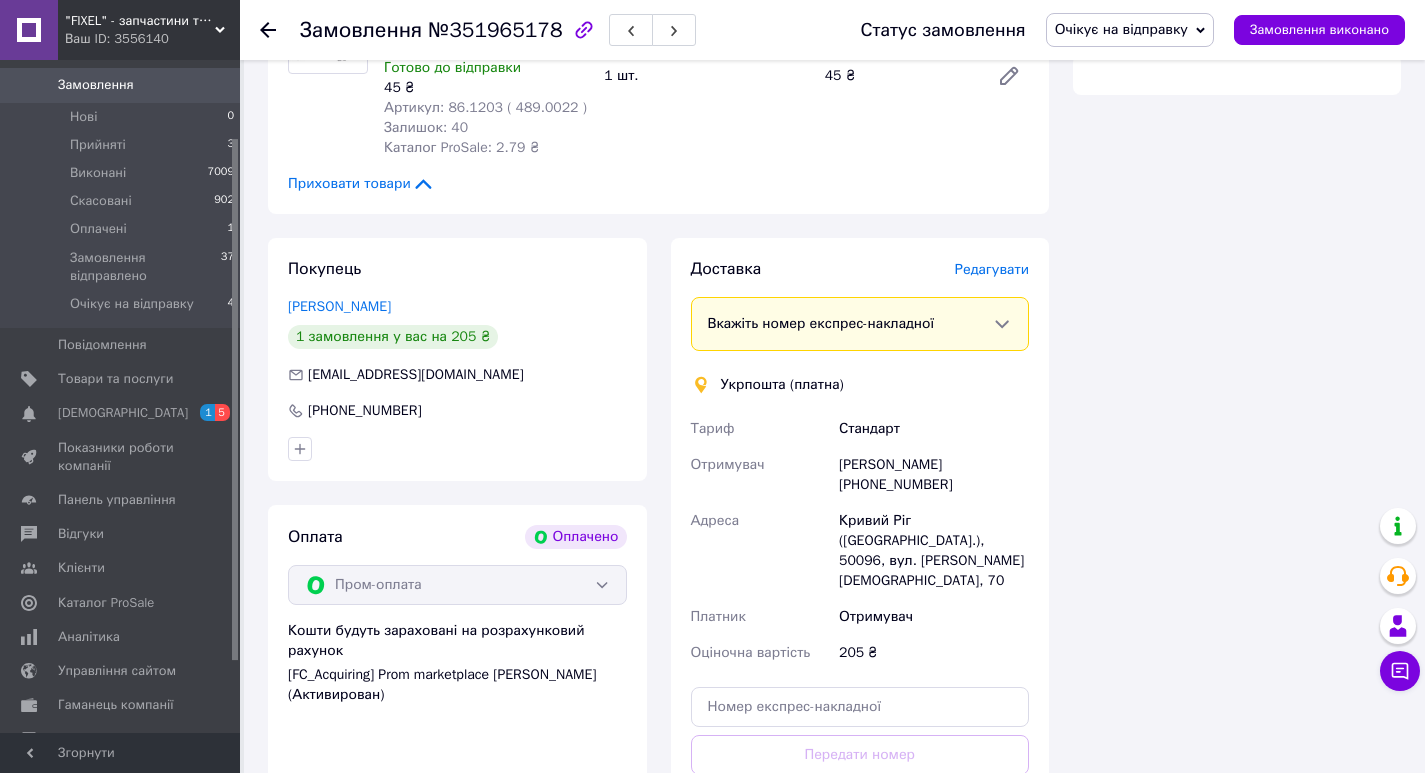 scroll, scrollTop: 530, scrollLeft: 0, axis: vertical 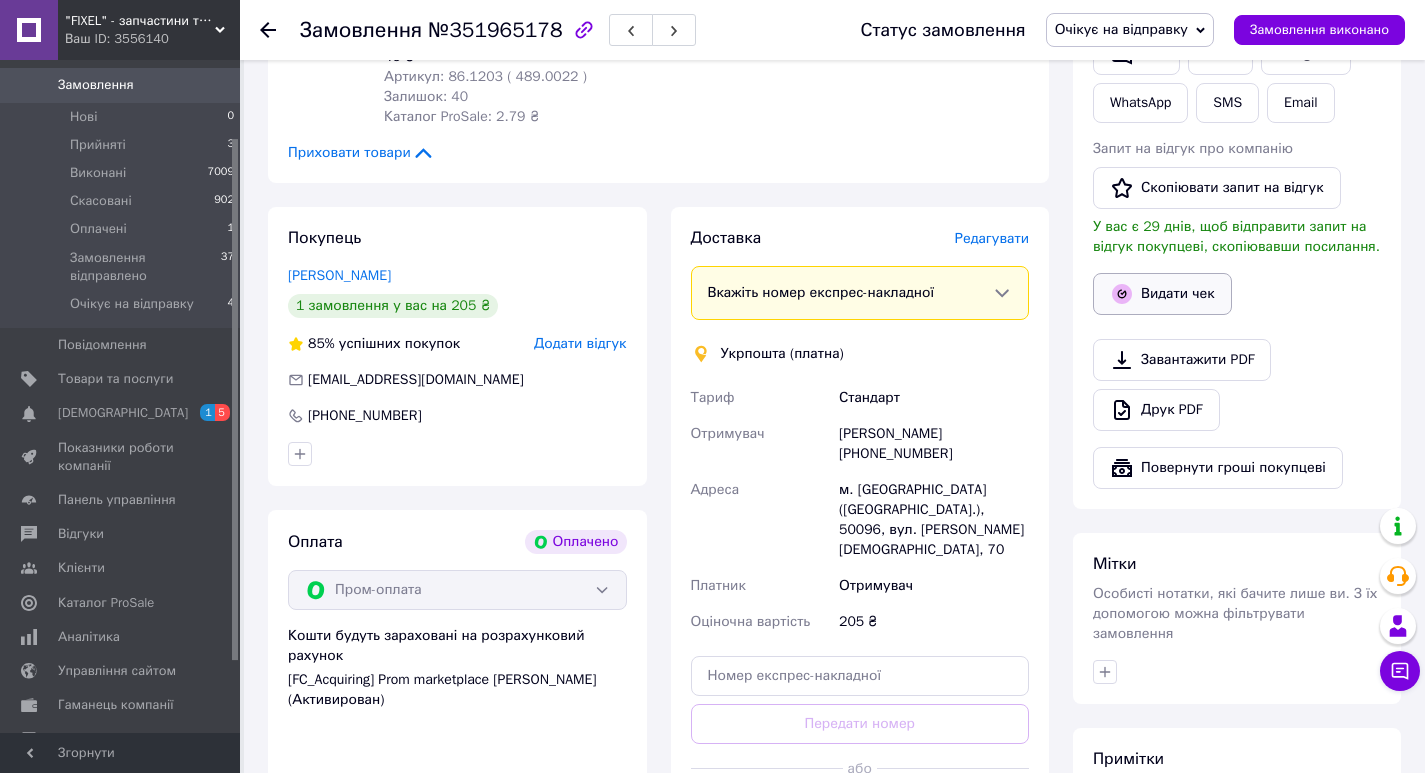 click on "Видати чек" at bounding box center [1162, 294] 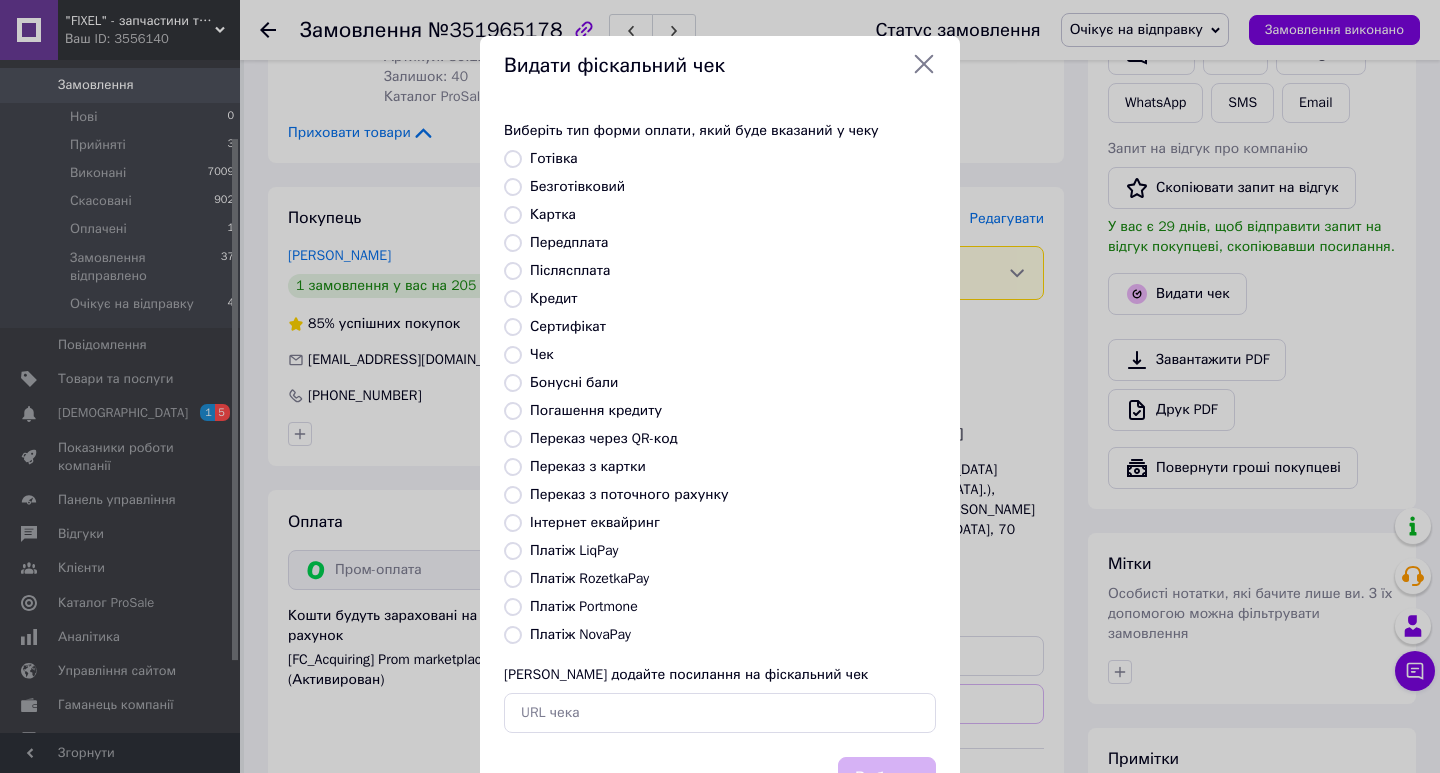 click on "Платіж RozetkaPay" at bounding box center [589, 578] 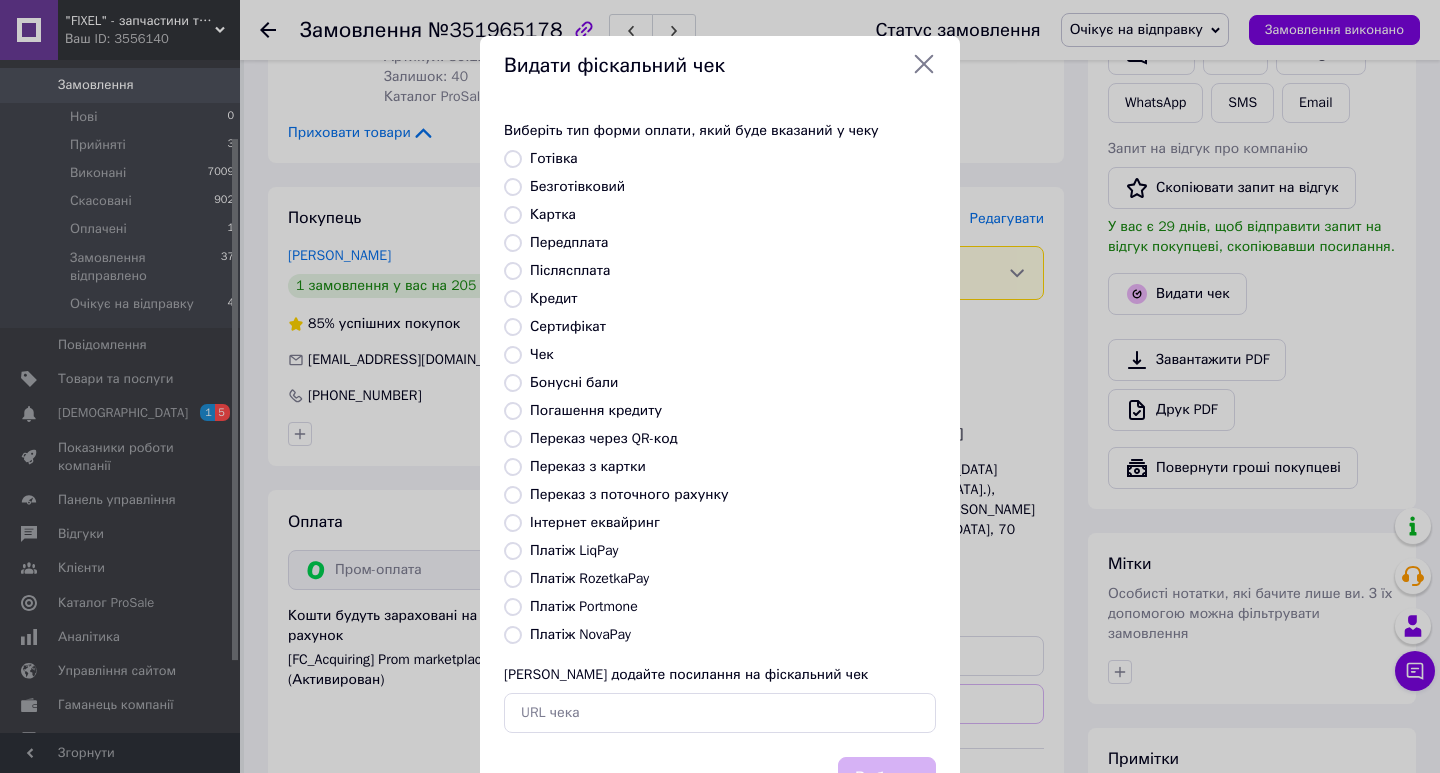 radio on "true" 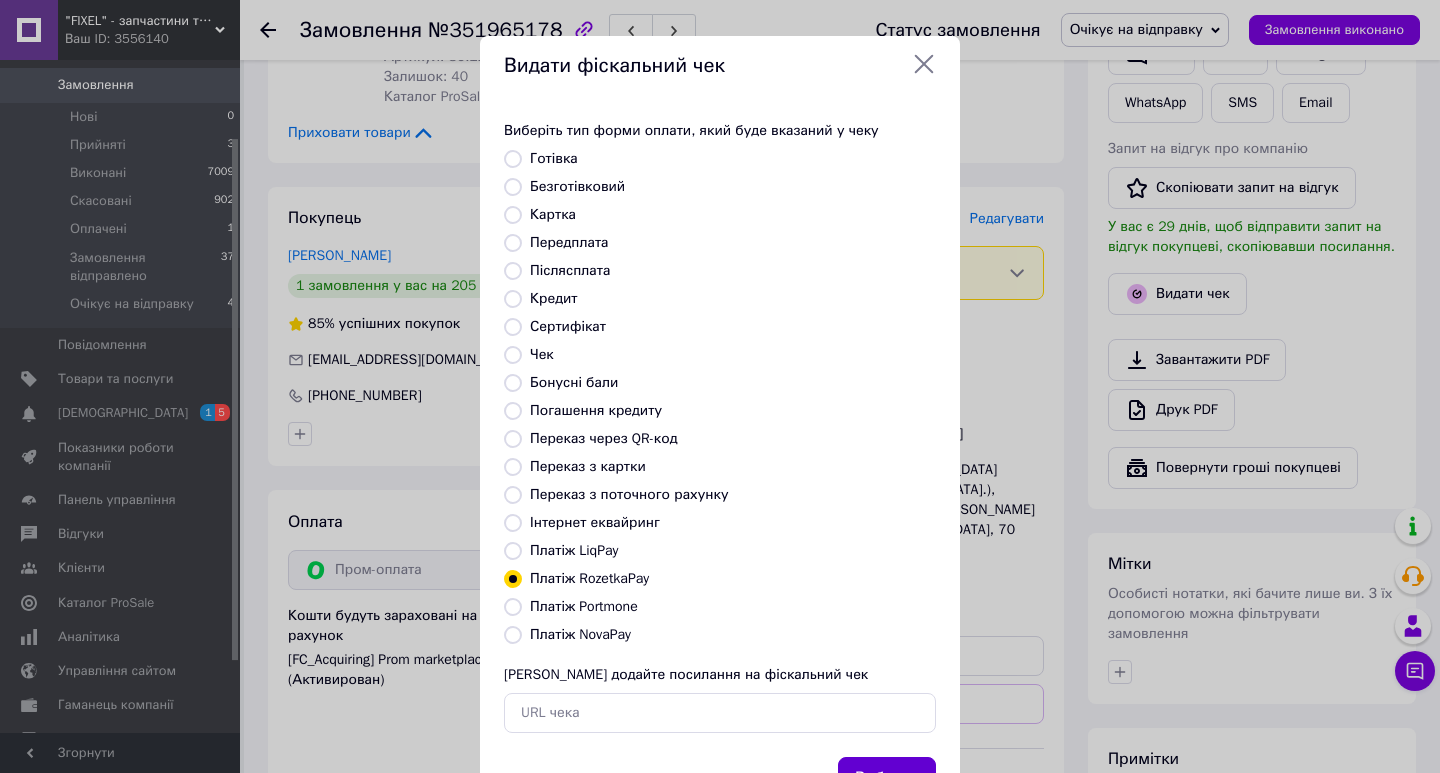 click on "Вибрати" at bounding box center [887, 778] 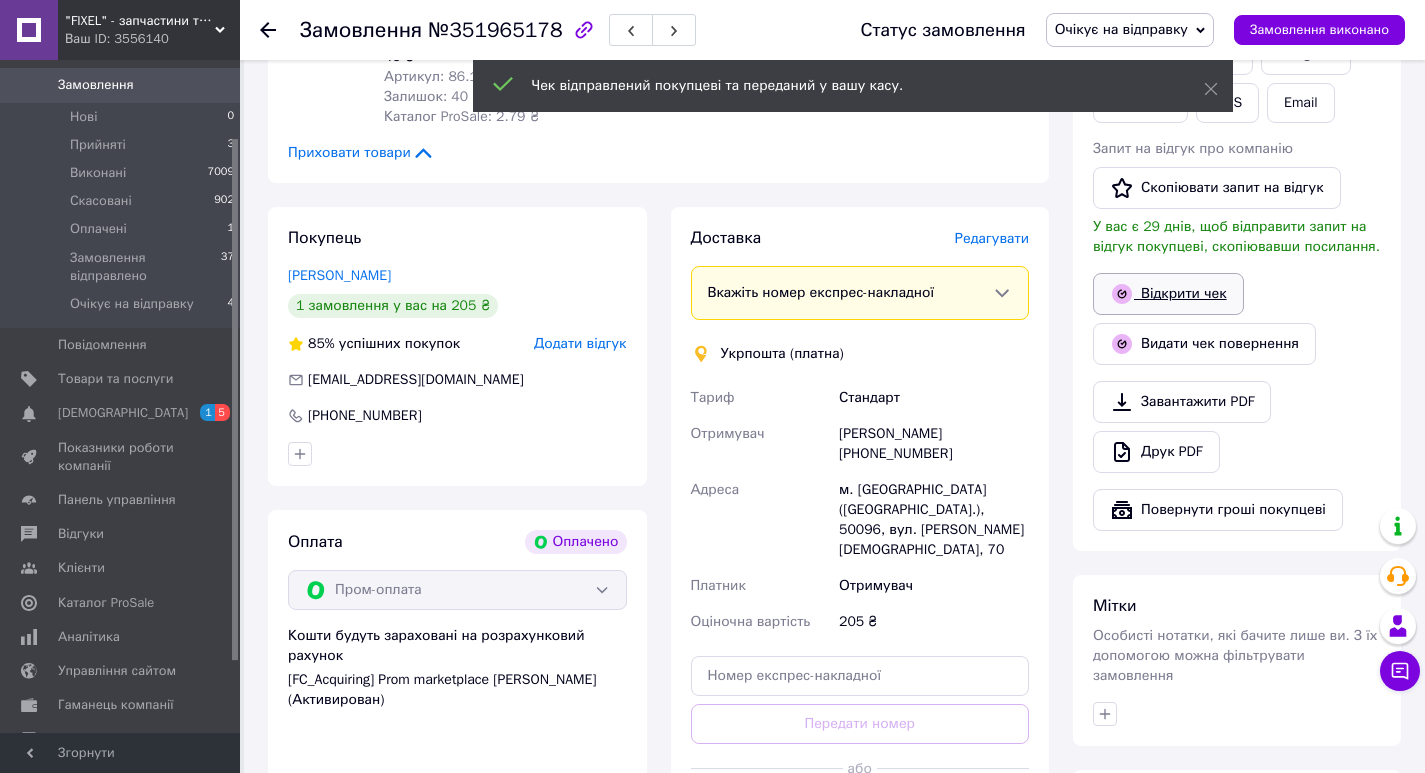 click on "Відкрити чек" at bounding box center [1168, 294] 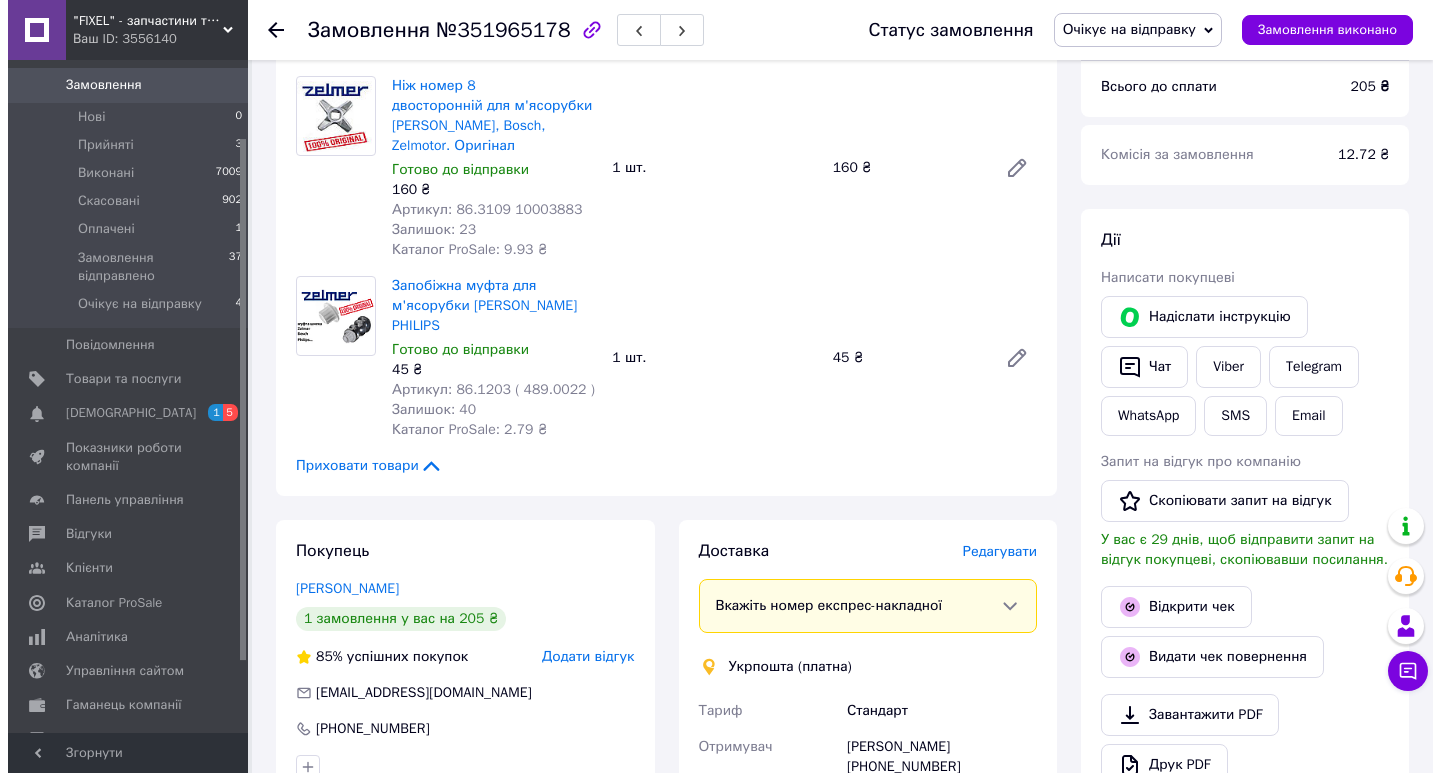 scroll, scrollTop: 330, scrollLeft: 0, axis: vertical 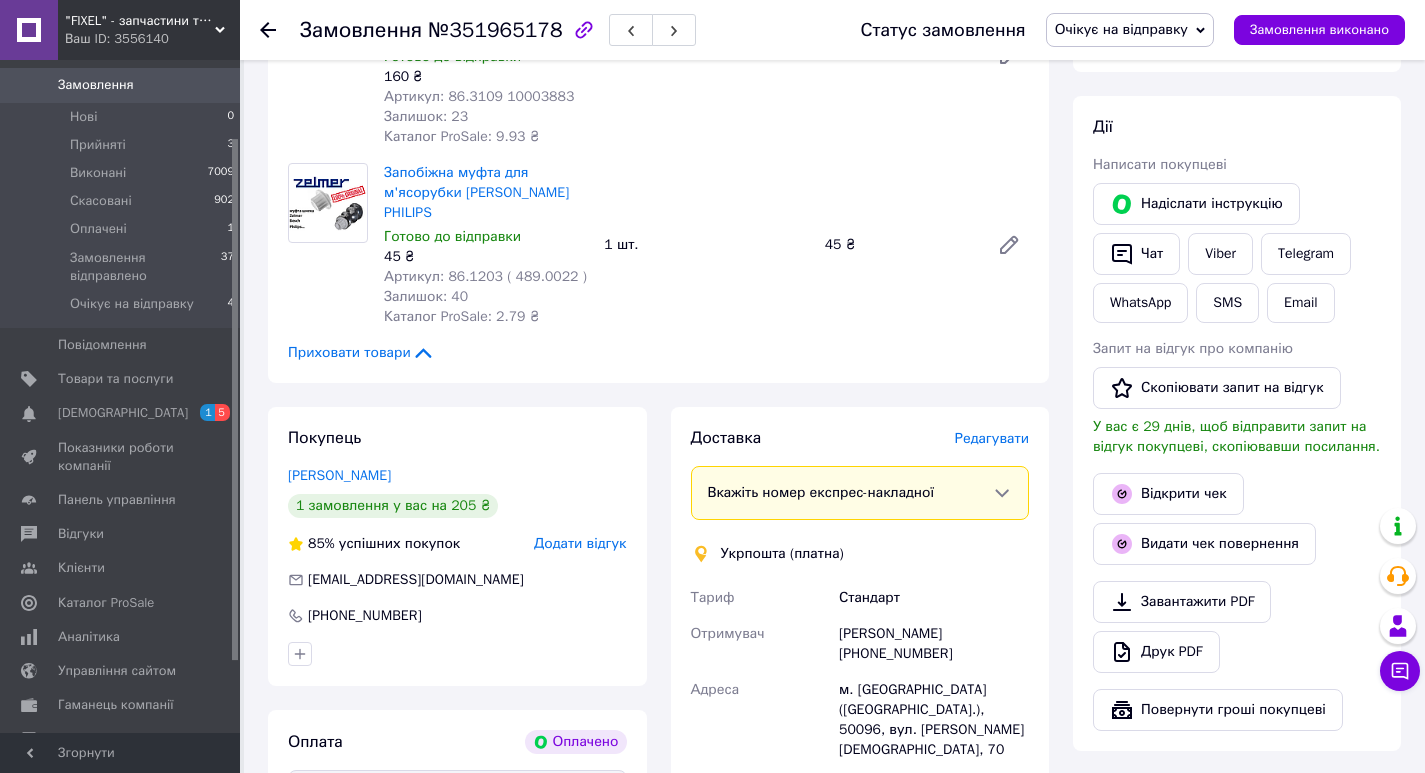 click on "Редагувати" at bounding box center [992, 438] 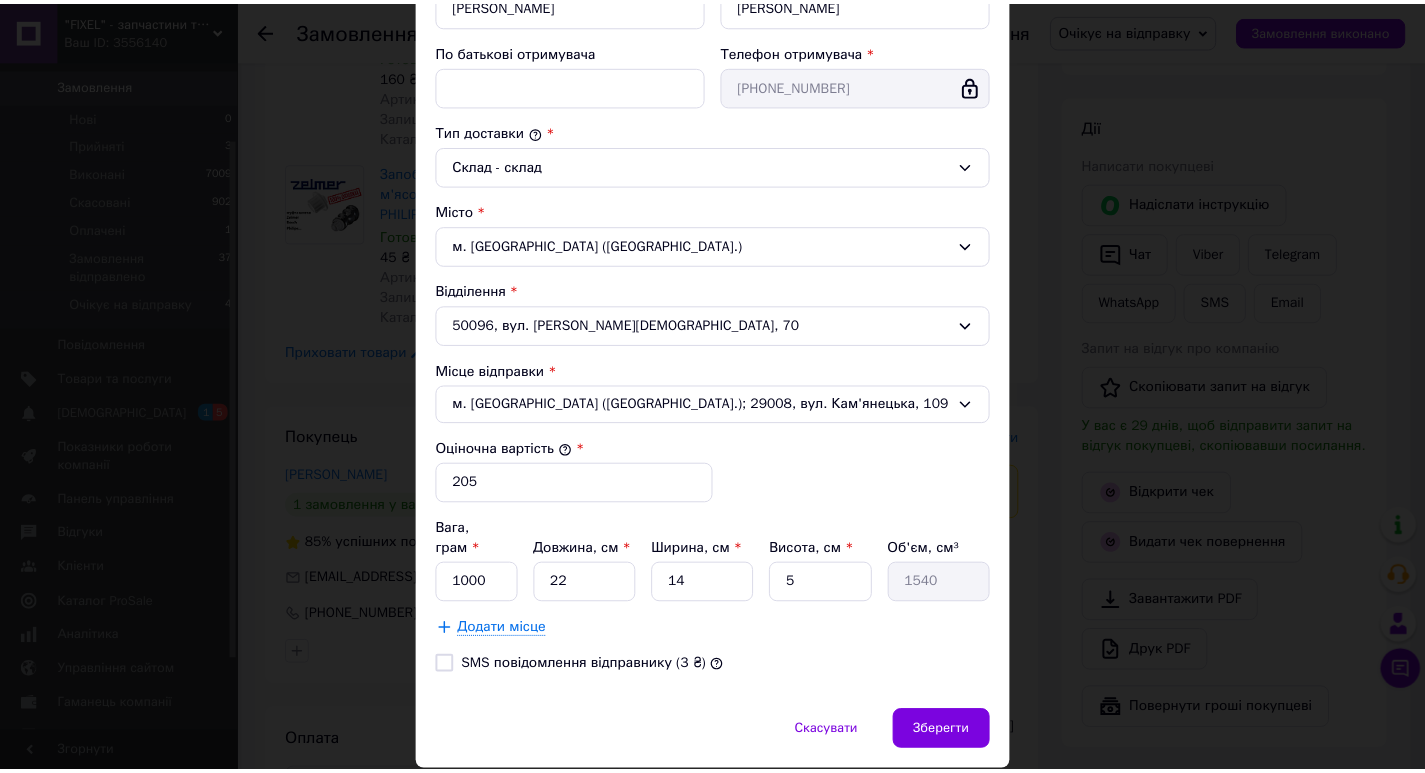 scroll, scrollTop: 478, scrollLeft: 0, axis: vertical 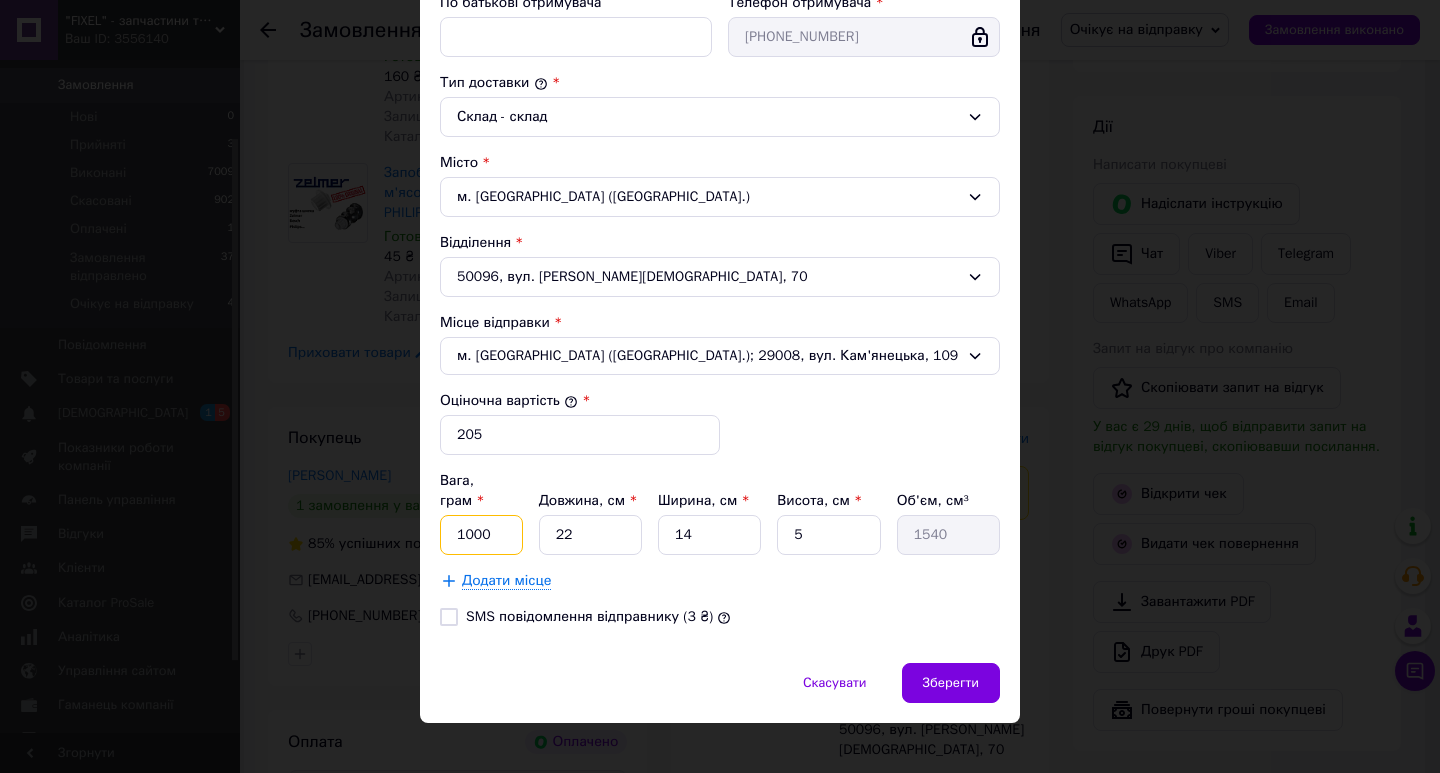 drag, startPoint x: 515, startPoint y: 515, endPoint x: 457, endPoint y: 513, distance: 58.034473 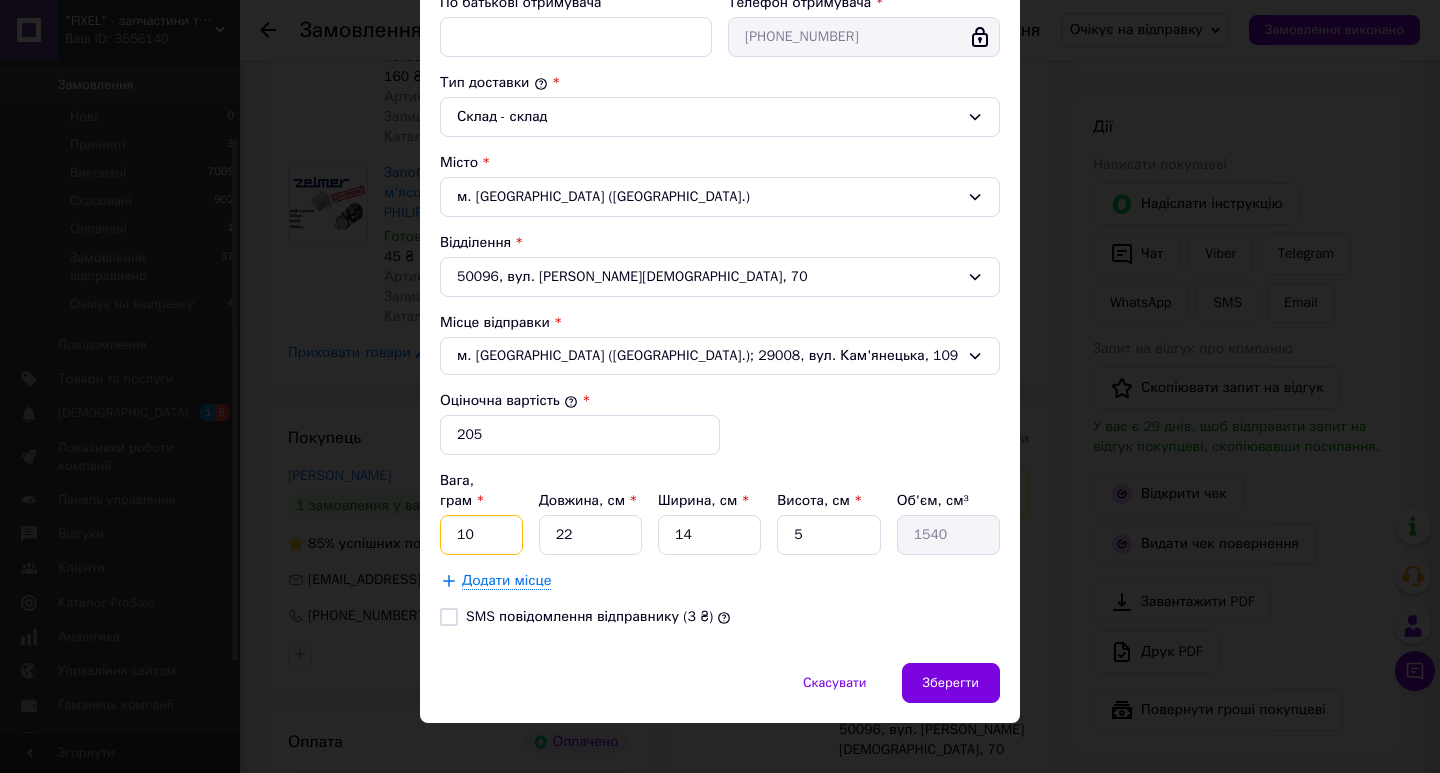 type on "1" 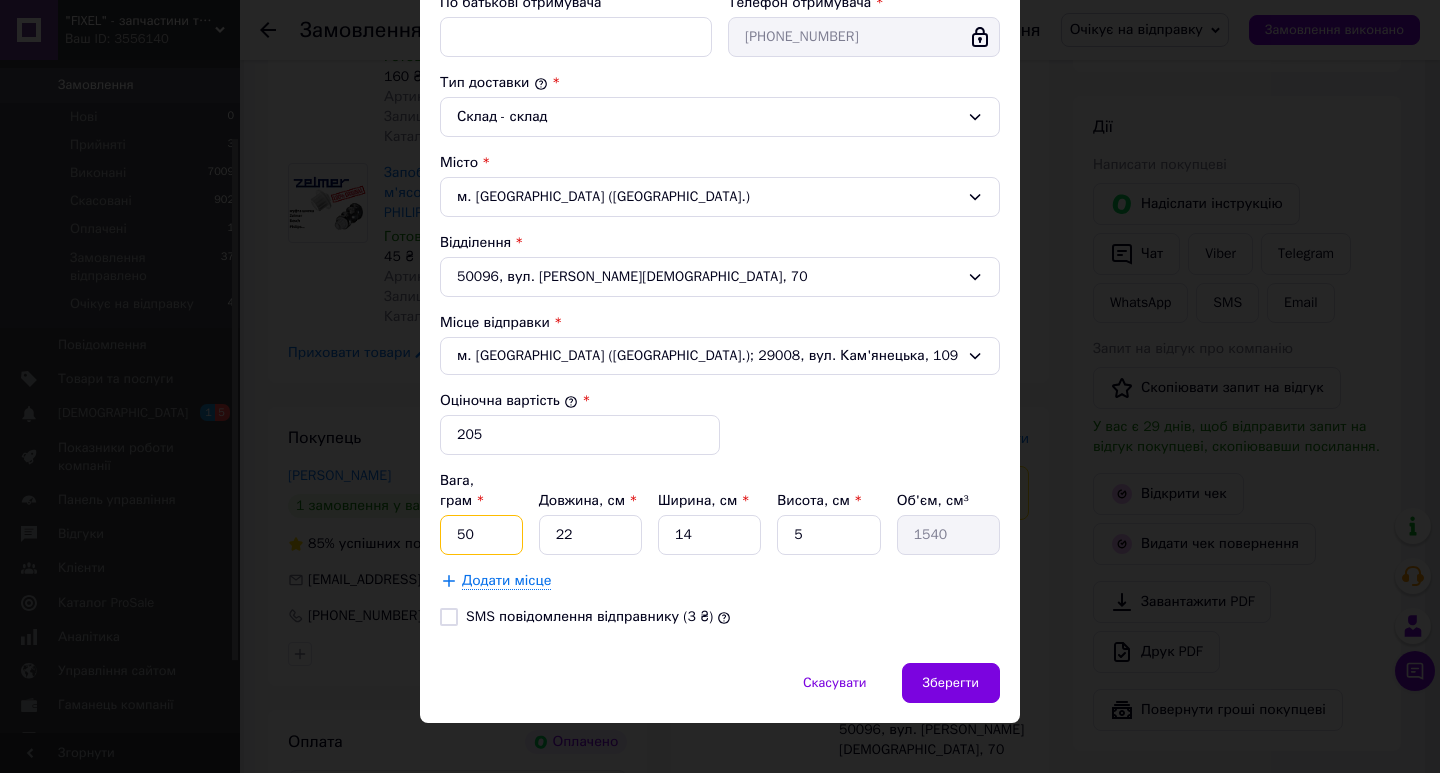 type on "50" 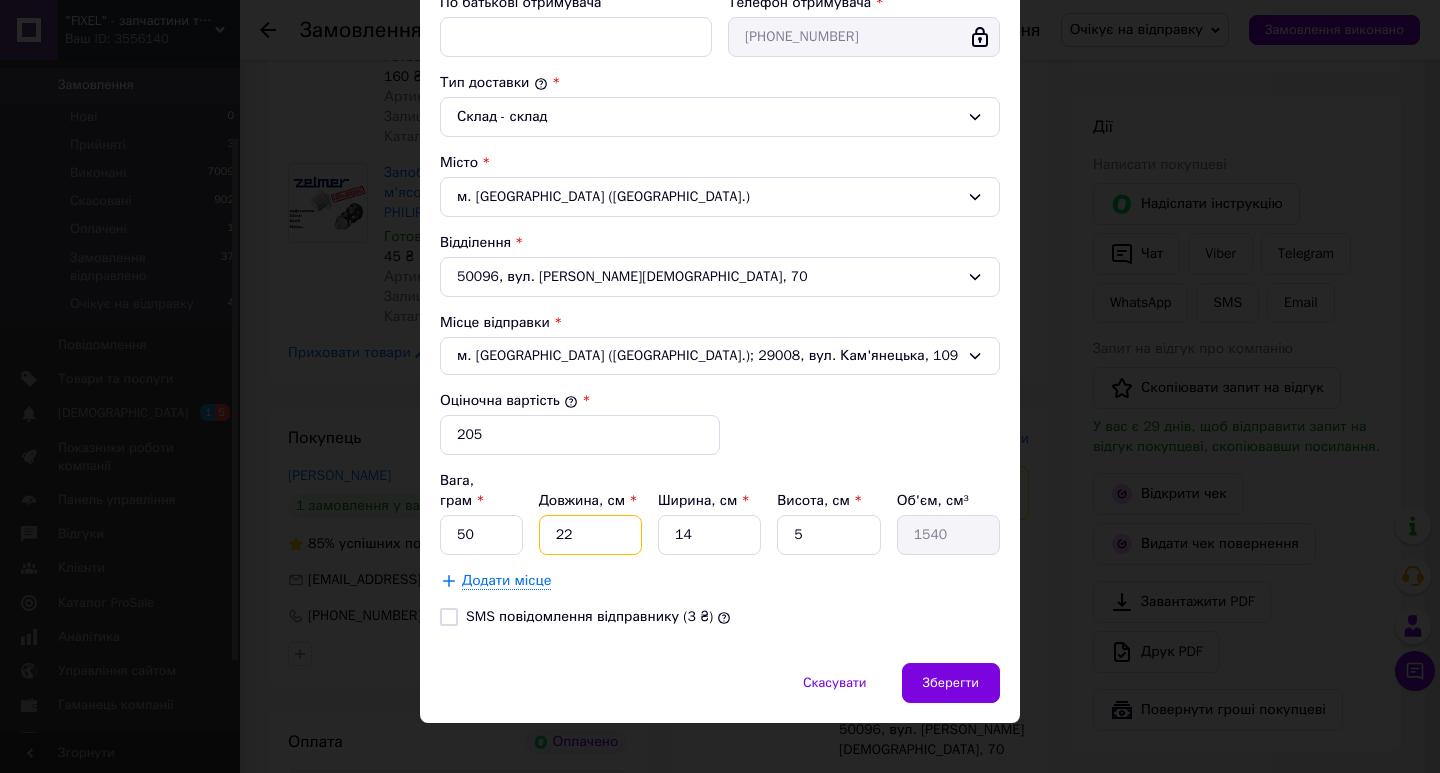 type on "2" 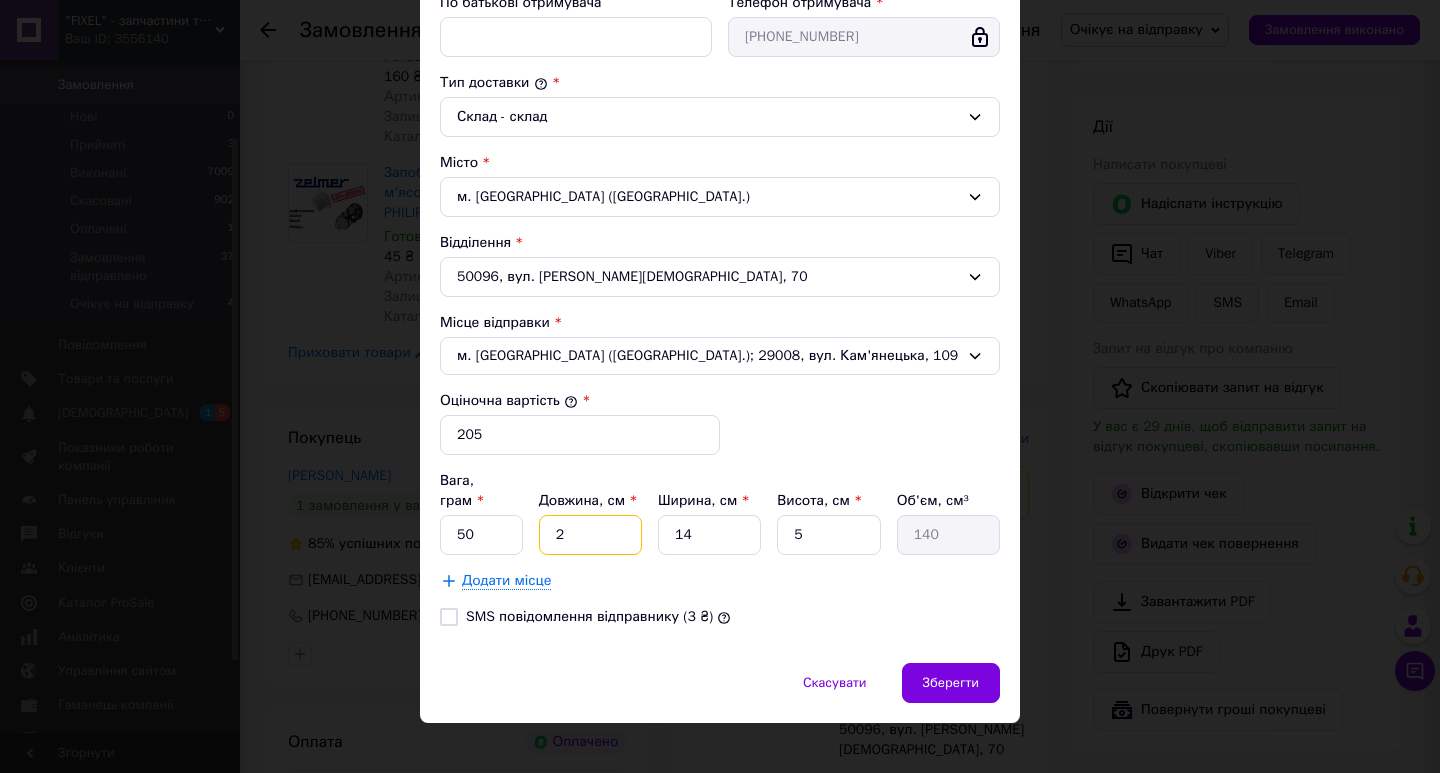 type on "23" 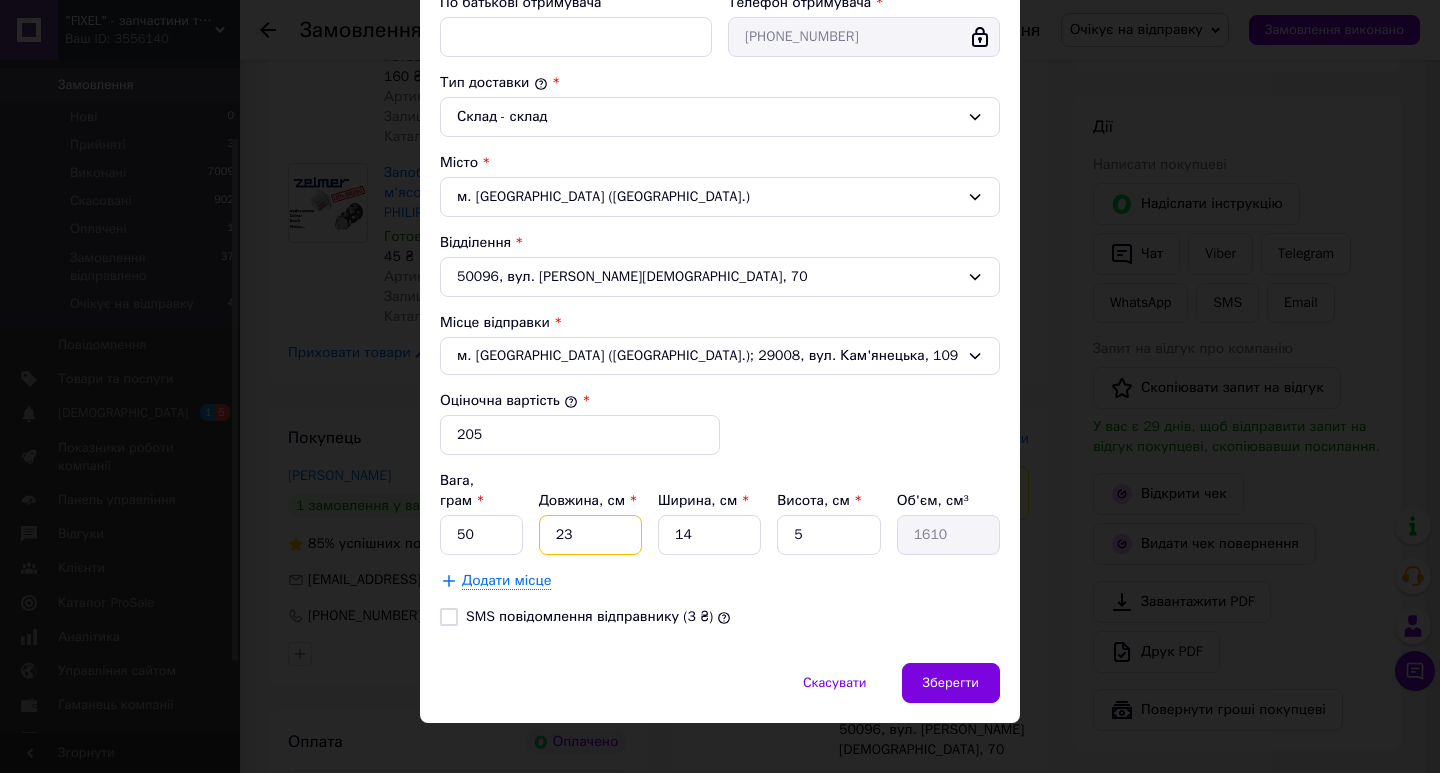 type on "23" 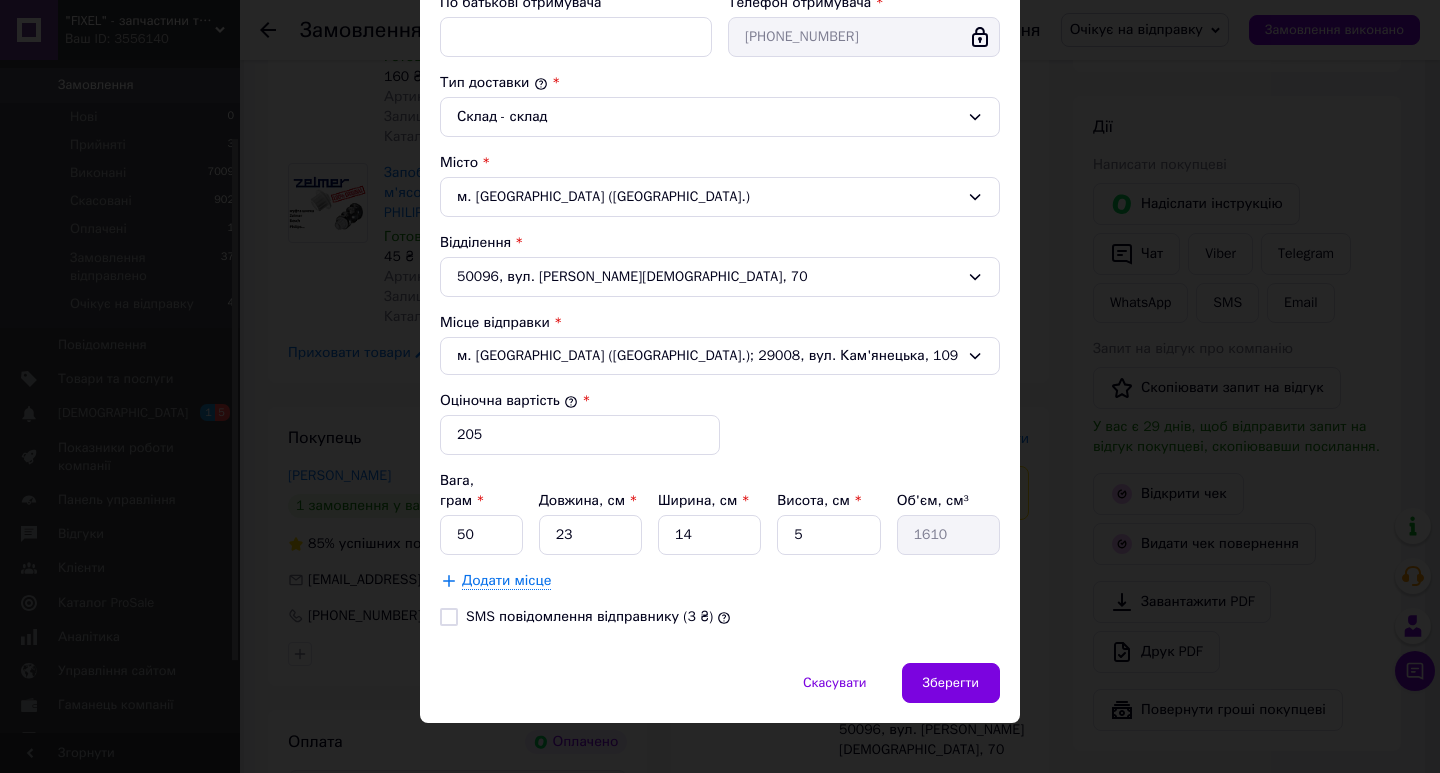 click on "Вага, грам   * 50 Довжина, см   * 23 Ширина, см   * 14 Висота, см   * 5 Об'єм, см³ 1610 Додати місце" at bounding box center [720, 531] 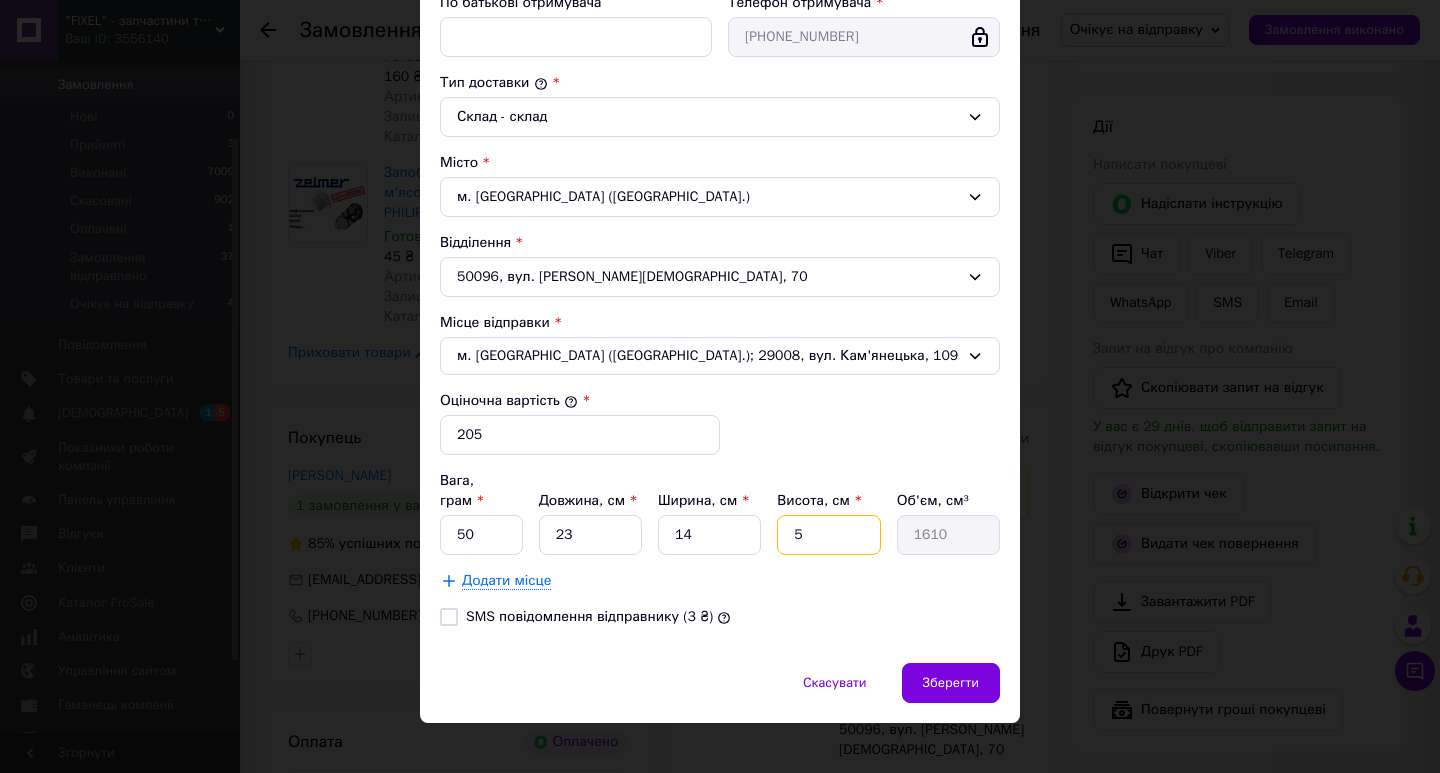 click on "5" at bounding box center (828, 535) 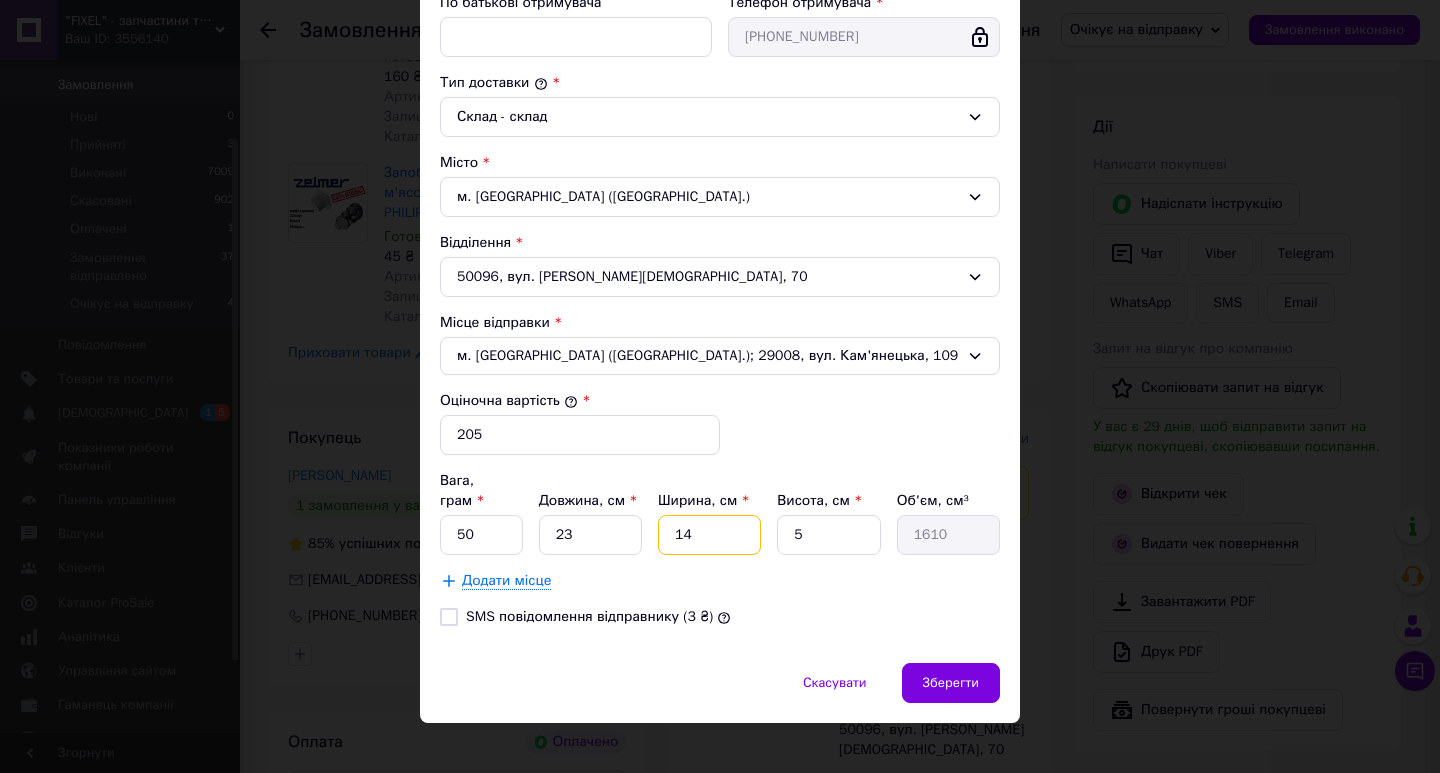 click on "14" at bounding box center (709, 535) 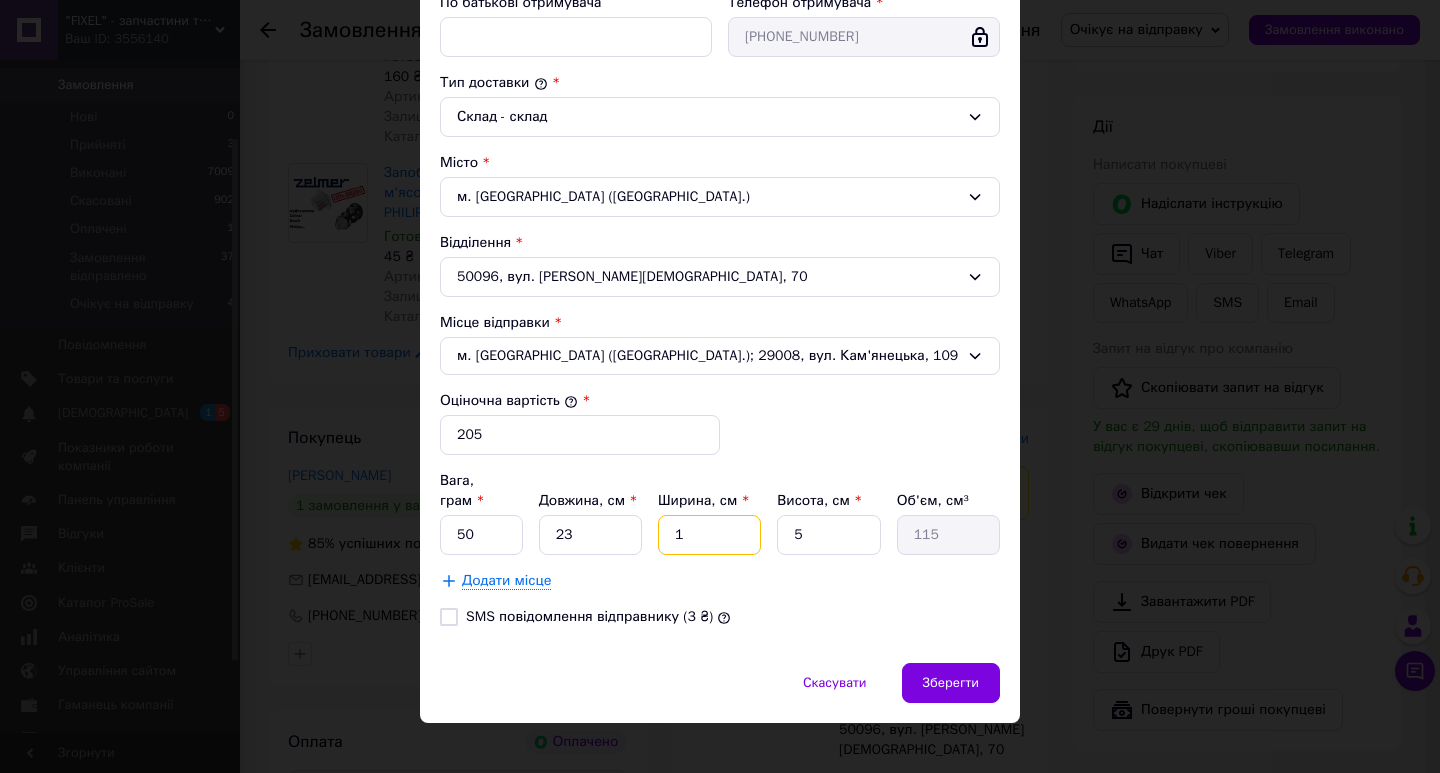 type on "12" 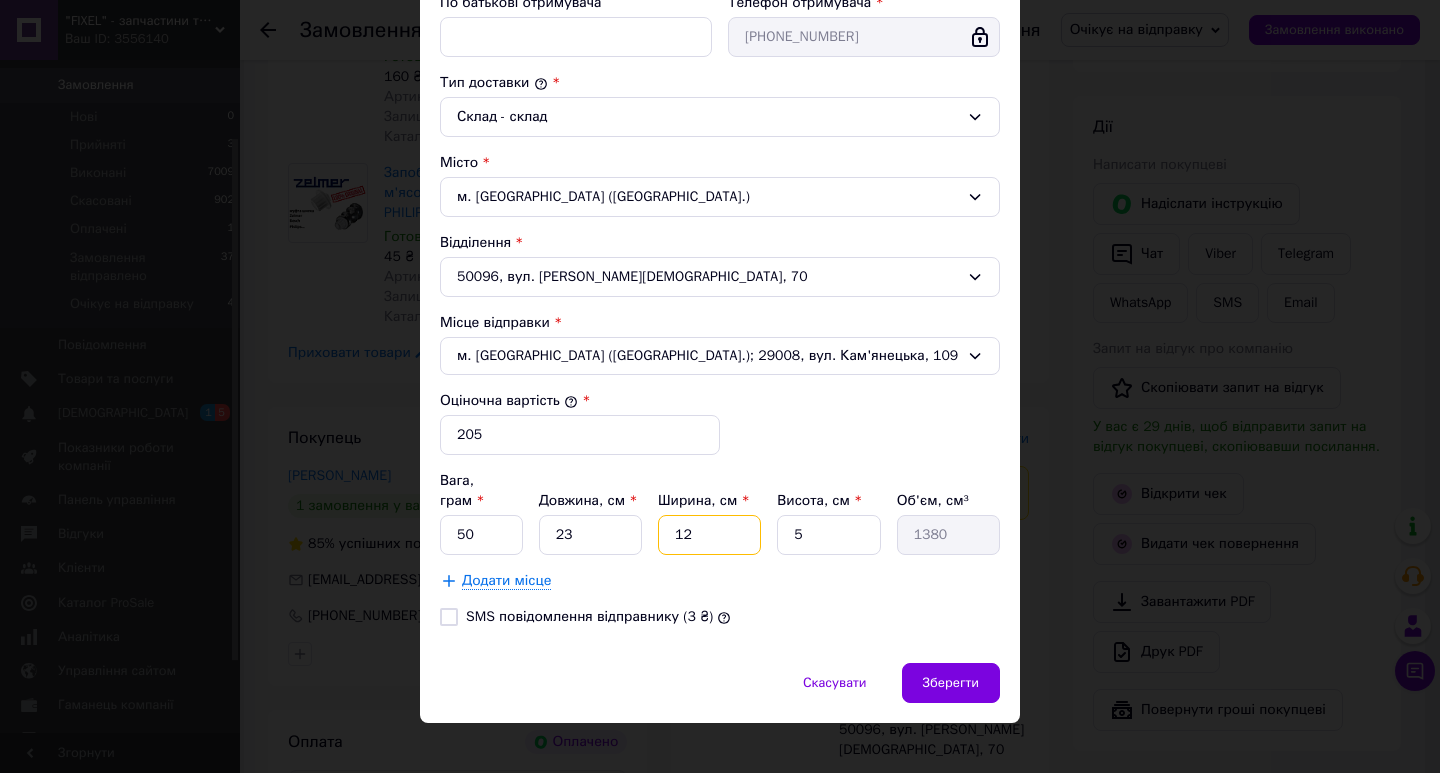 type on "12" 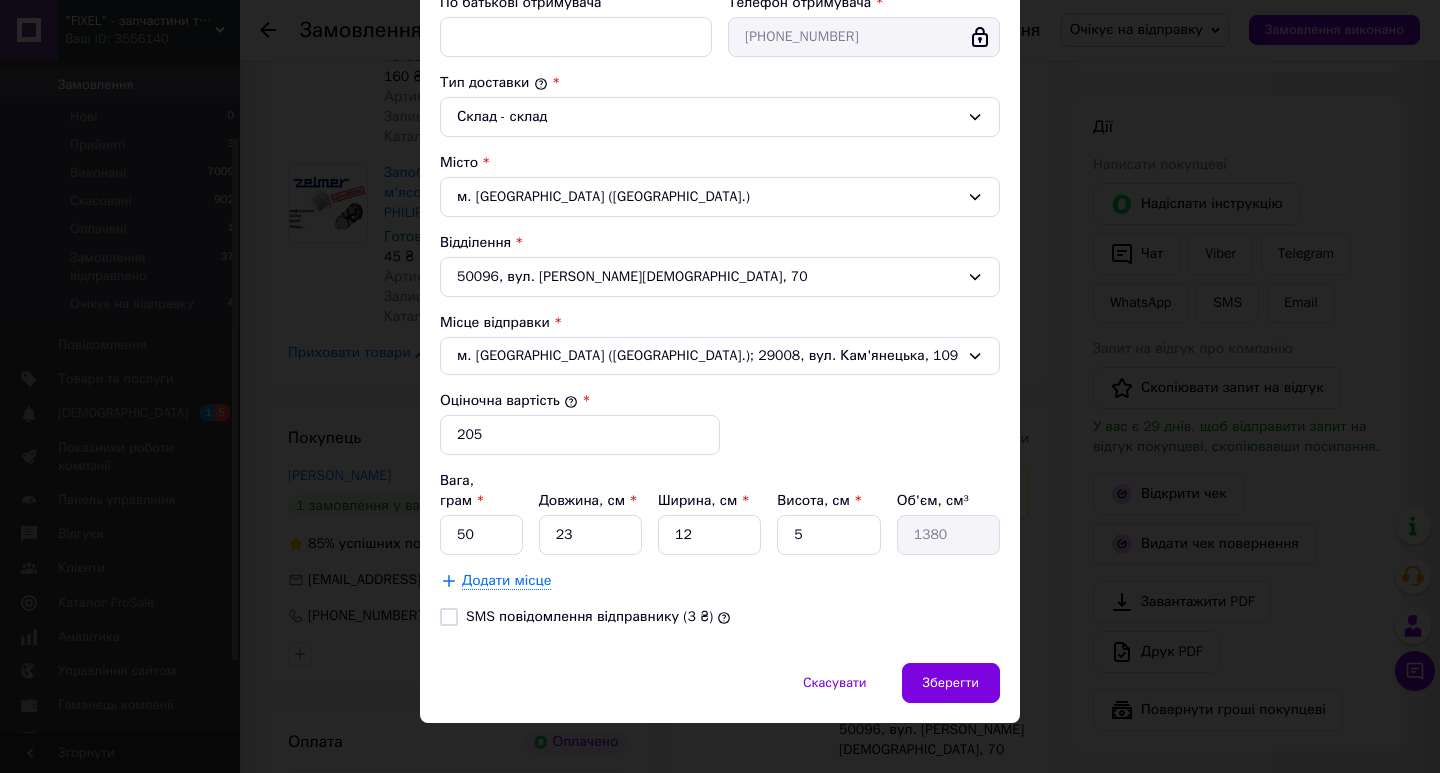 click on "SMS повідомлення відправнику (3 ₴)" at bounding box center [720, 617] 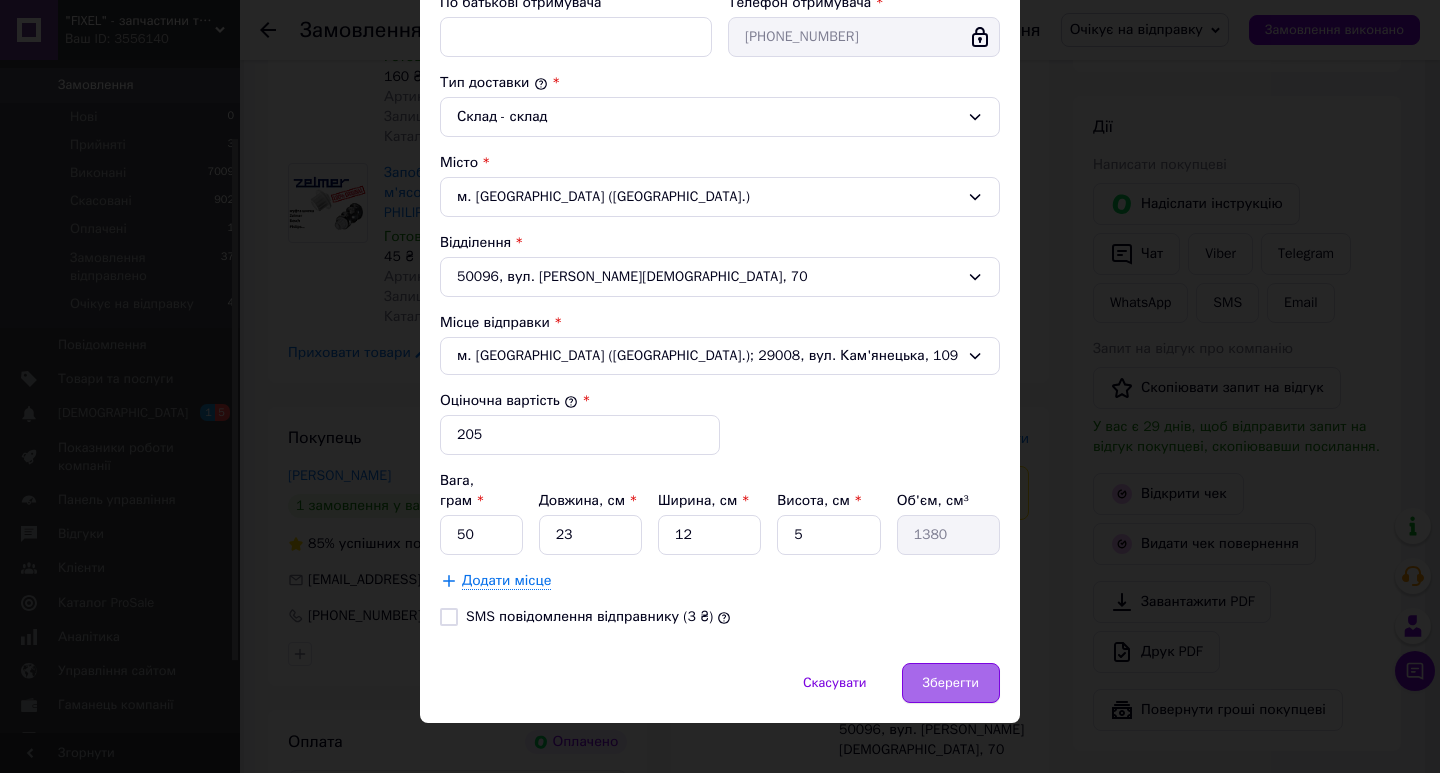 click on "Зберегти" at bounding box center (951, 683) 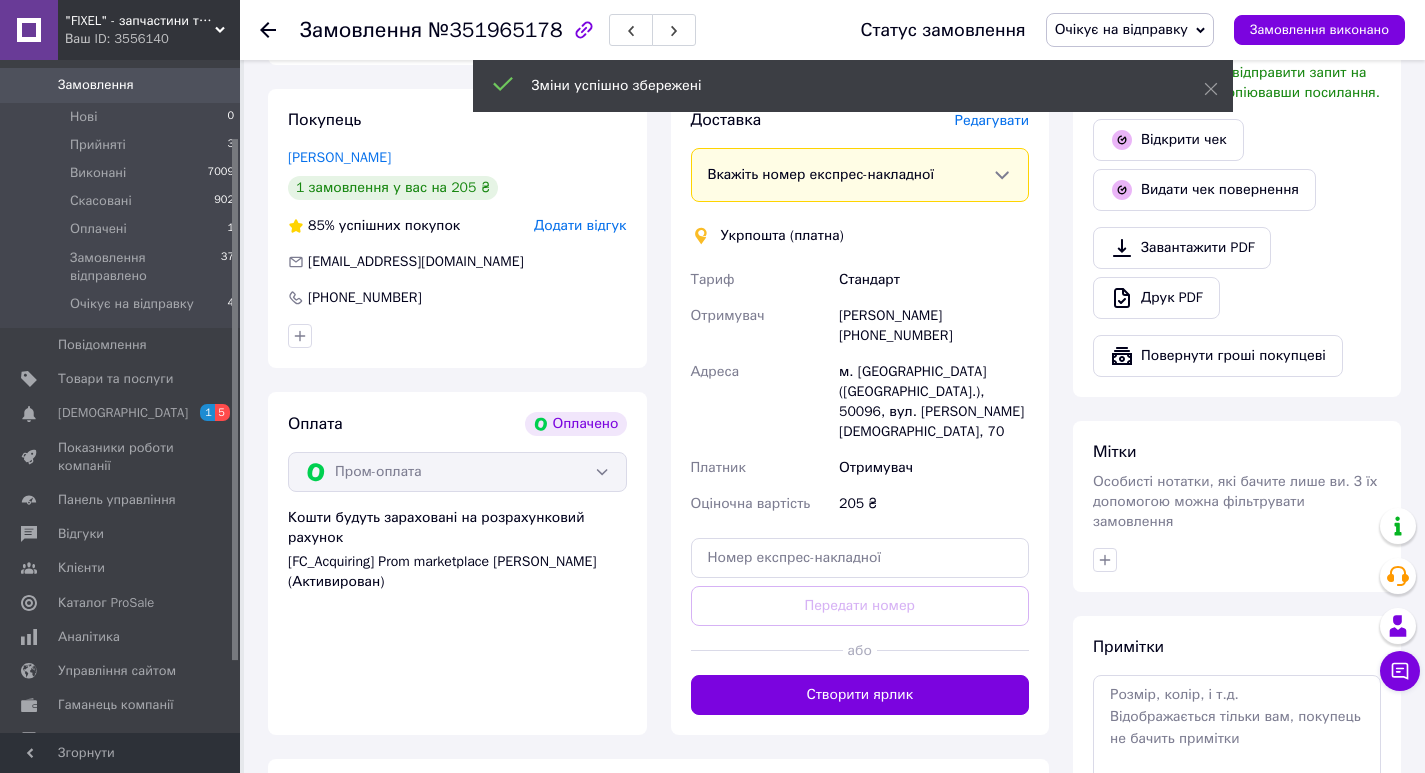 scroll, scrollTop: 730, scrollLeft: 0, axis: vertical 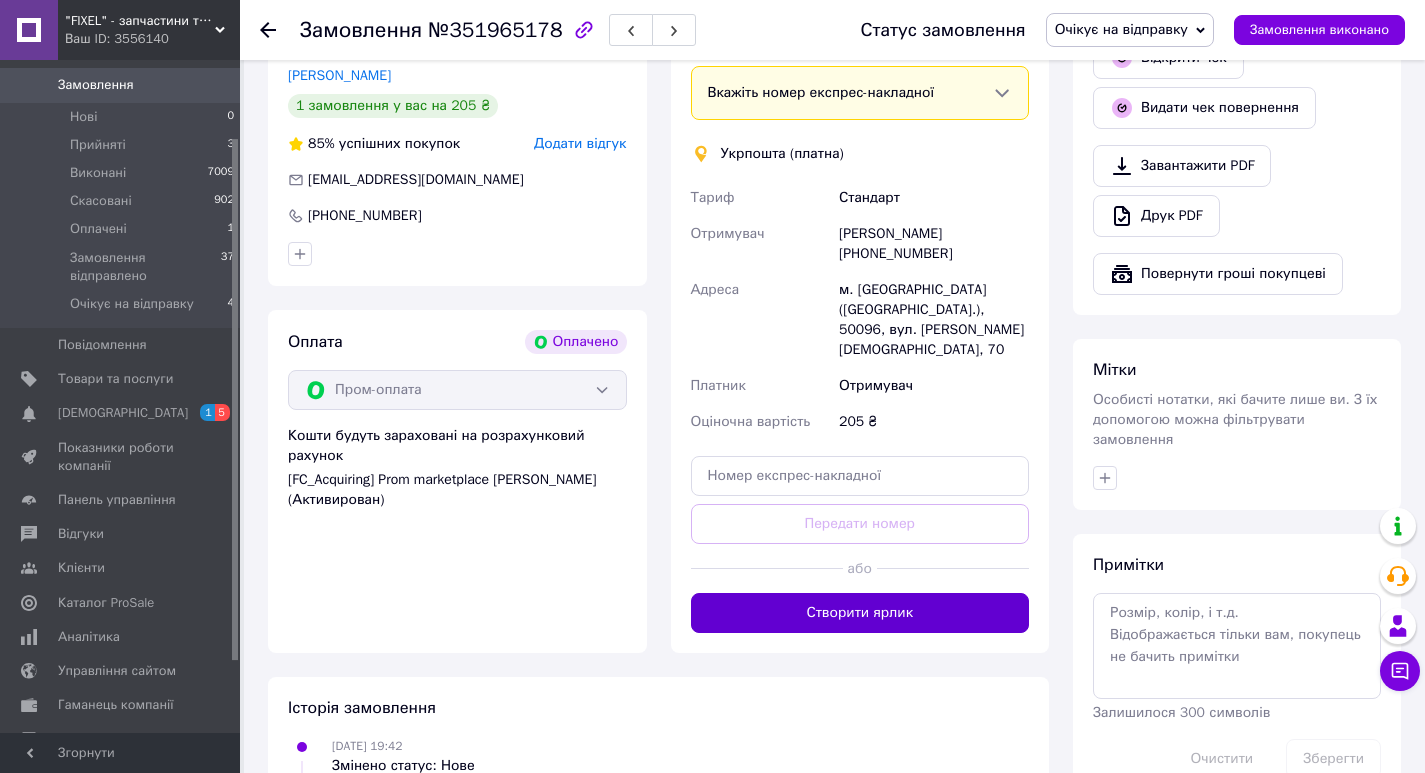 click on "Створити ярлик" at bounding box center (860, 613) 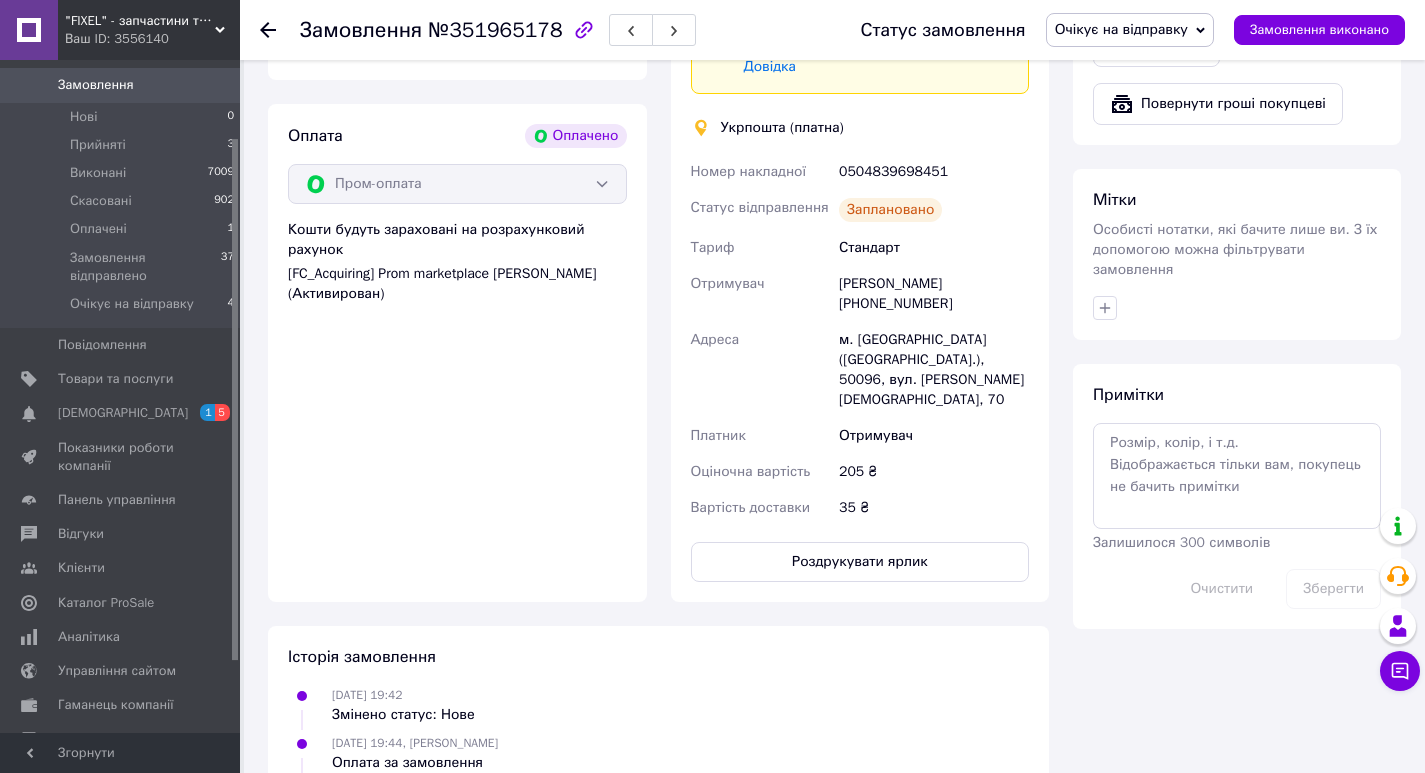 scroll, scrollTop: 1030, scrollLeft: 0, axis: vertical 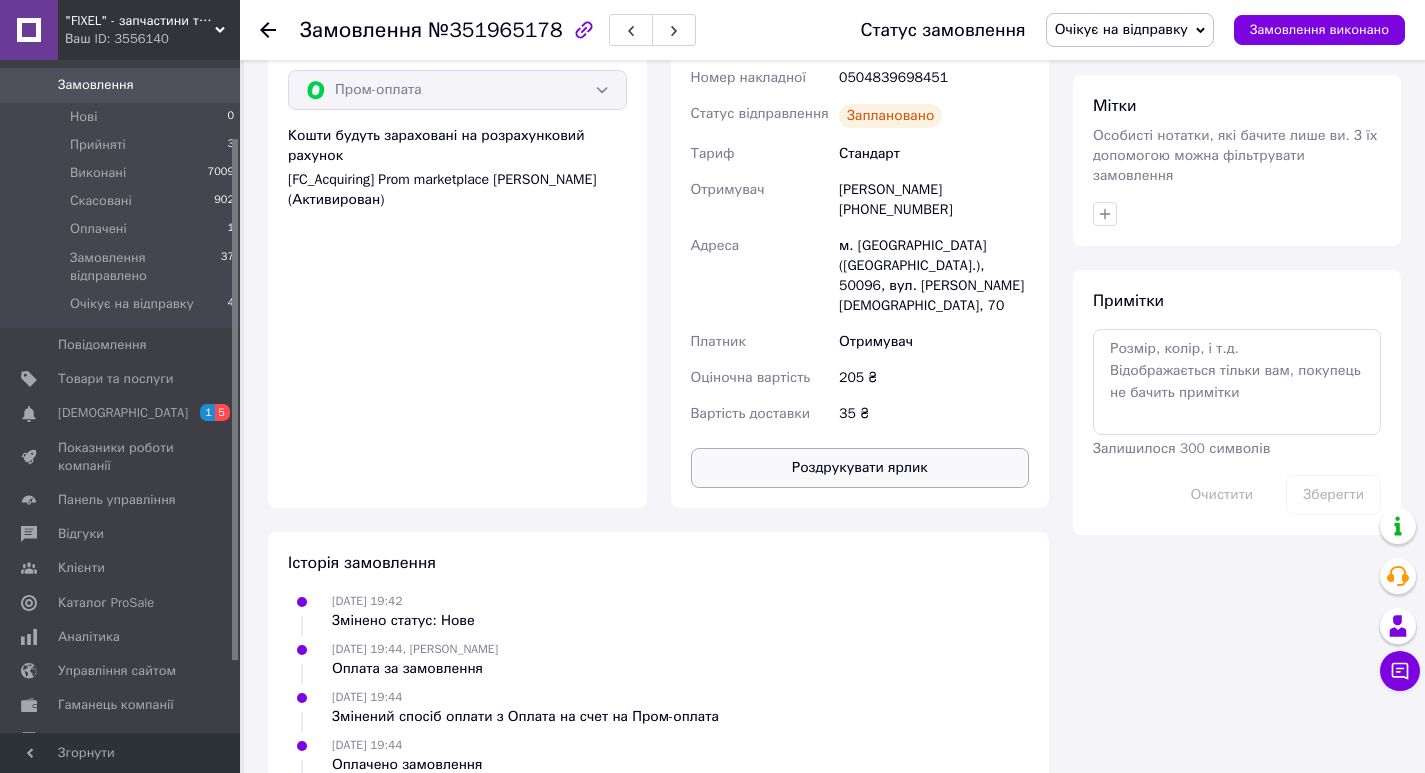 click on "Роздрукувати ярлик" at bounding box center [860, 468] 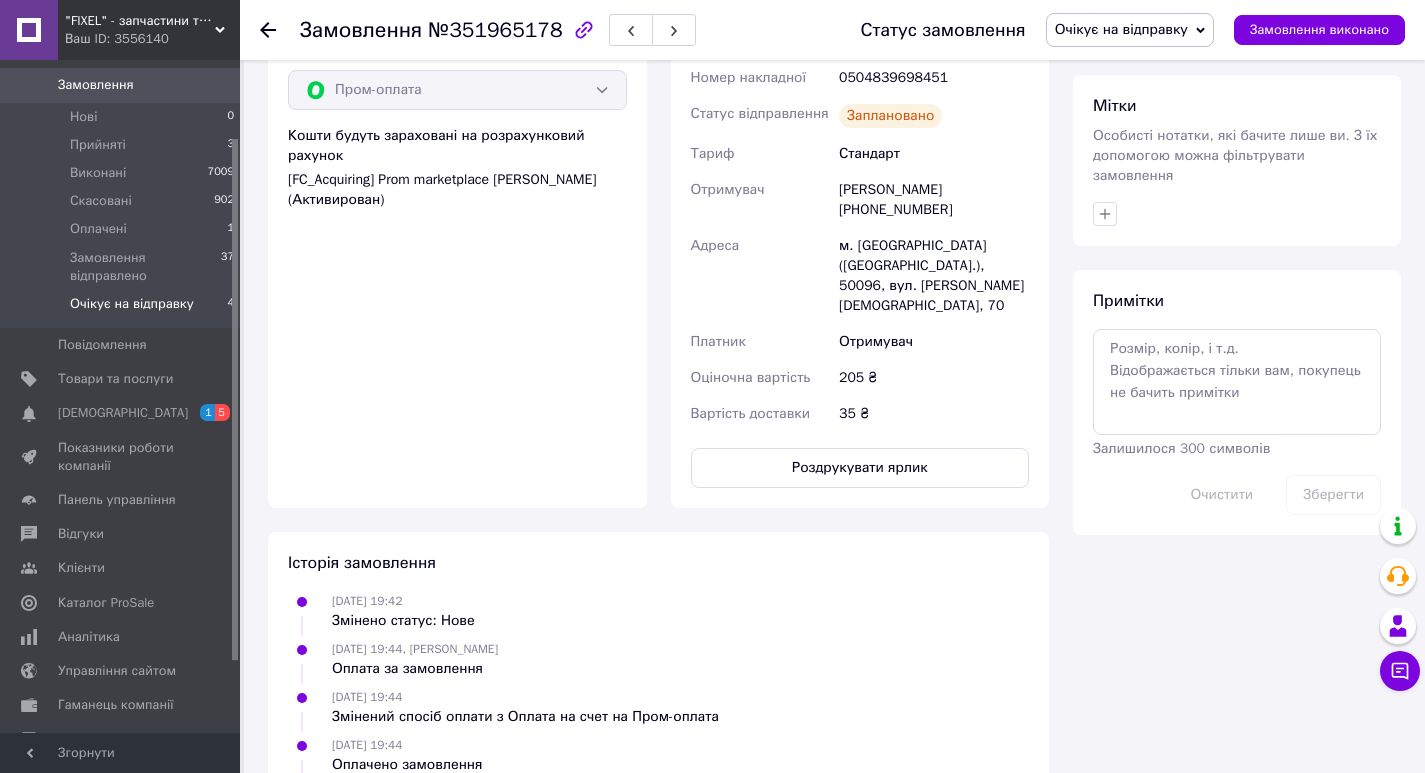 click on "Очікує на відправку  4" at bounding box center (123, 309) 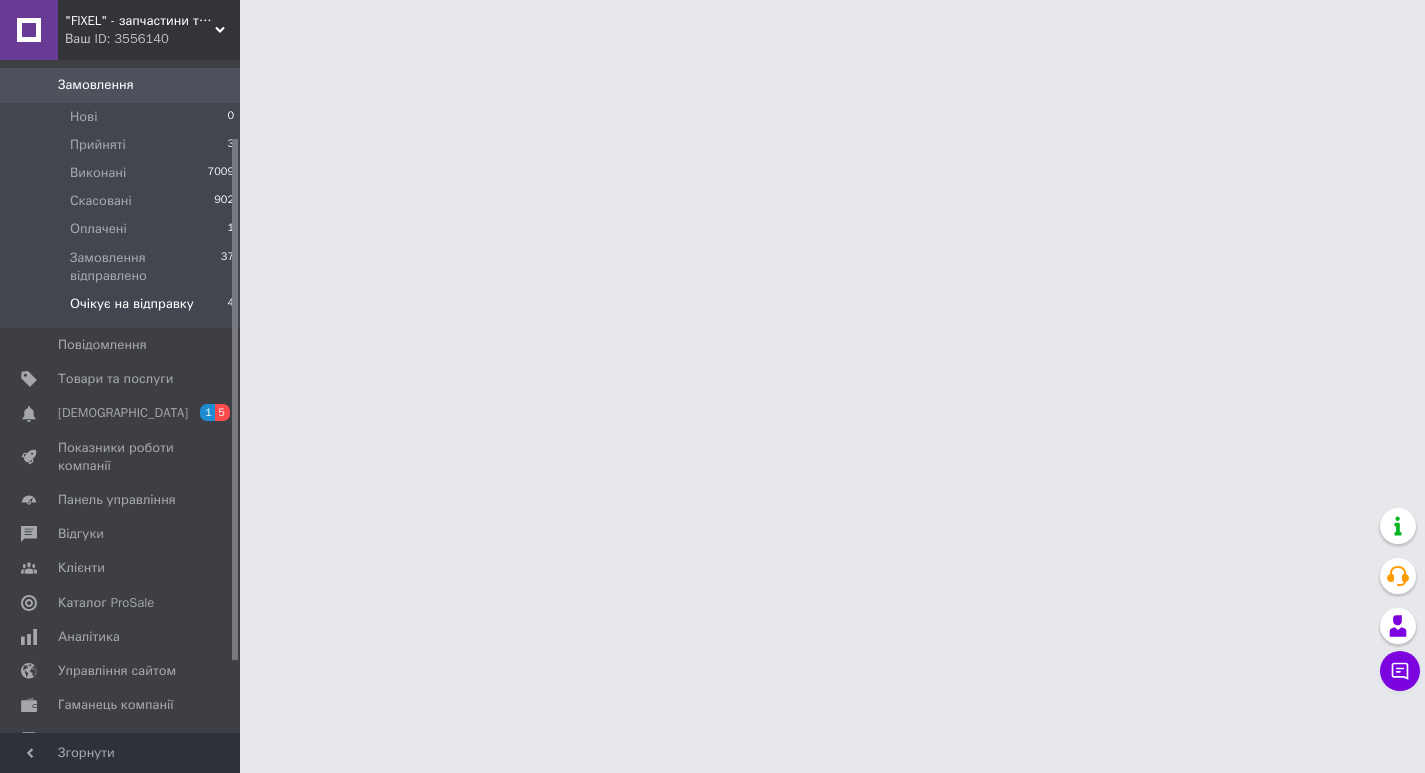 scroll, scrollTop: 0, scrollLeft: 0, axis: both 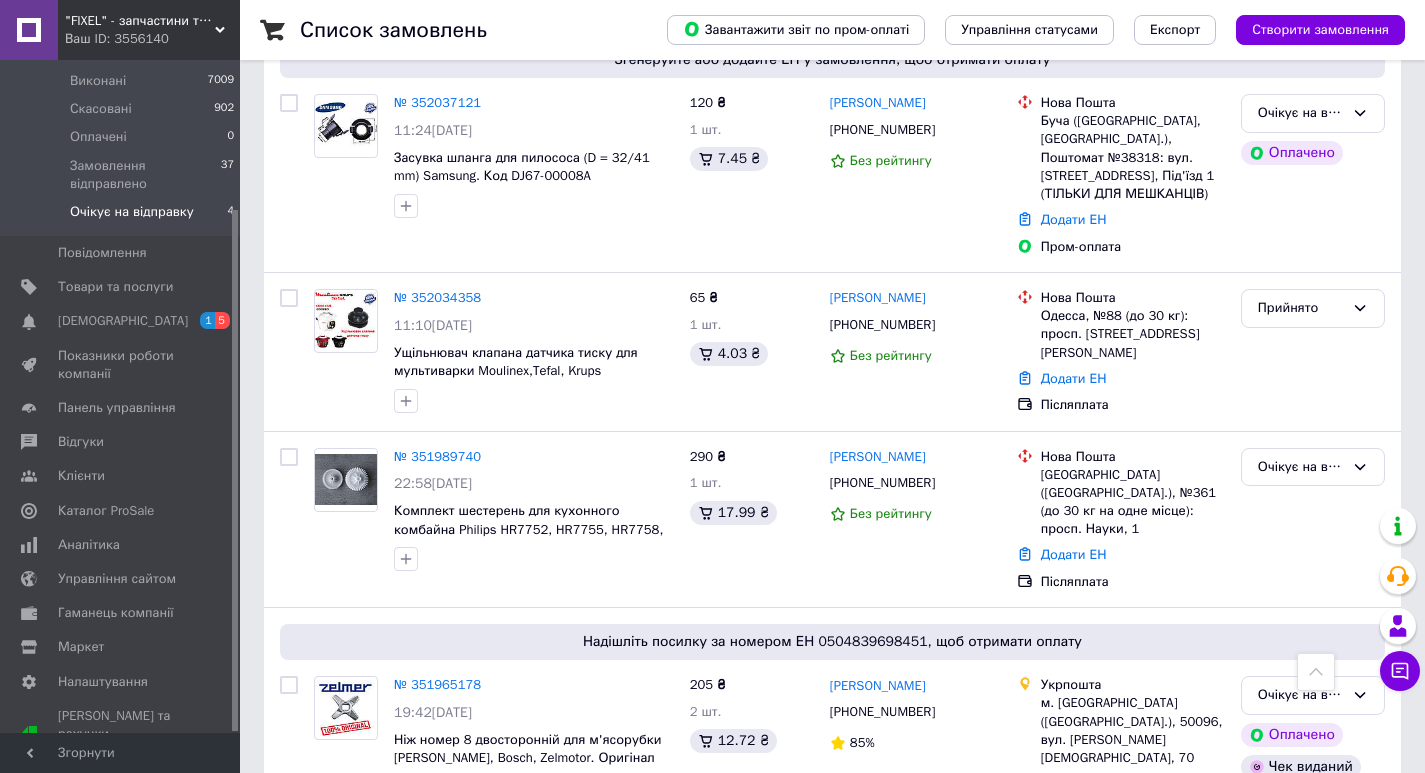 click on "Очікує на відправку" at bounding box center (132, 212) 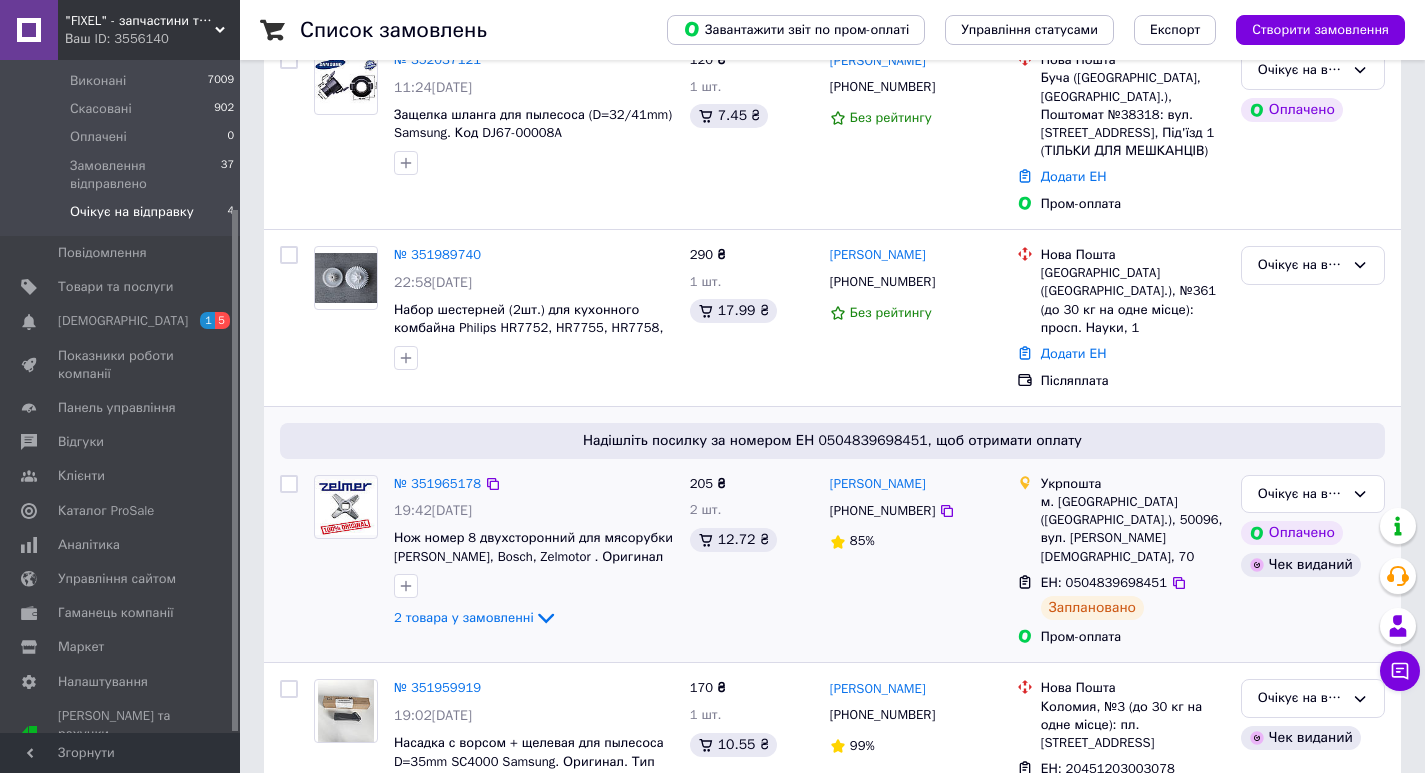 scroll, scrollTop: 386, scrollLeft: 0, axis: vertical 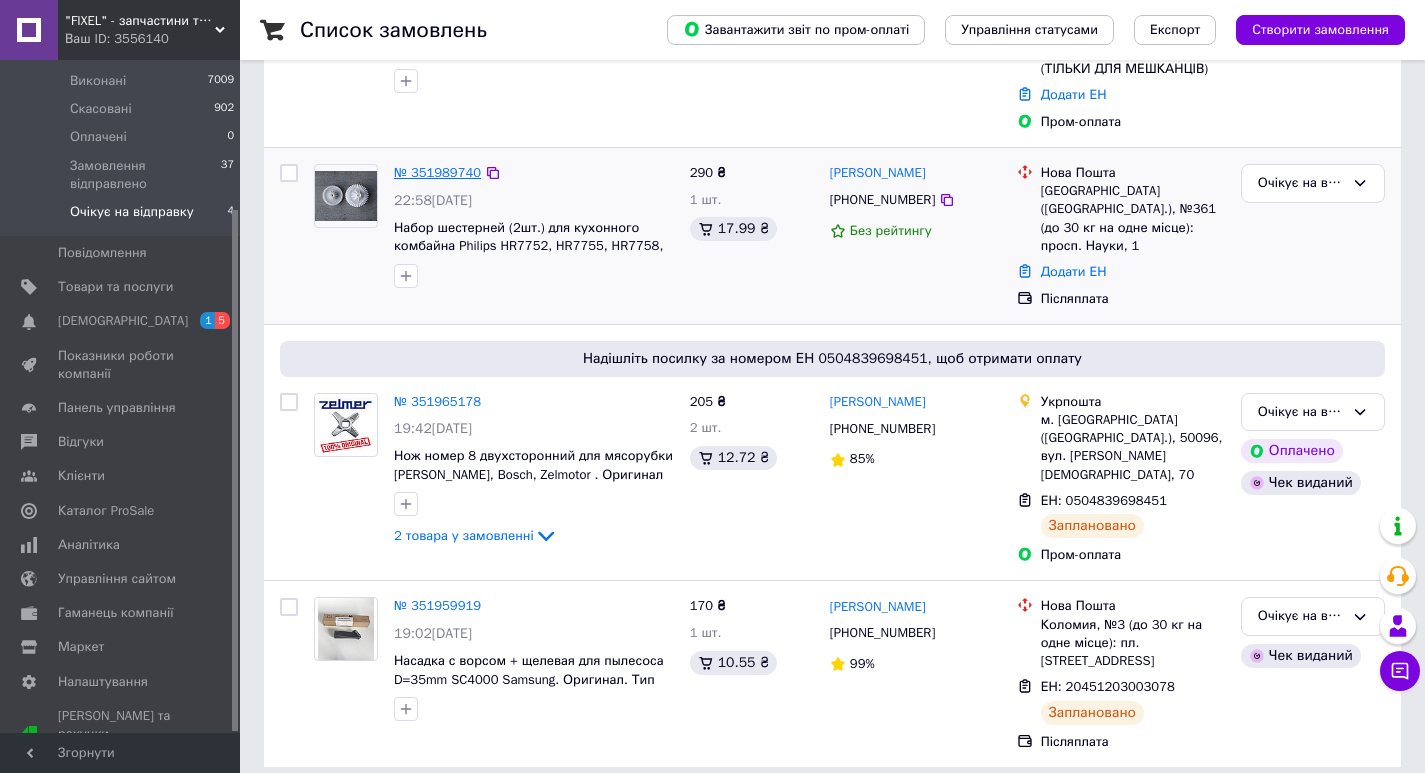 click on "№ 351989740" at bounding box center (437, 172) 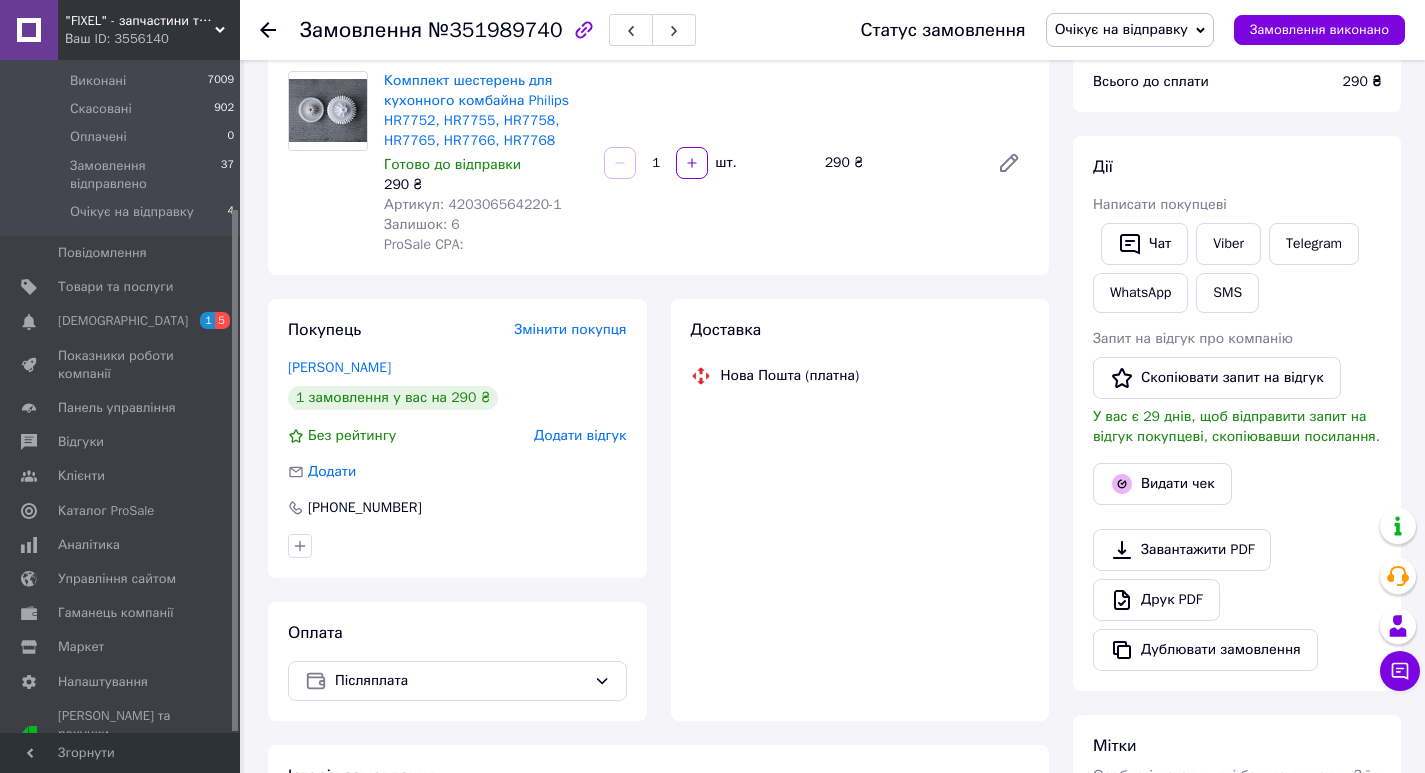 scroll, scrollTop: 386, scrollLeft: 0, axis: vertical 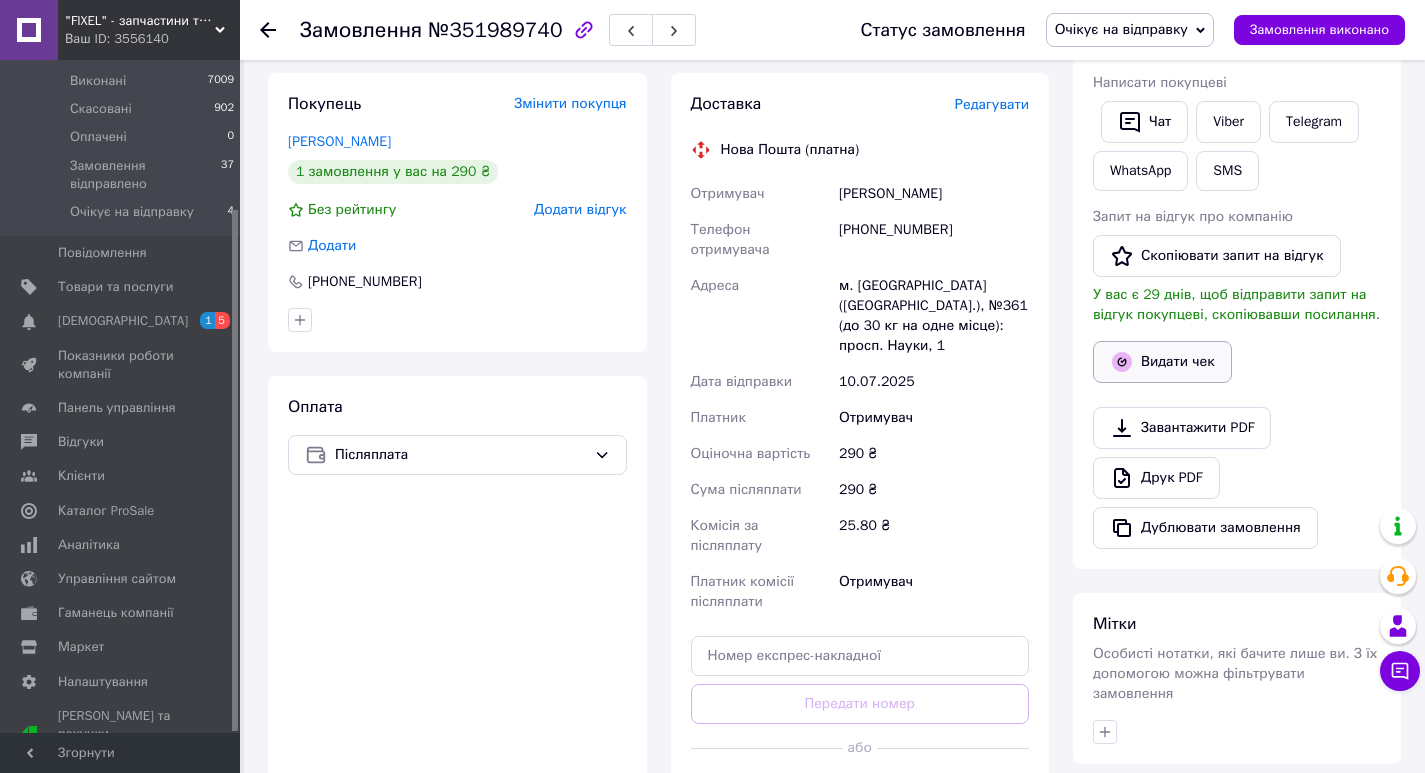 click on "Видати чек" at bounding box center (1162, 362) 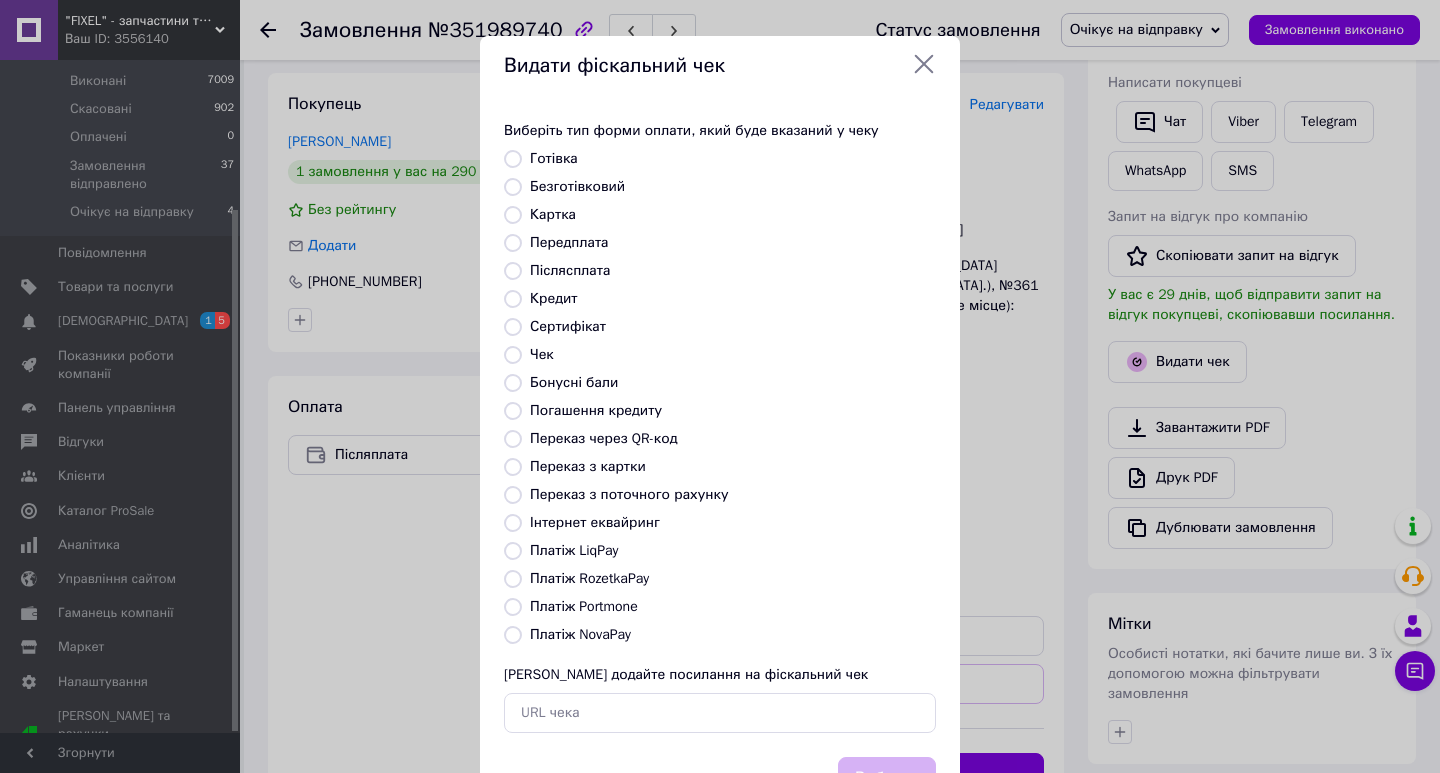 click on "Платіж NovaPay" at bounding box center [580, 634] 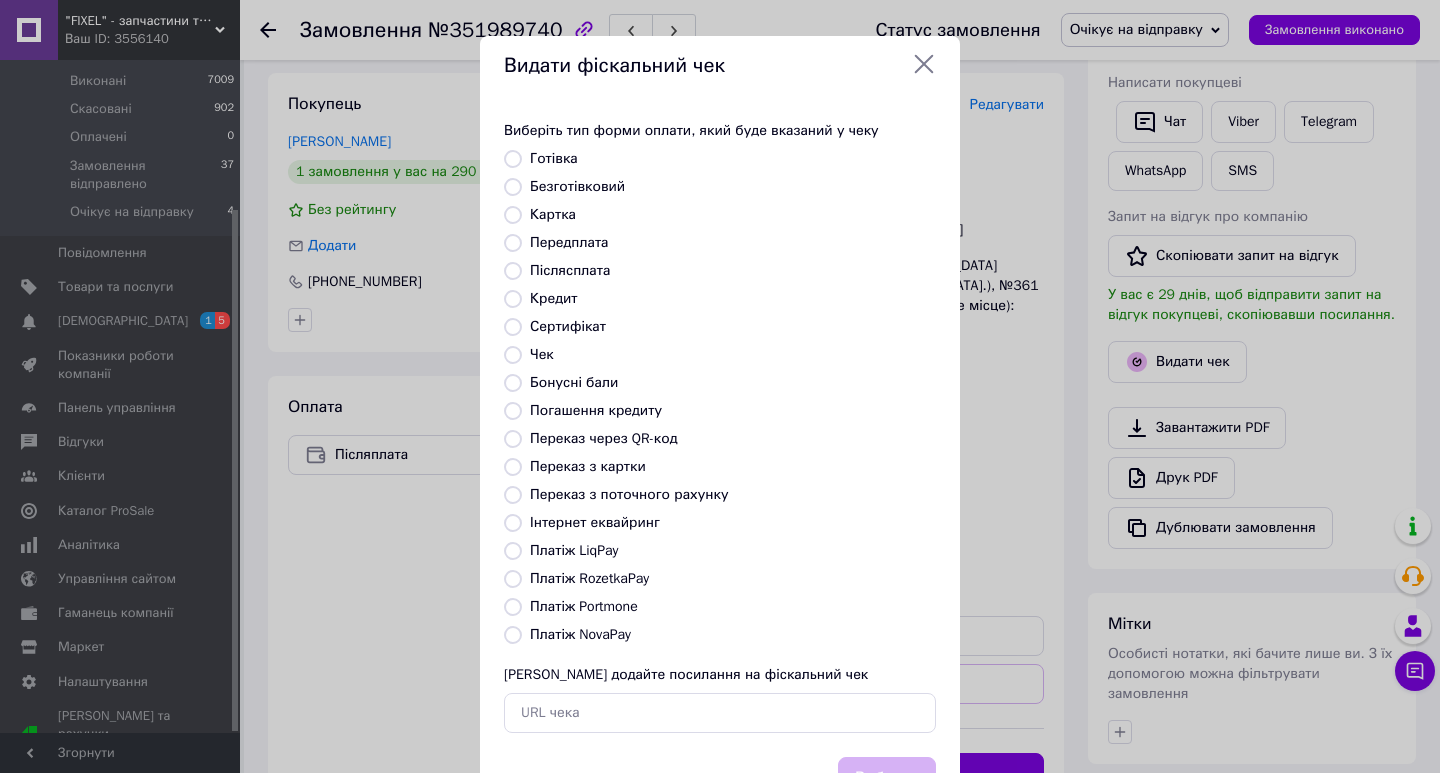 radio on "true" 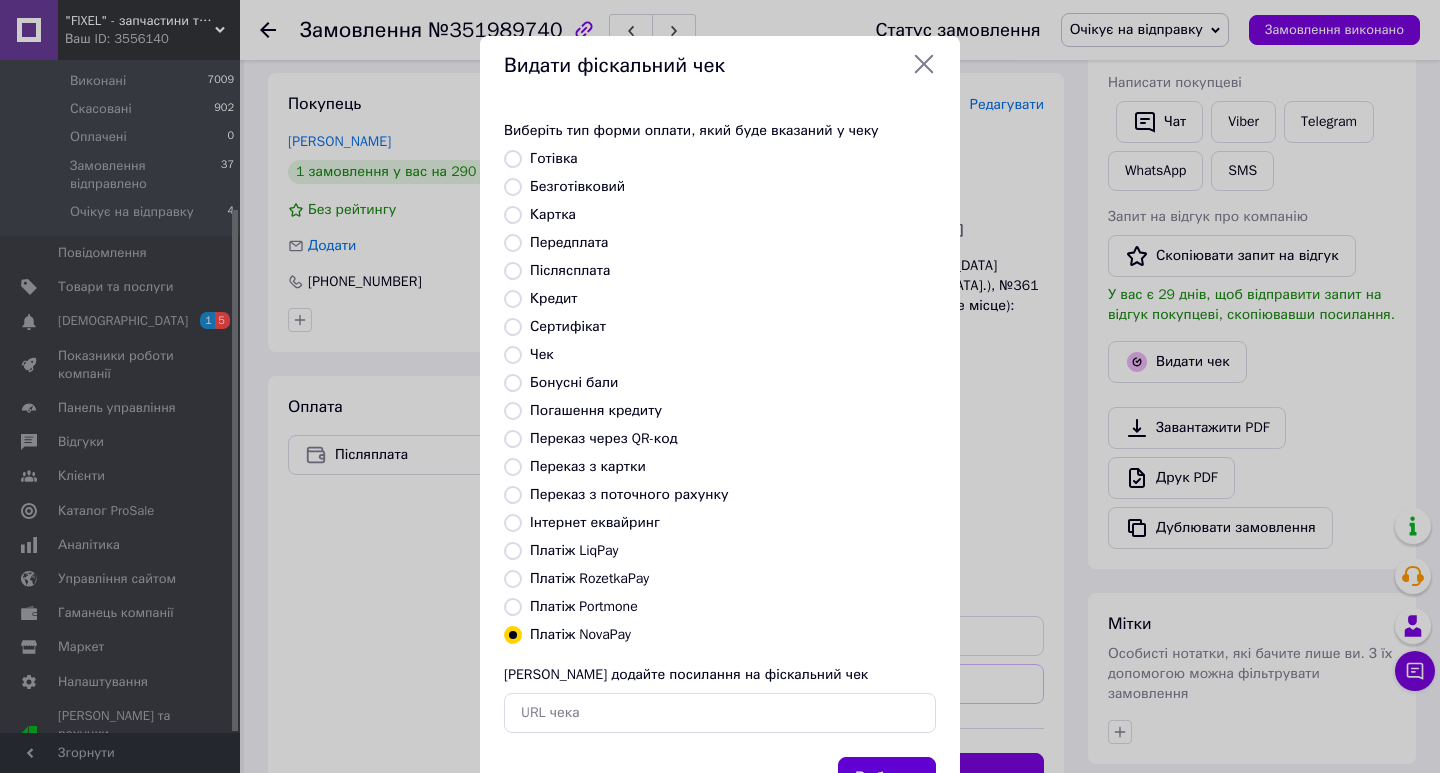 click on "Вибрати" at bounding box center (887, 778) 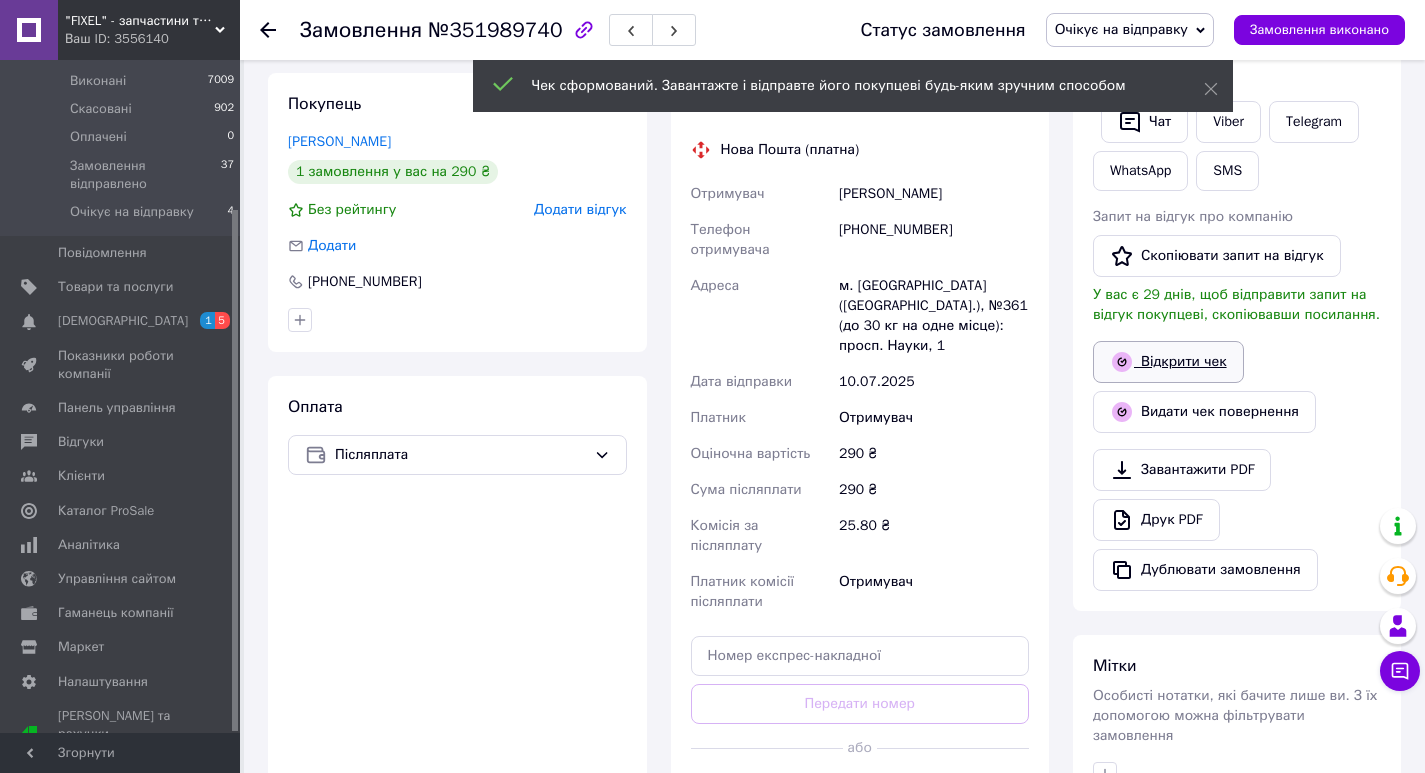 click on "Відкрити чек" at bounding box center [1168, 362] 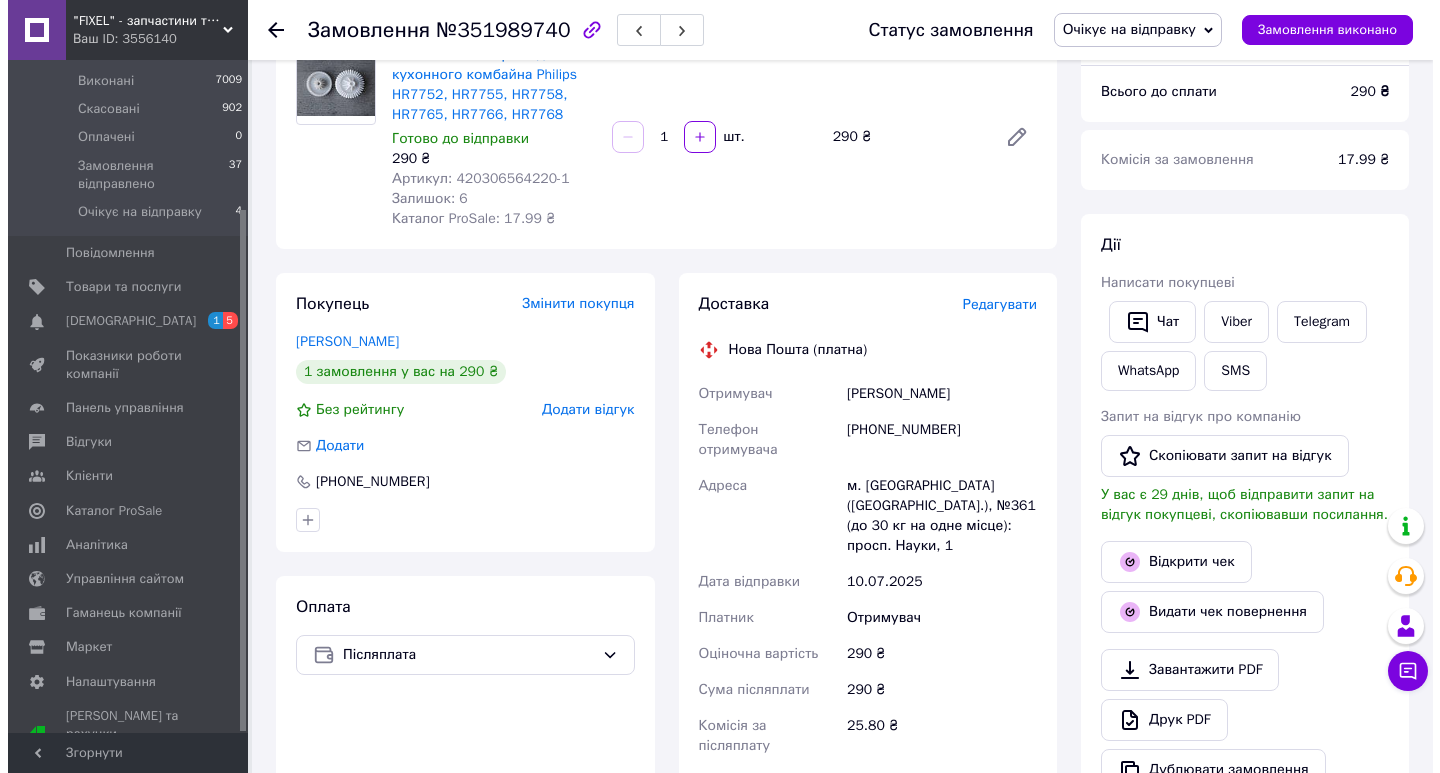 scroll, scrollTop: 0, scrollLeft: 0, axis: both 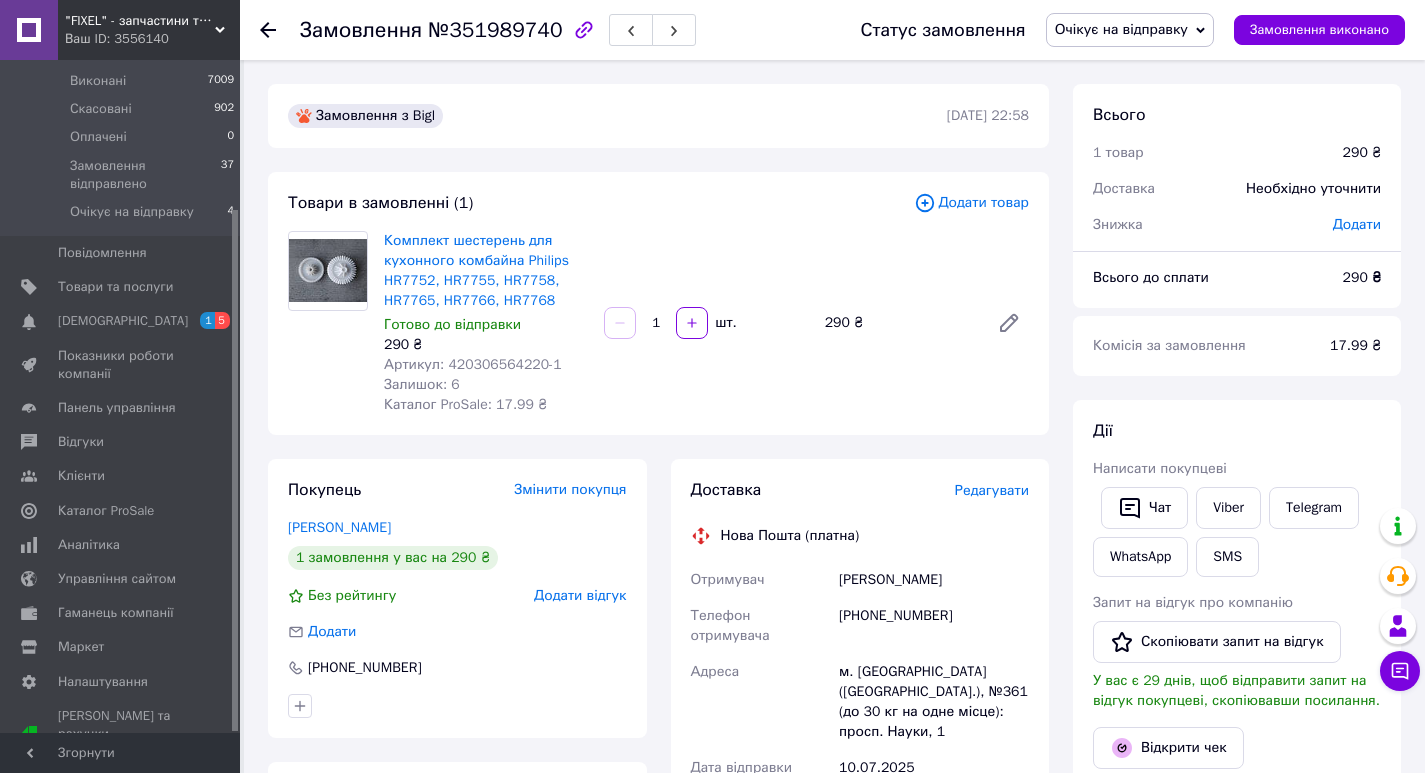 click on "Редагувати" at bounding box center (992, 490) 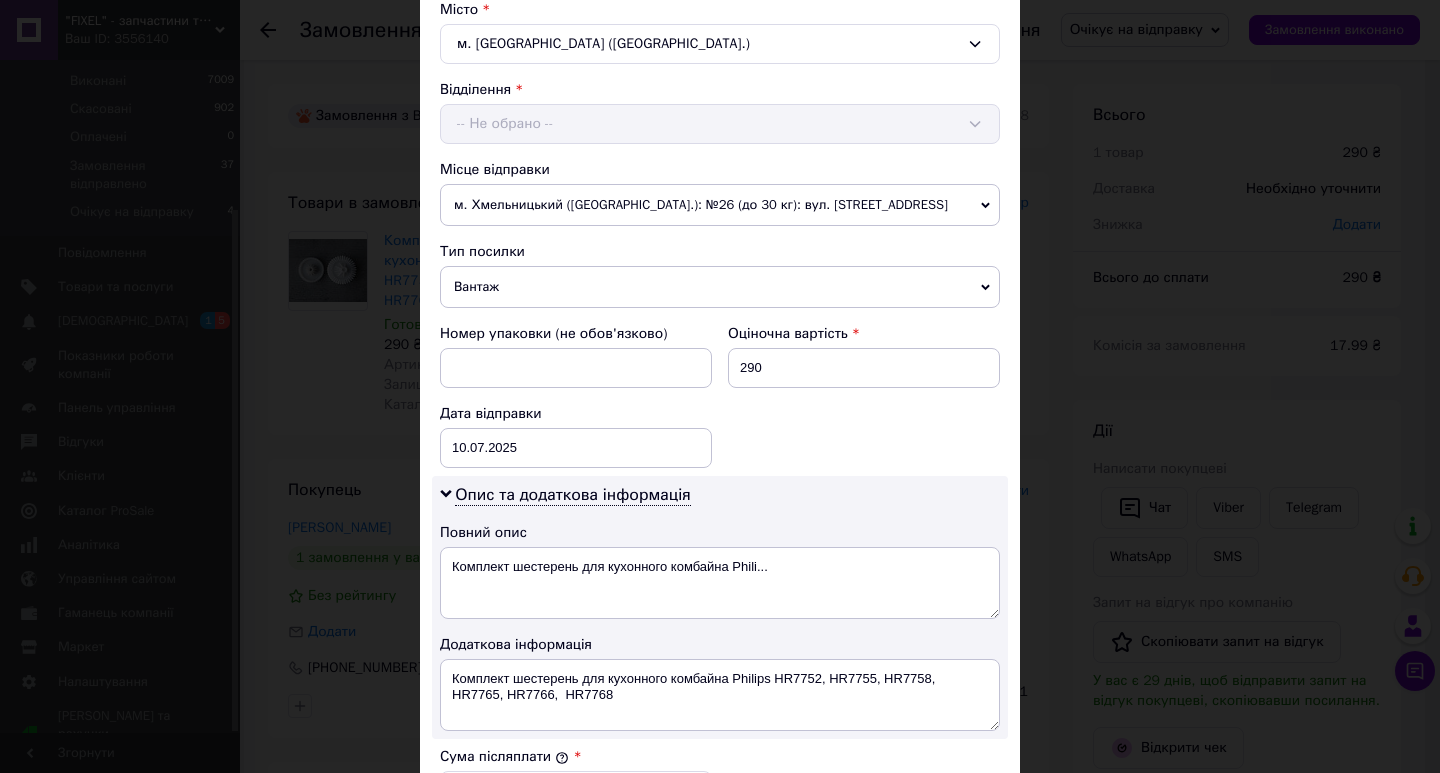 scroll, scrollTop: 600, scrollLeft: 0, axis: vertical 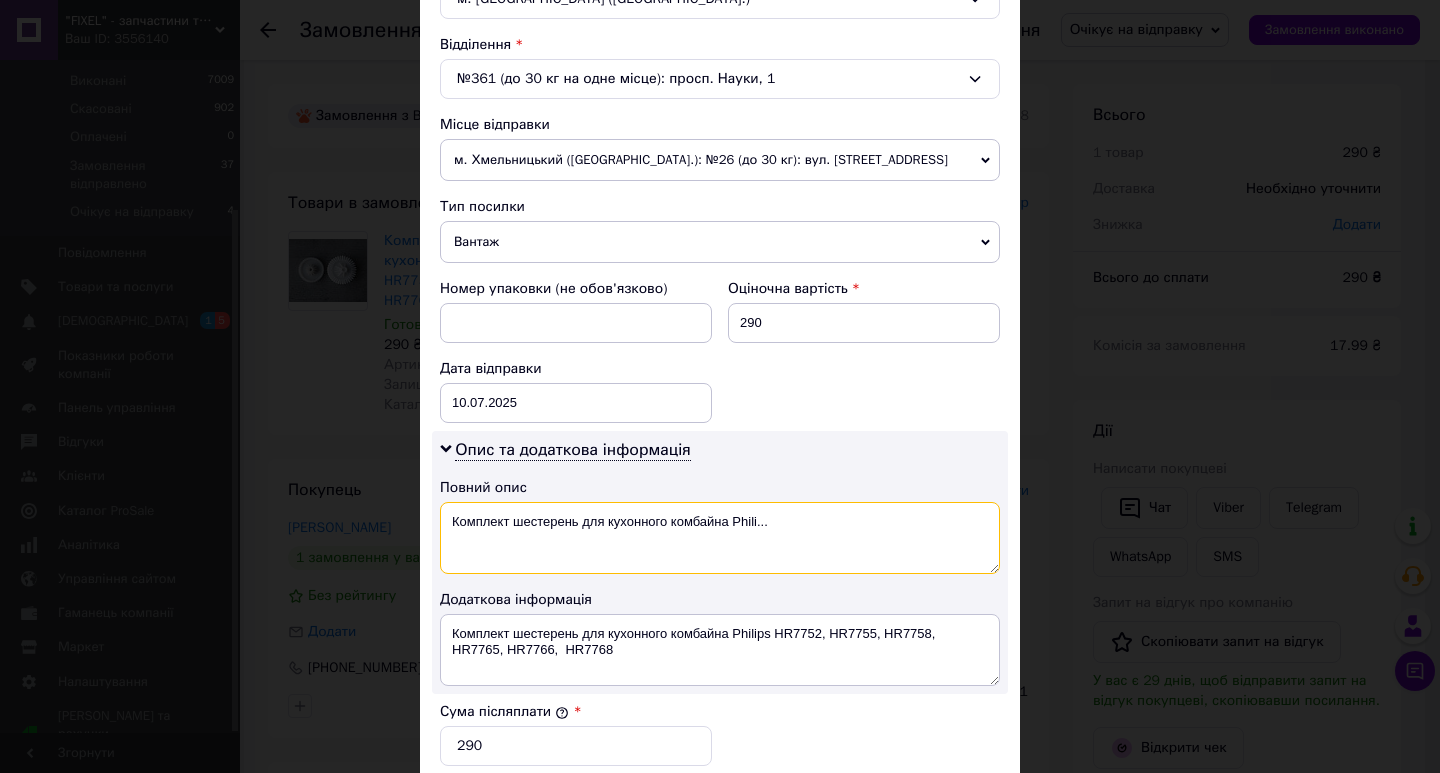 drag, startPoint x: 815, startPoint y: 533, endPoint x: 753, endPoint y: 526, distance: 62.39391 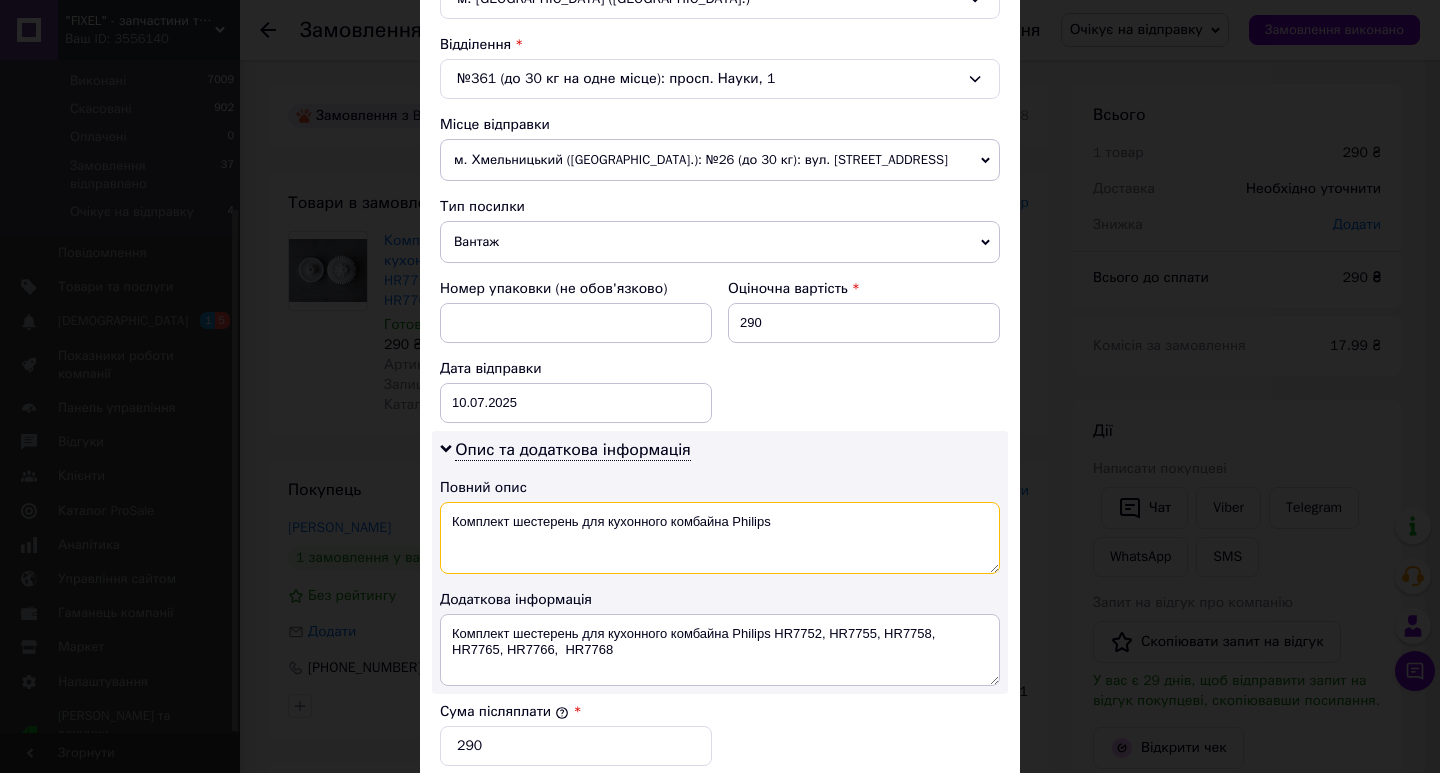 type on "Комплект шестерень для кухонного комбайна Philips" 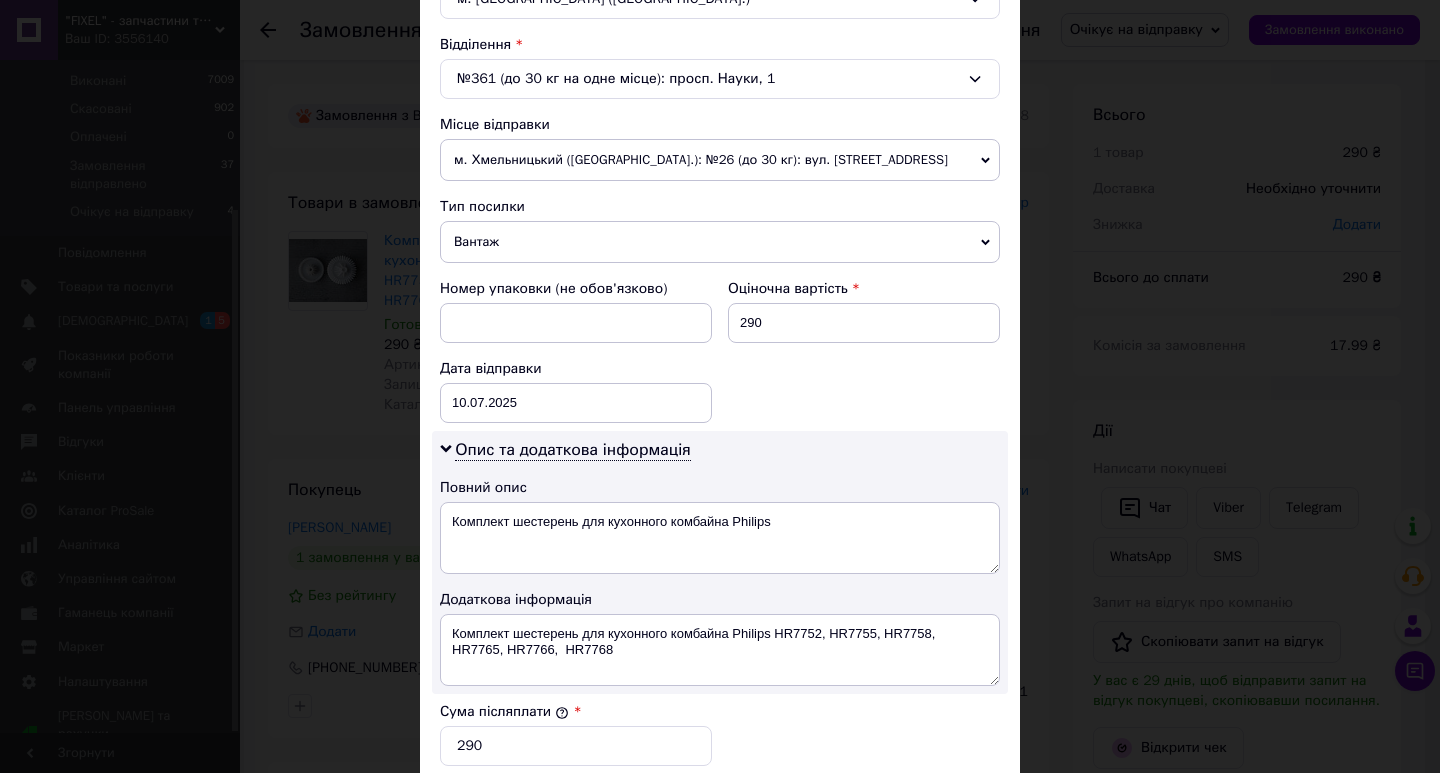 click on "Додаткова інформація" at bounding box center [720, 600] 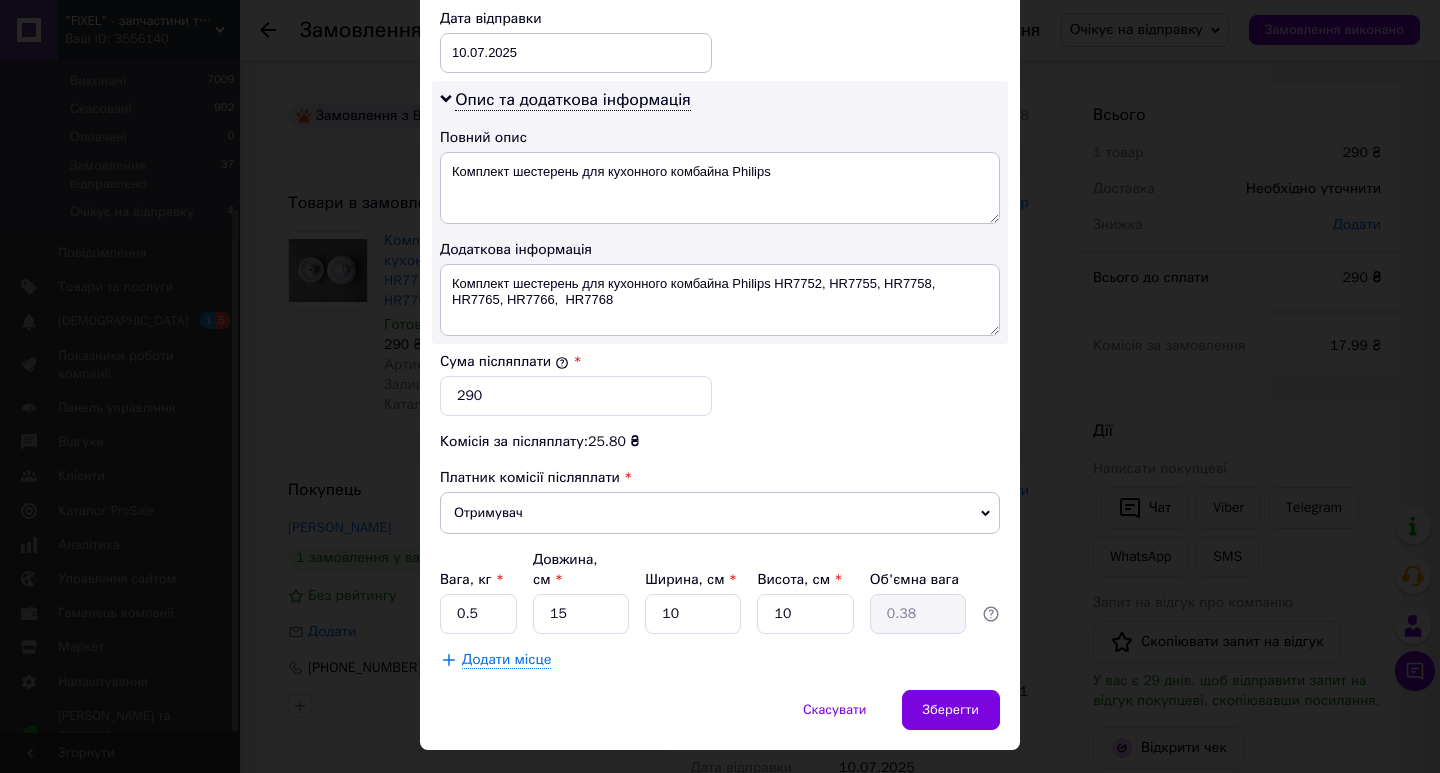 scroll, scrollTop: 977, scrollLeft: 0, axis: vertical 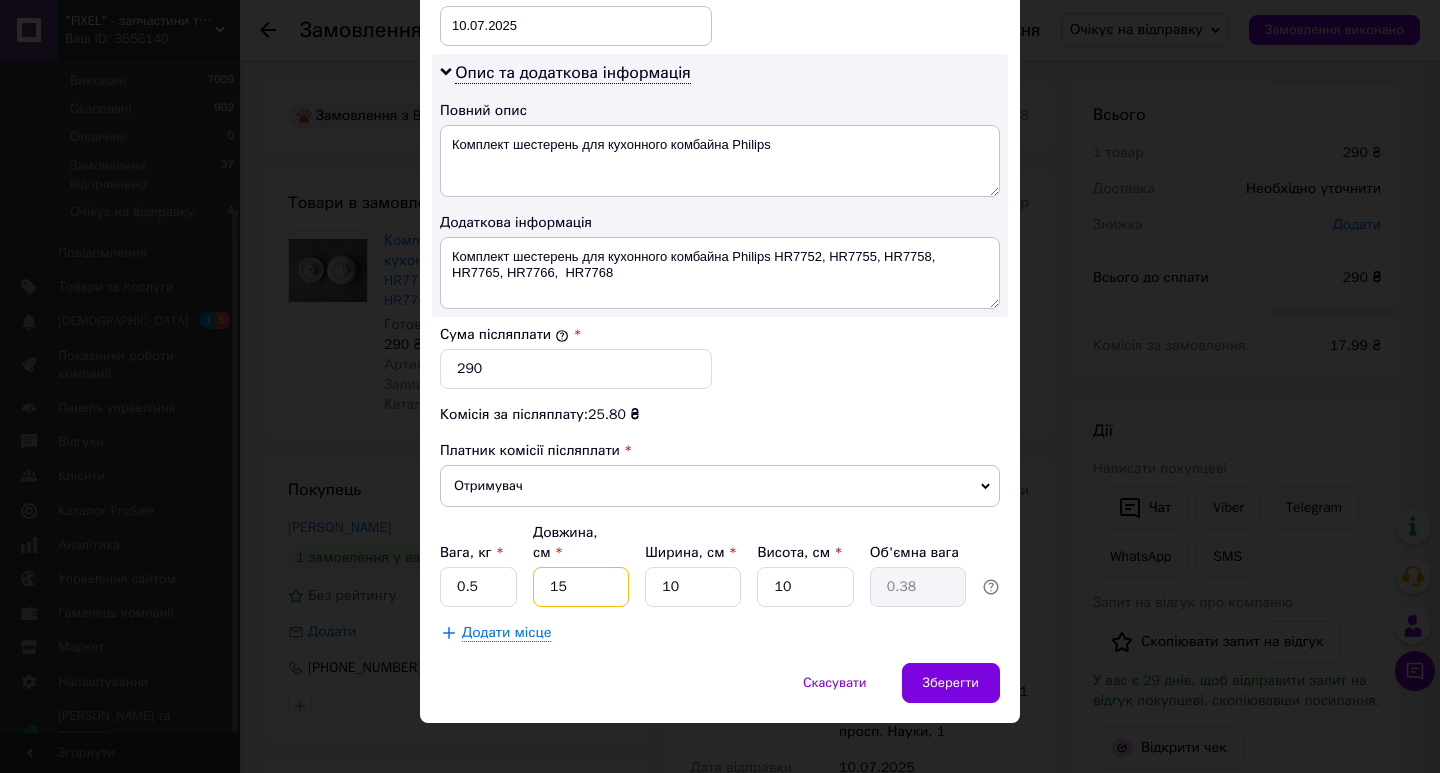 click on "15" at bounding box center [581, 587] 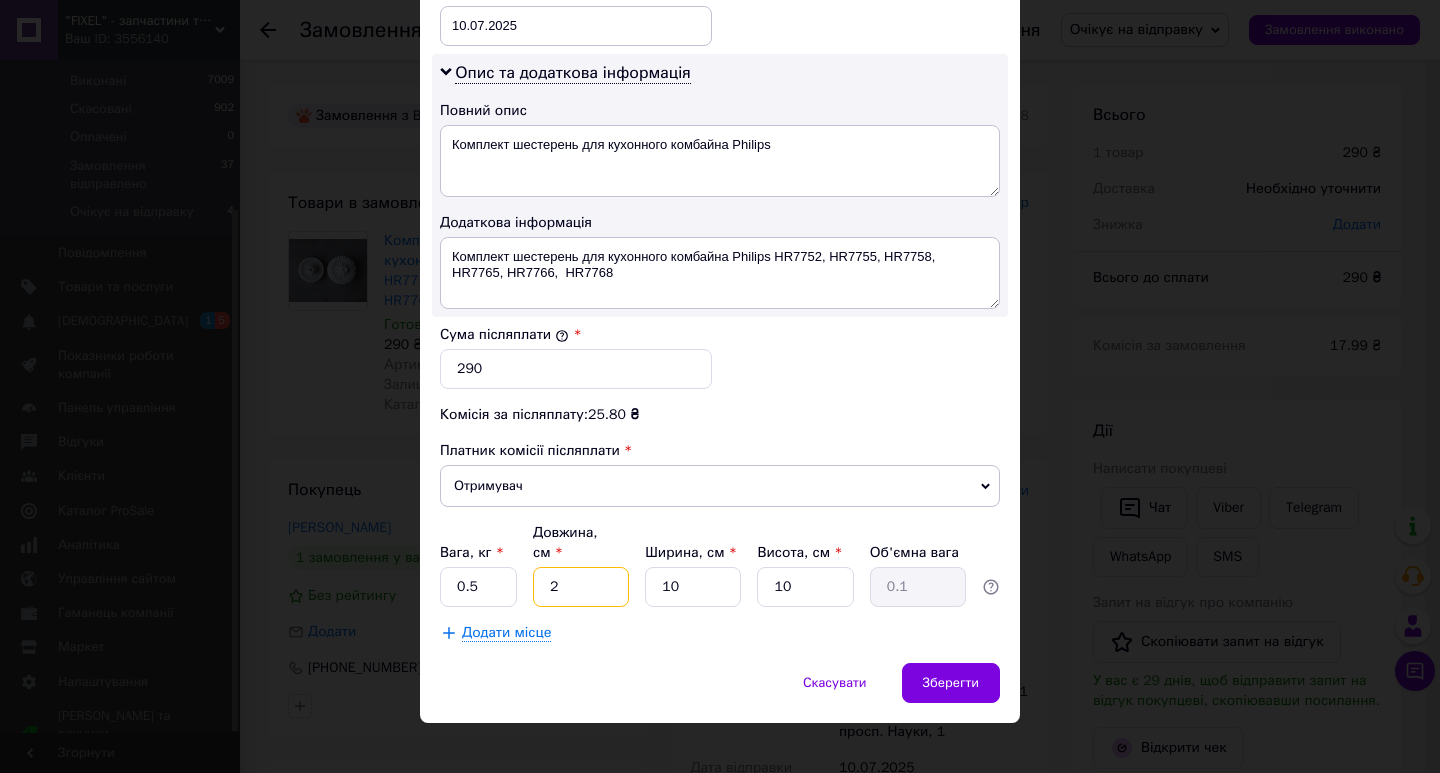type on "23" 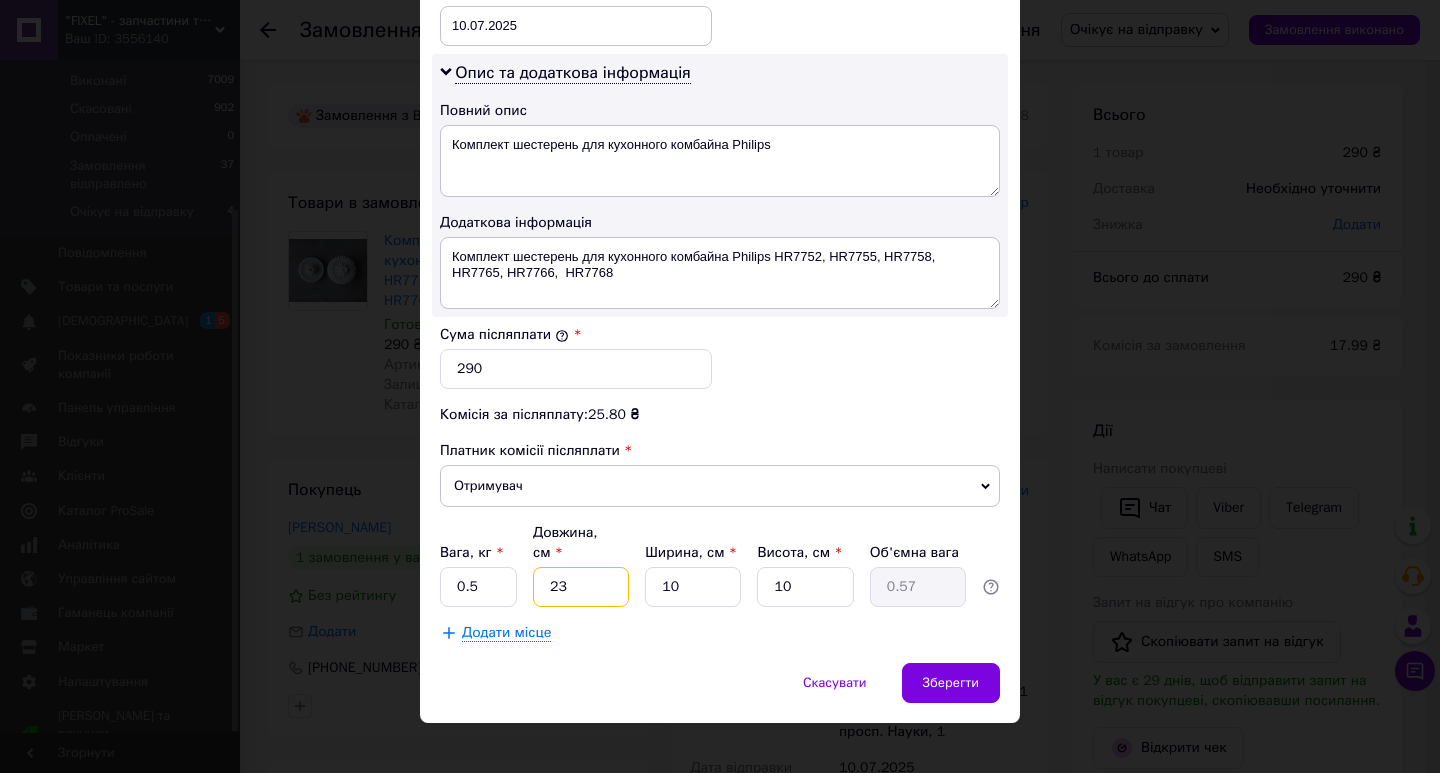 type on "23" 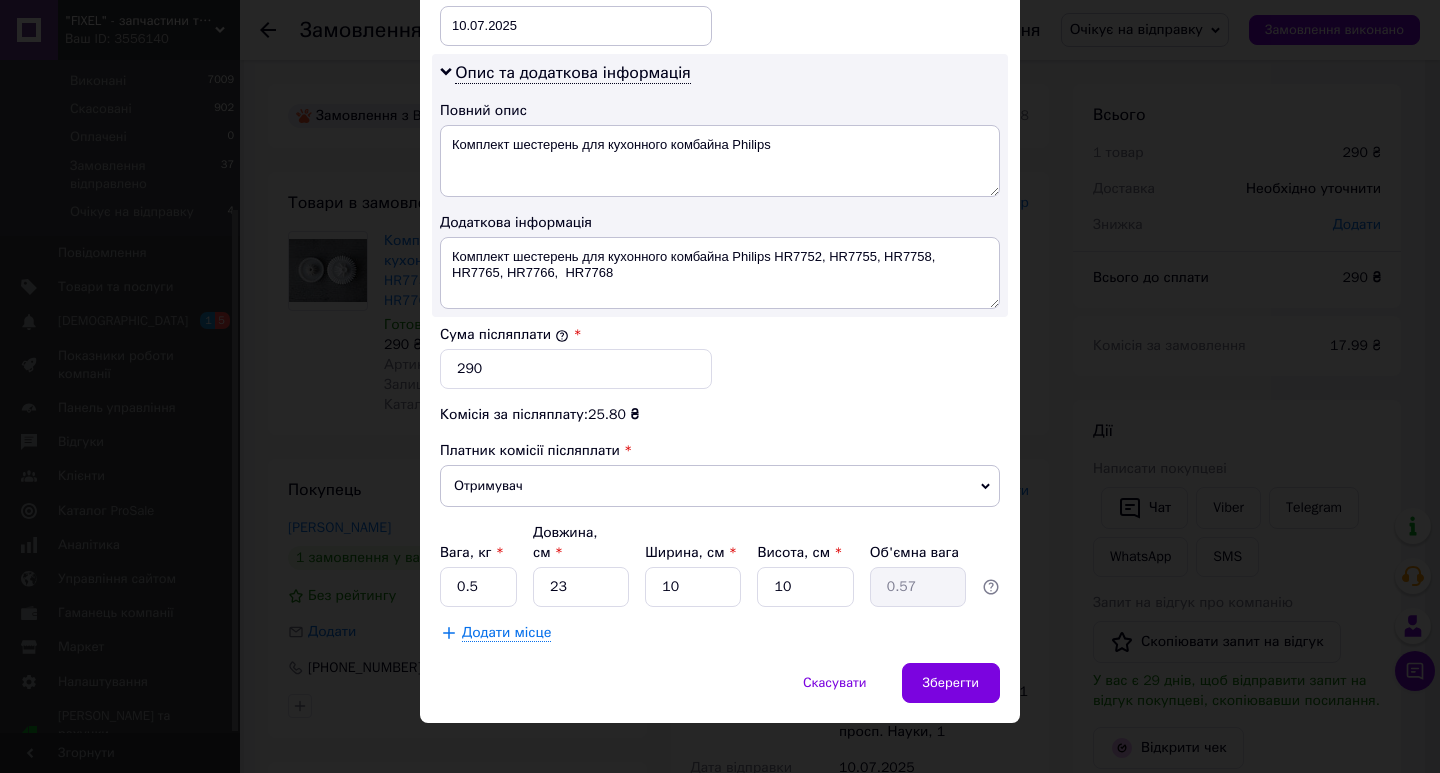 click on "Додати місце" at bounding box center [720, 633] 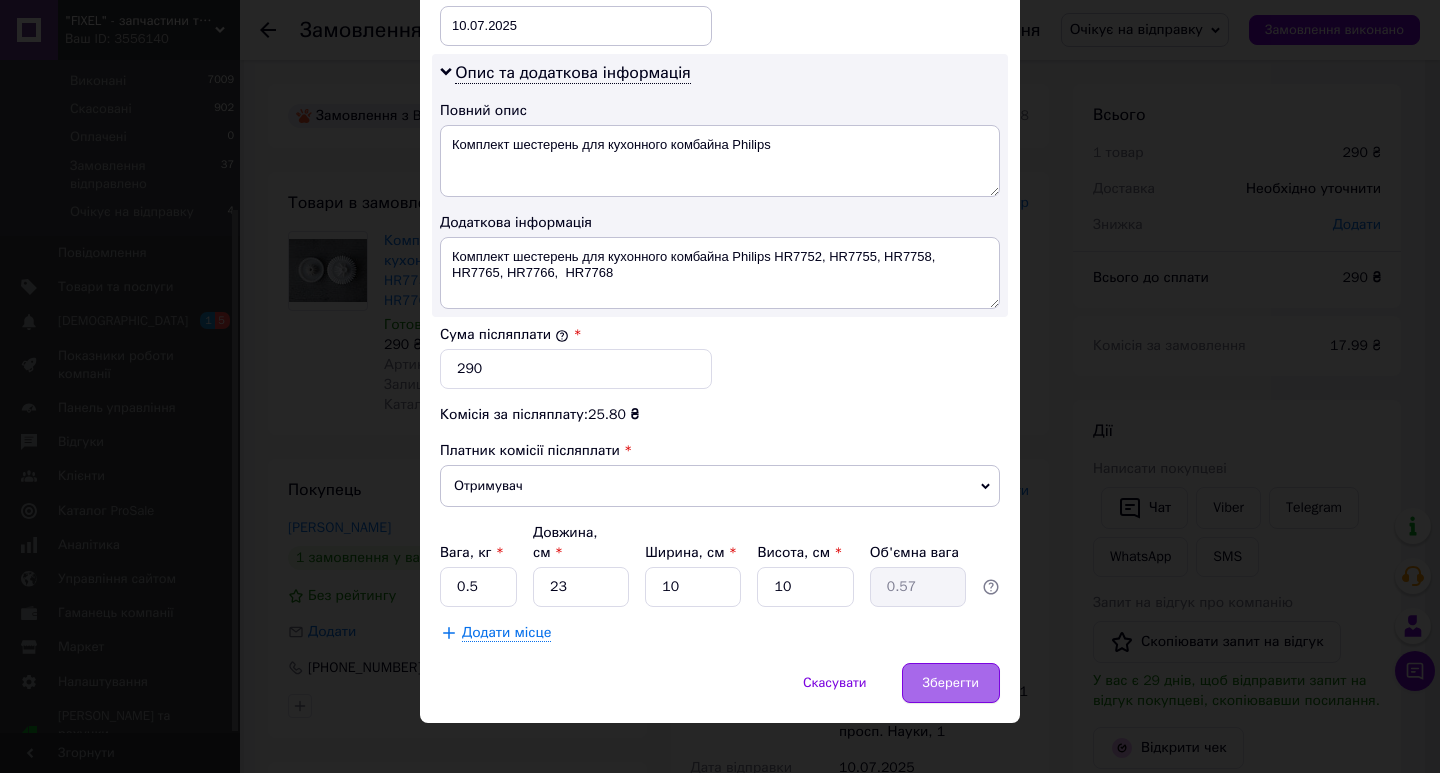 click on "Зберегти" at bounding box center [951, 683] 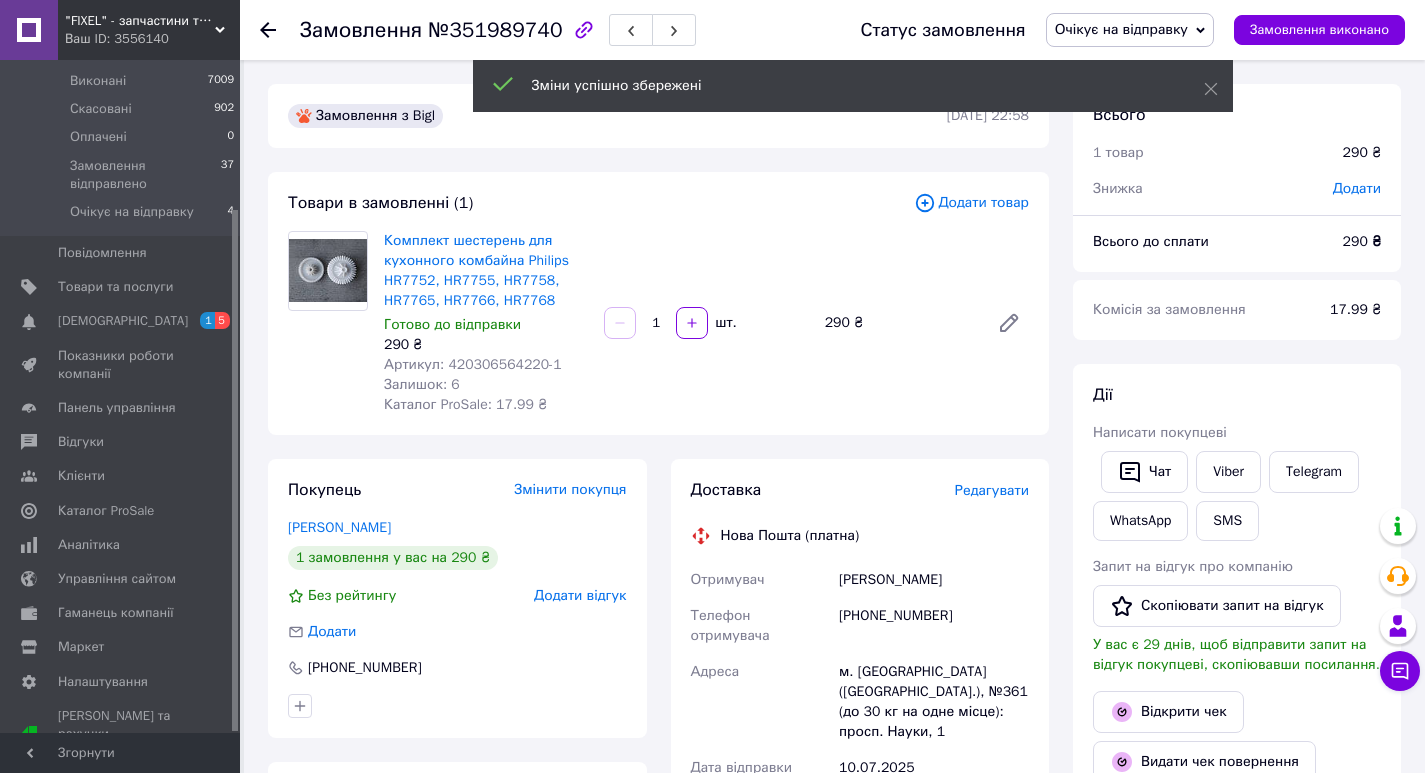 click on "Редагувати" at bounding box center (992, 490) 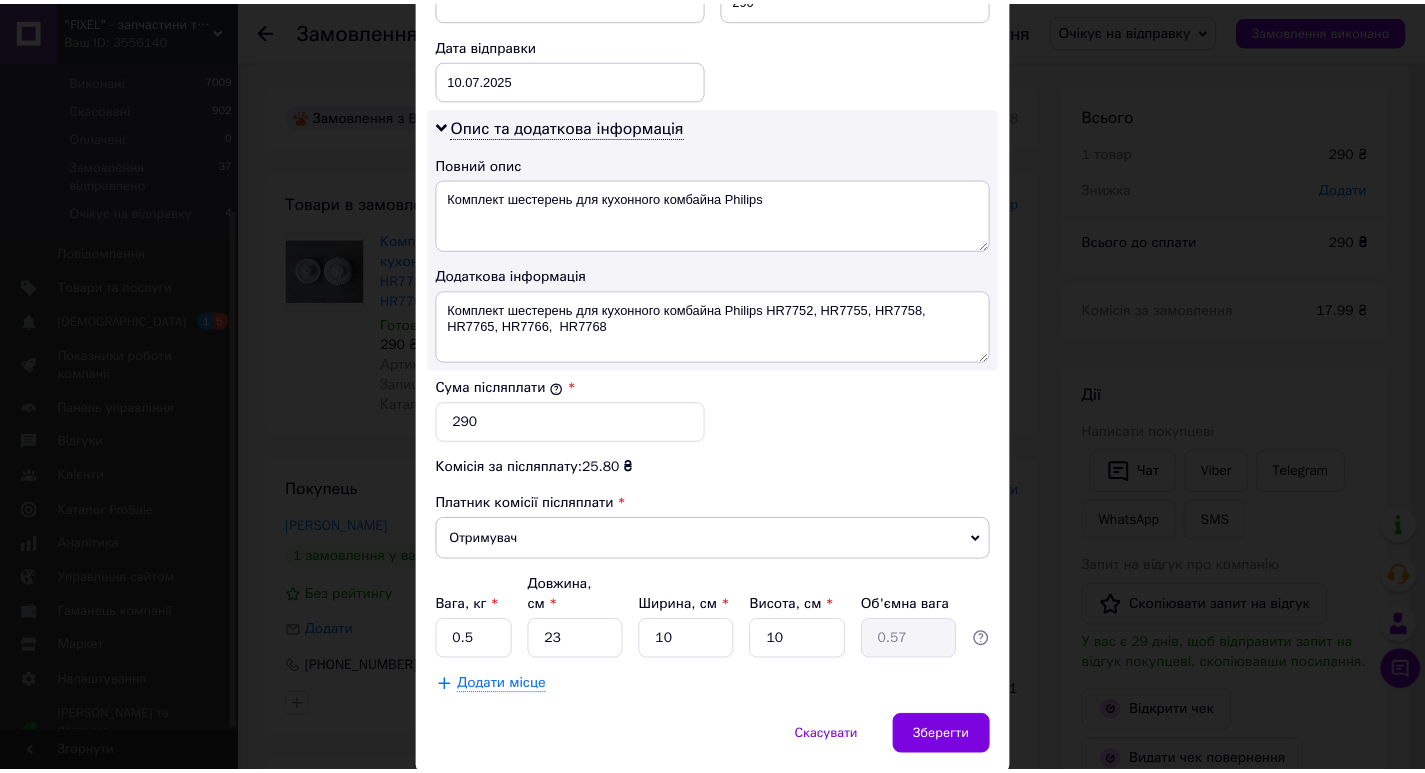 scroll, scrollTop: 977, scrollLeft: 0, axis: vertical 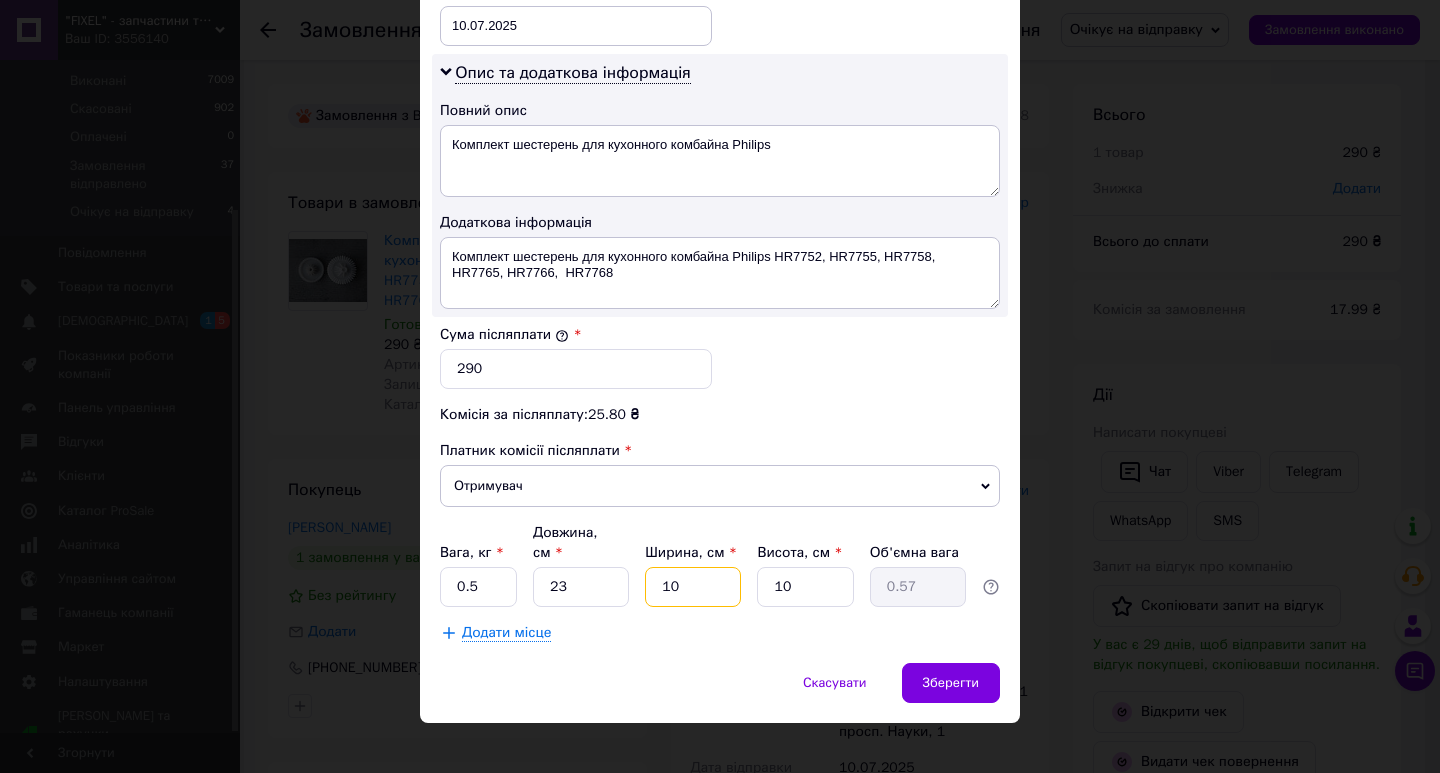 drag, startPoint x: 688, startPoint y: 567, endPoint x: 652, endPoint y: 569, distance: 36.05551 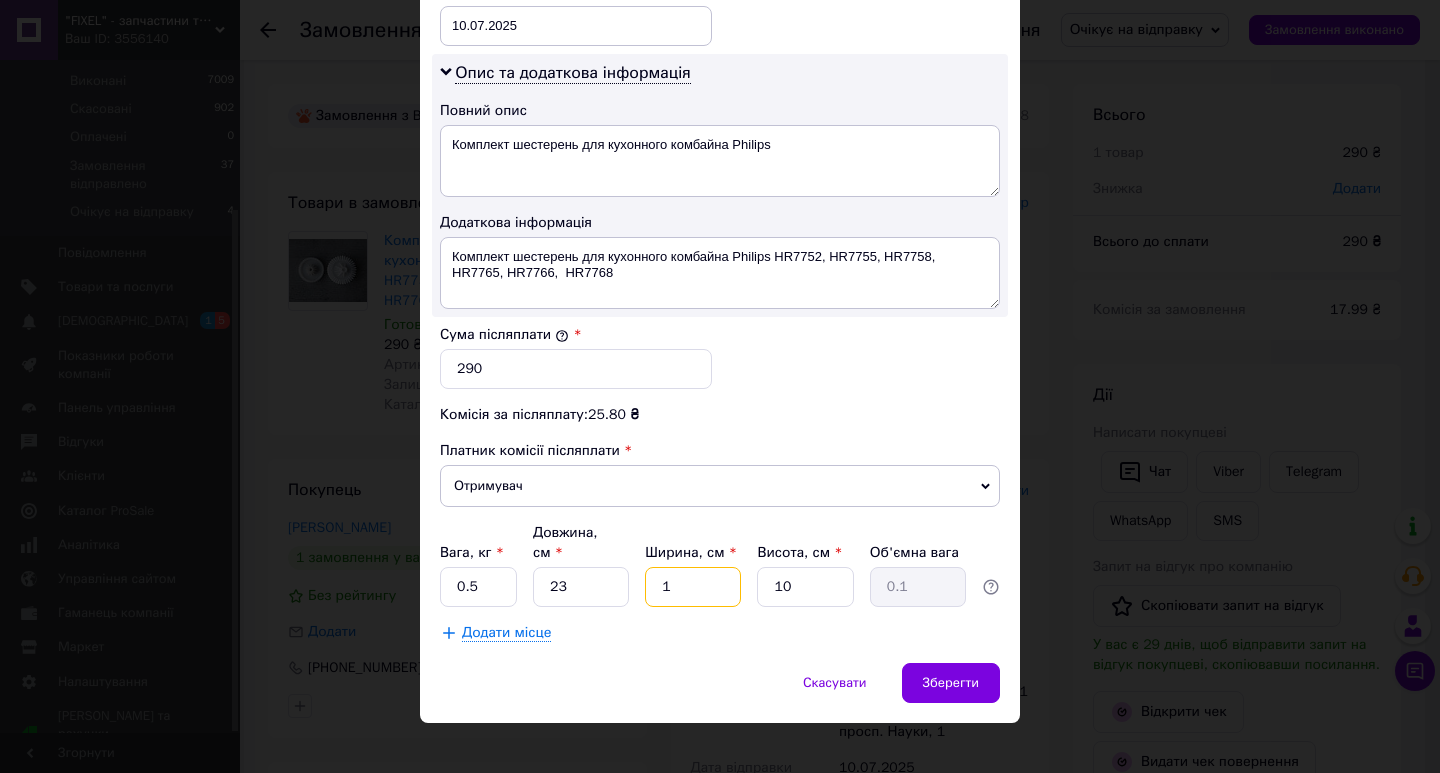 type on "12" 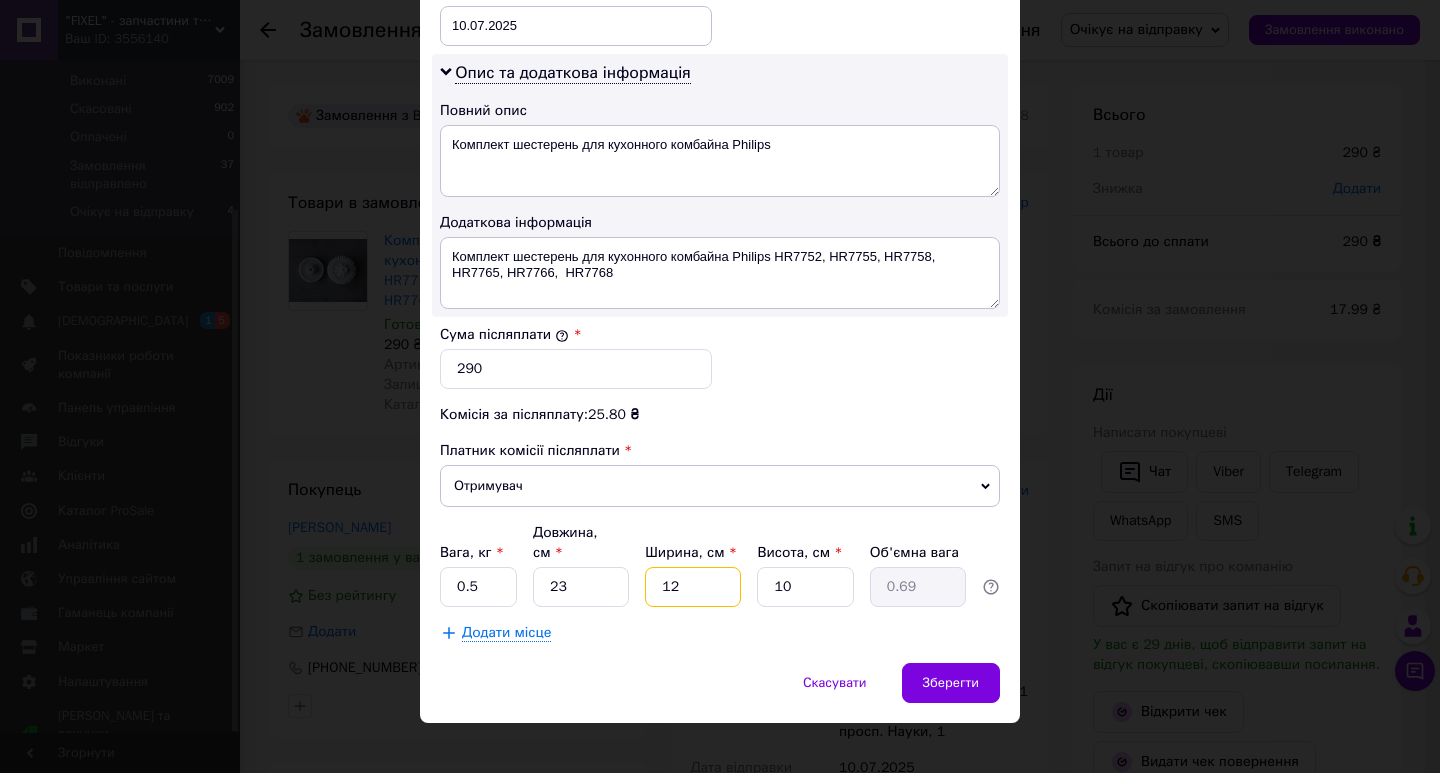 type on "12" 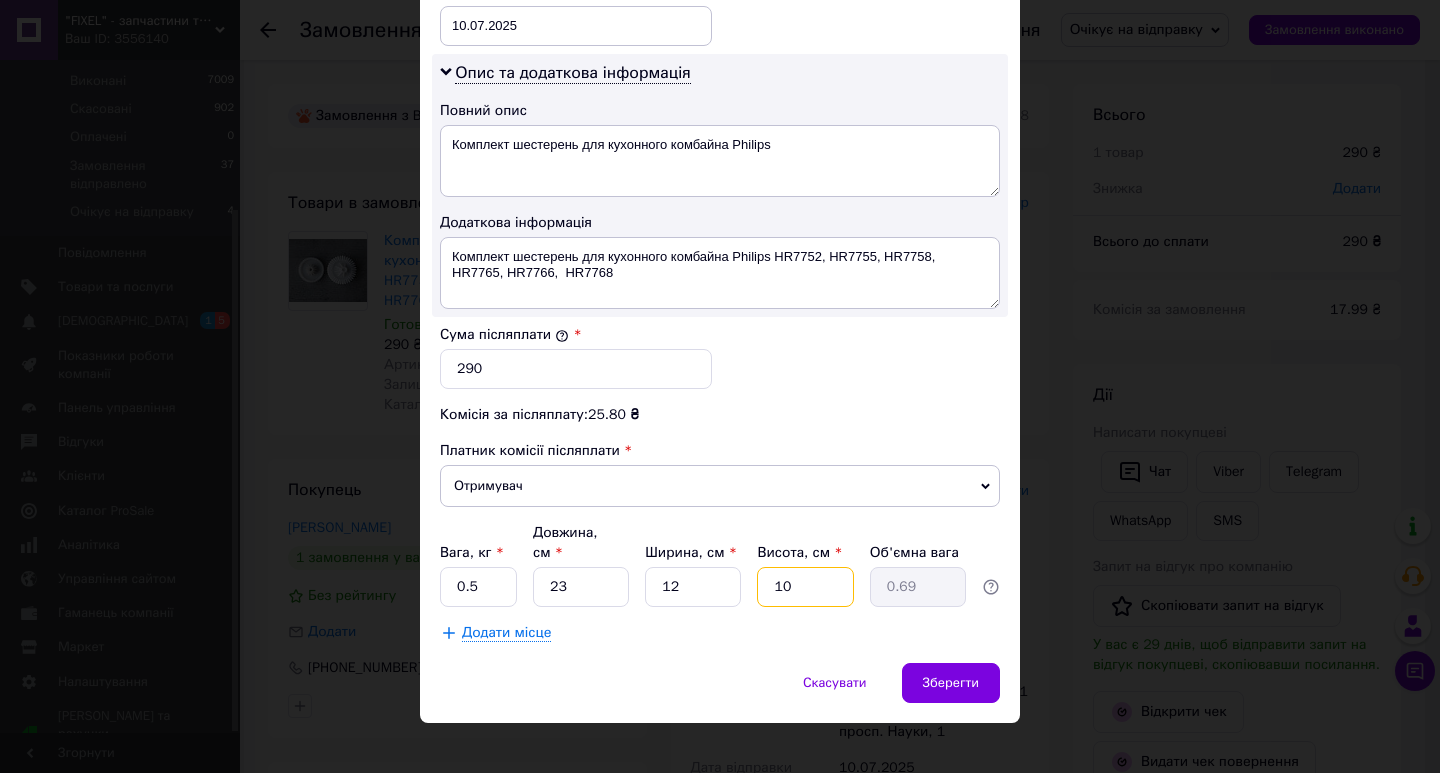 drag, startPoint x: 798, startPoint y: 567, endPoint x: 758, endPoint y: 567, distance: 40 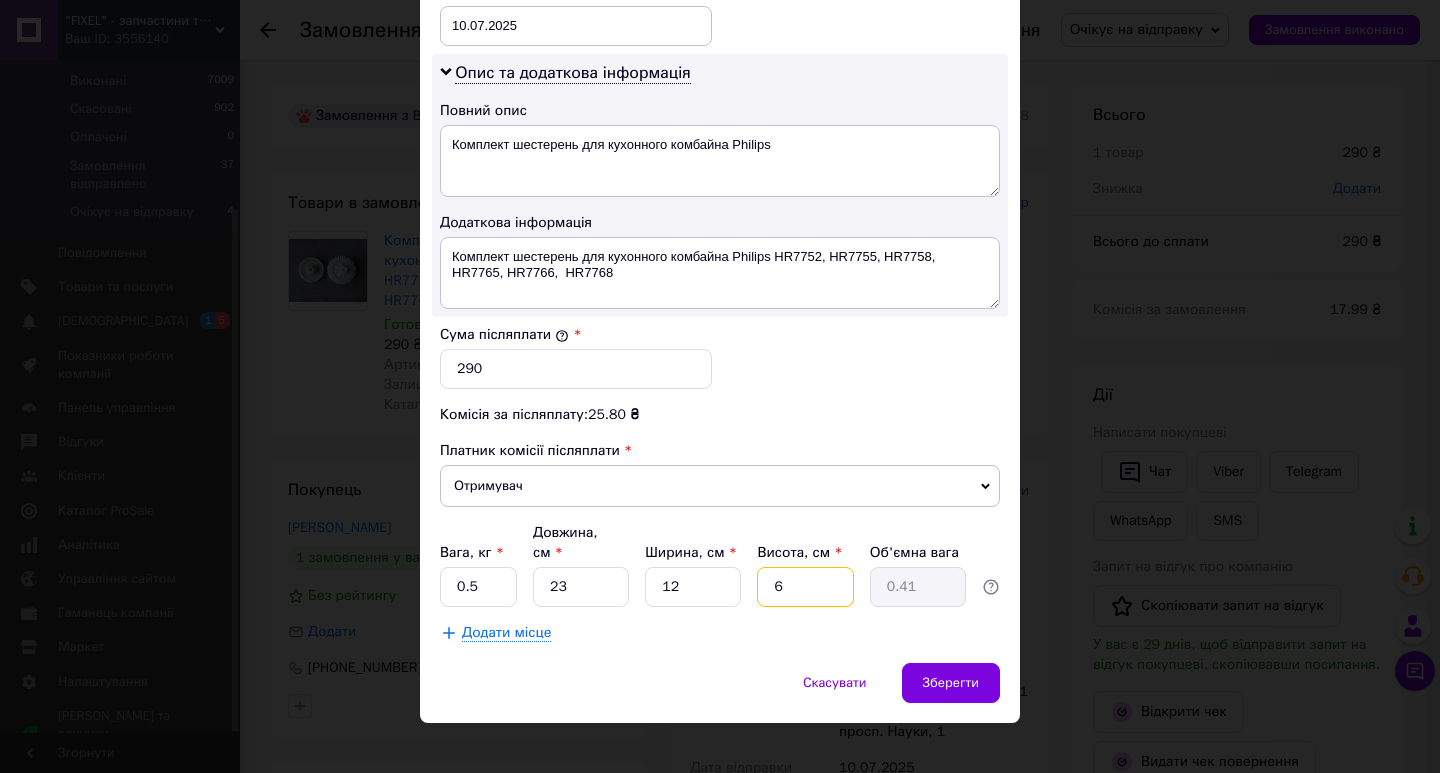 type on "6" 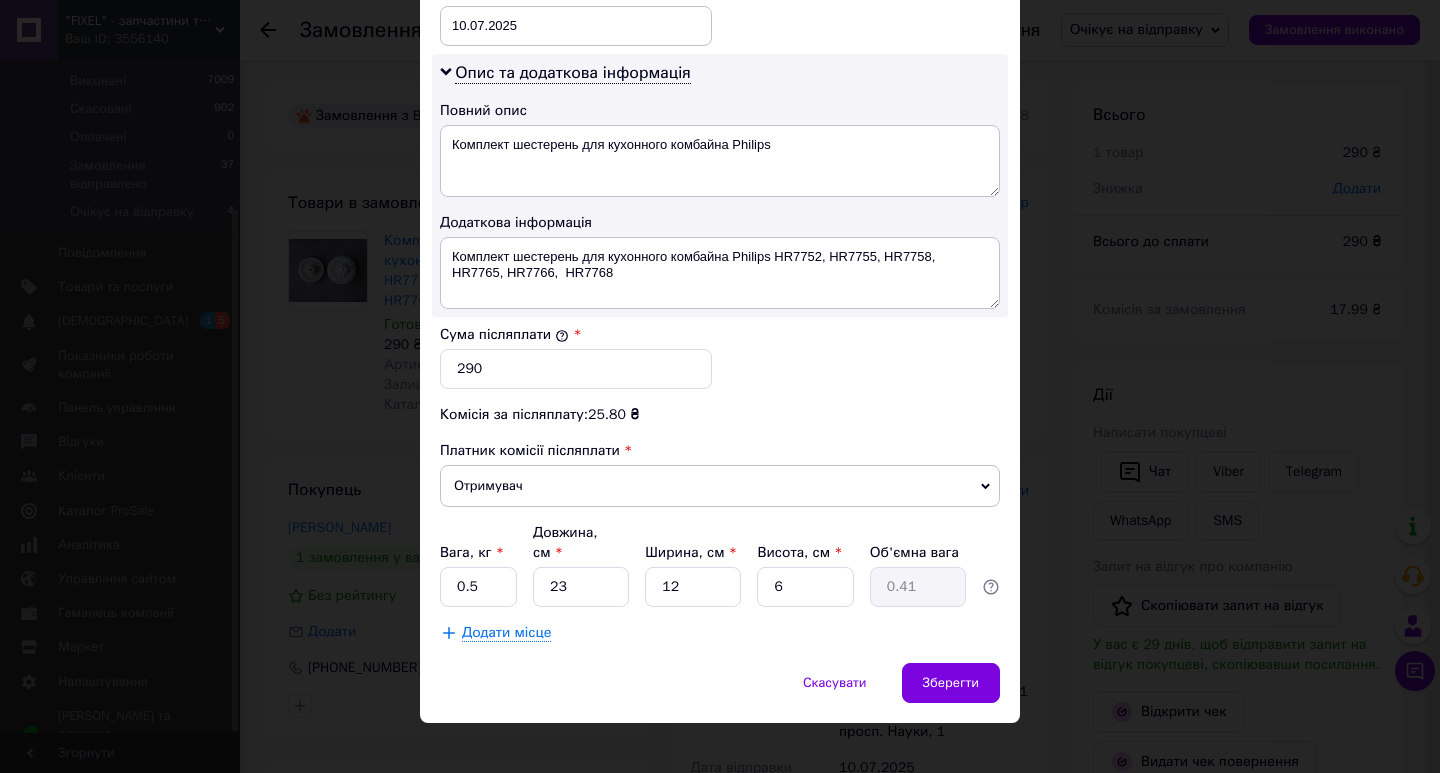 drag, startPoint x: 764, startPoint y: 616, endPoint x: 830, endPoint y: 619, distance: 66.068146 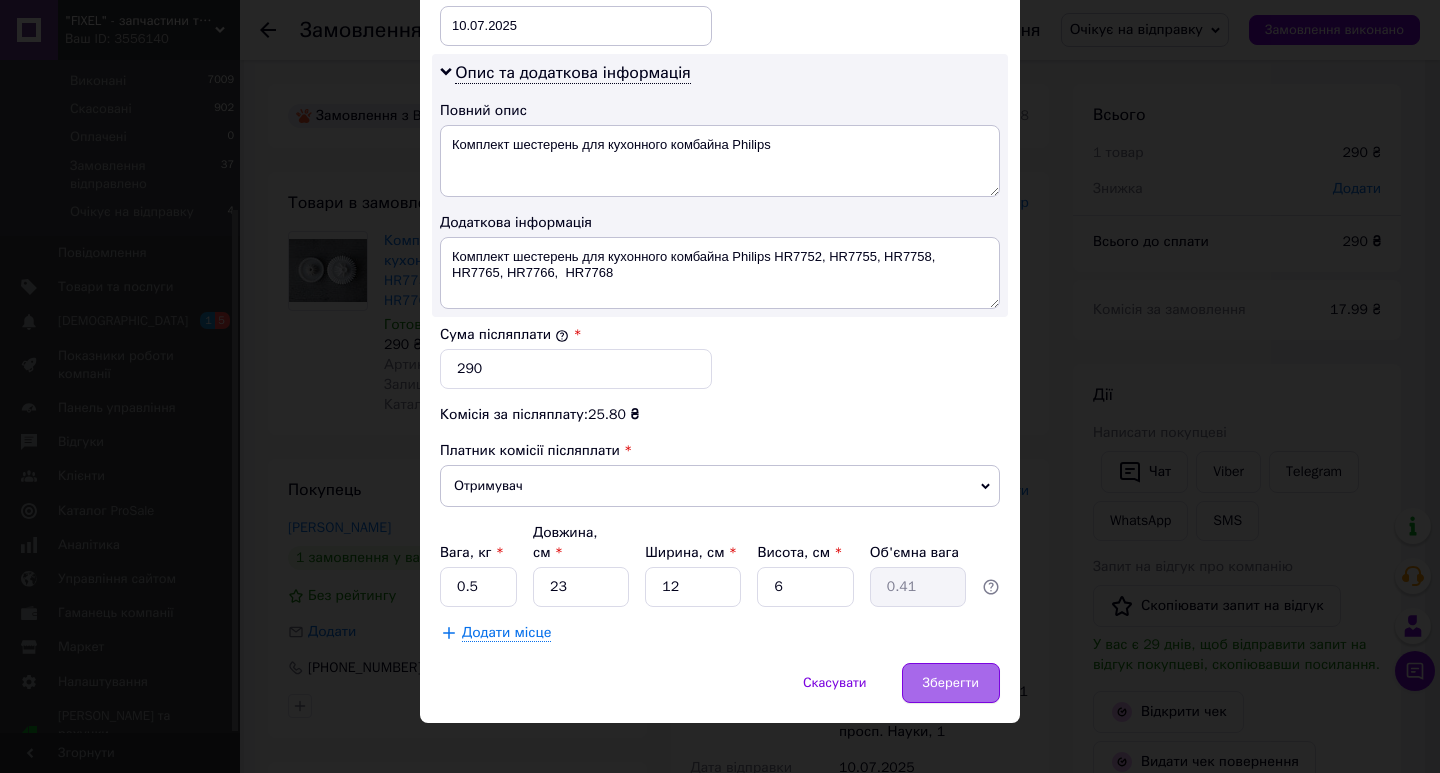 click on "Зберегти" at bounding box center (951, 683) 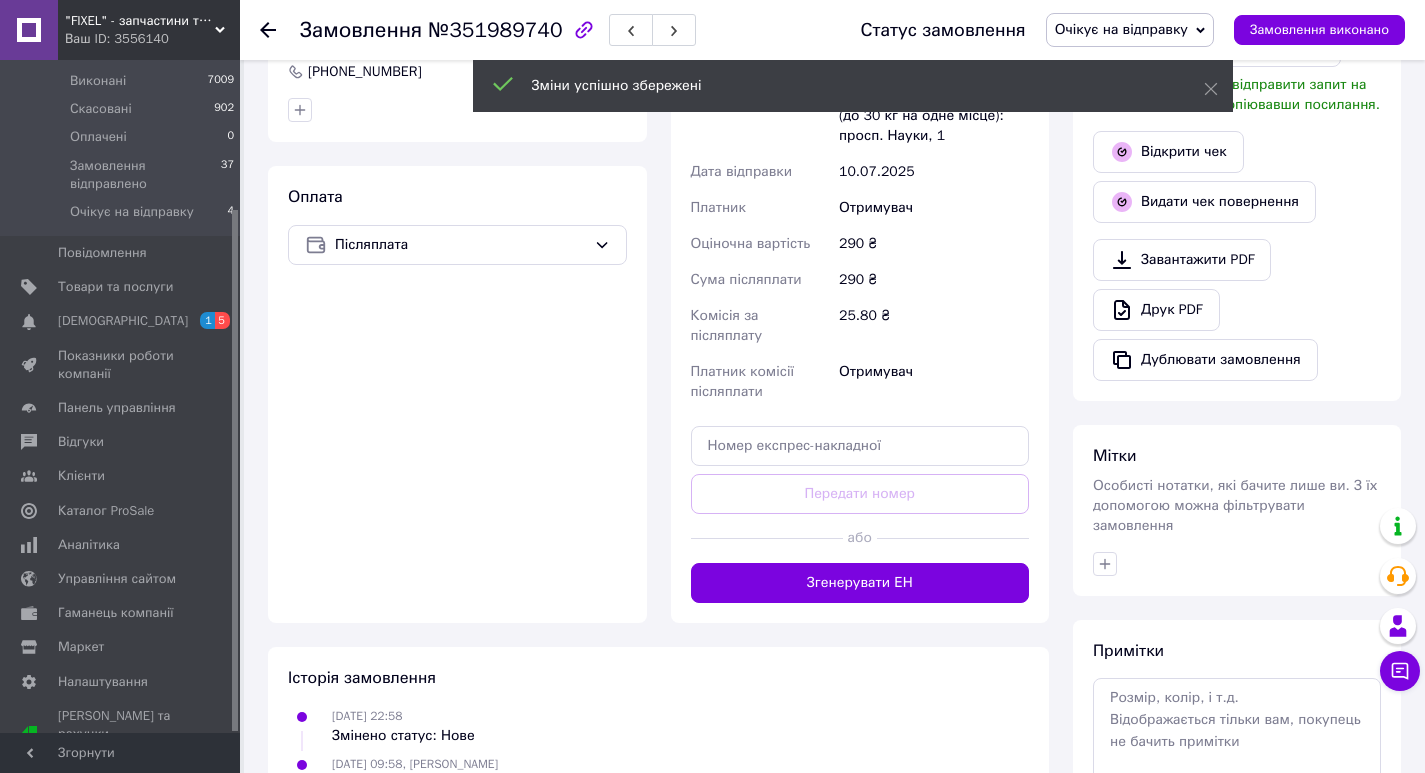 scroll, scrollTop: 600, scrollLeft: 0, axis: vertical 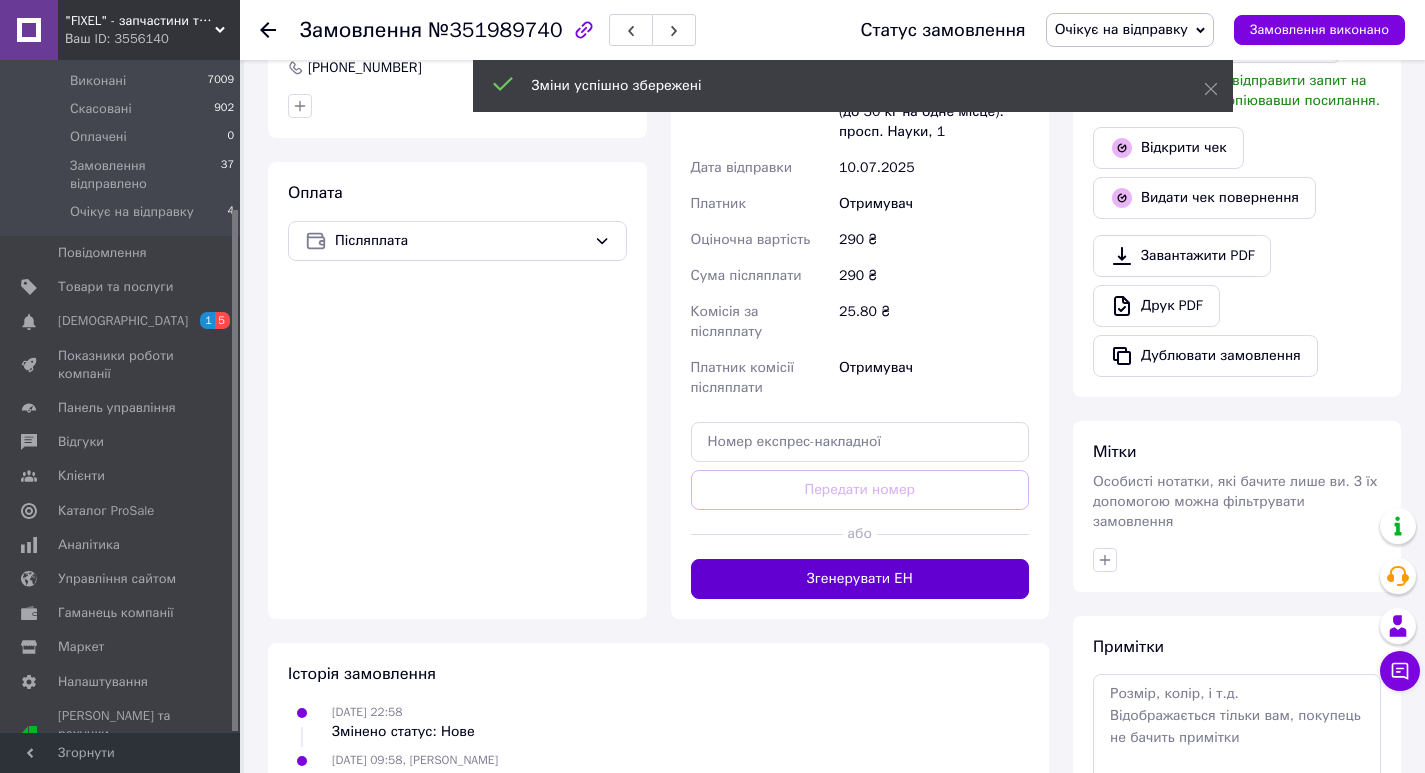 click on "Згенерувати ЕН" at bounding box center (860, 579) 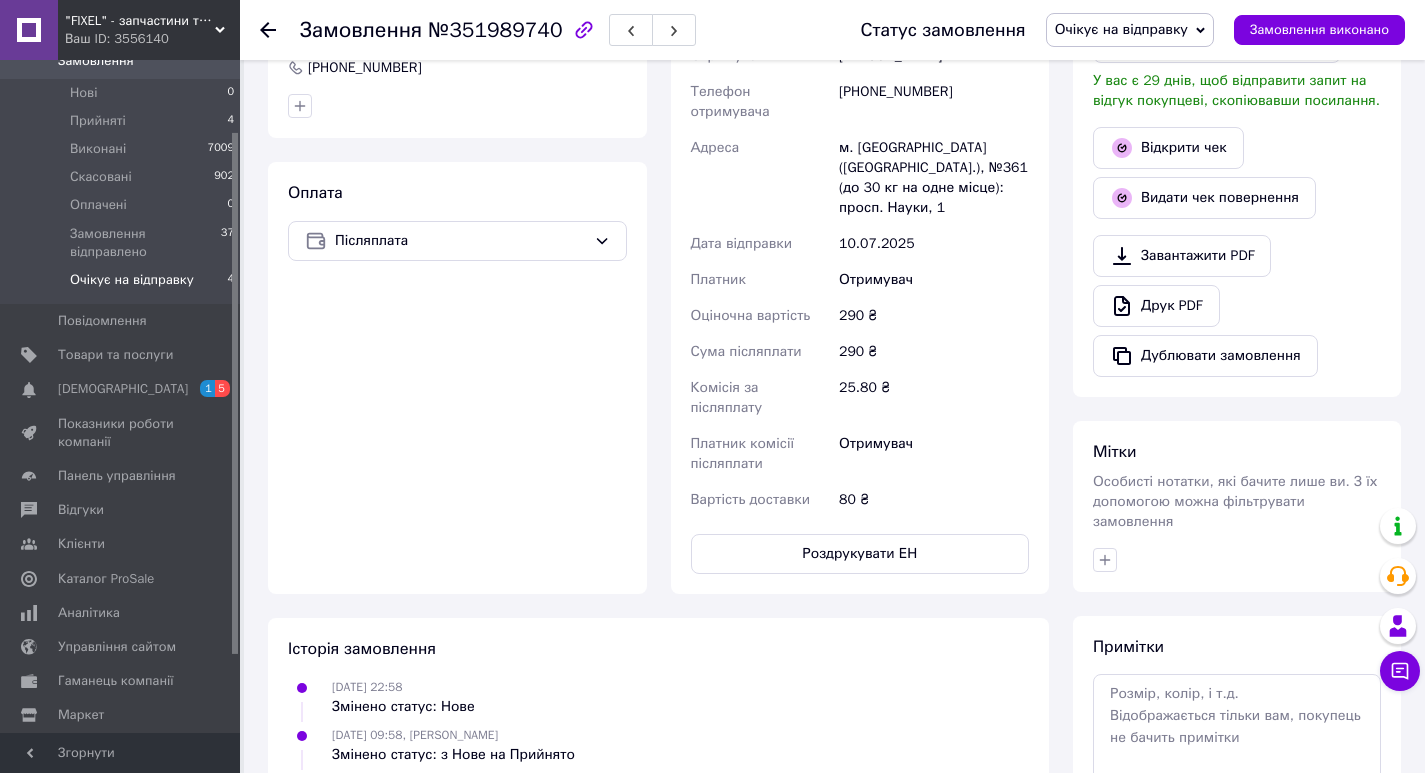 scroll, scrollTop: 92, scrollLeft: 0, axis: vertical 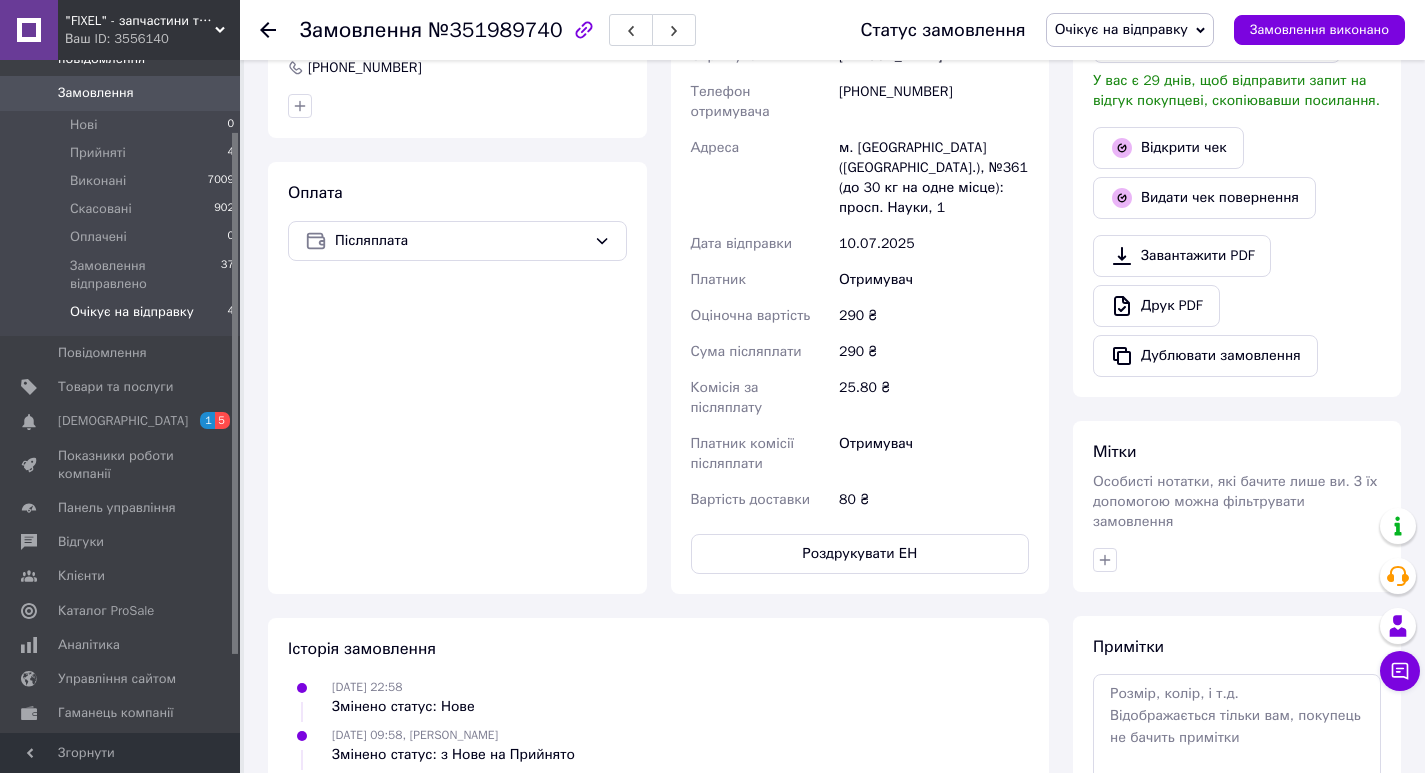 click on "Очікує на відправку" at bounding box center (132, 312) 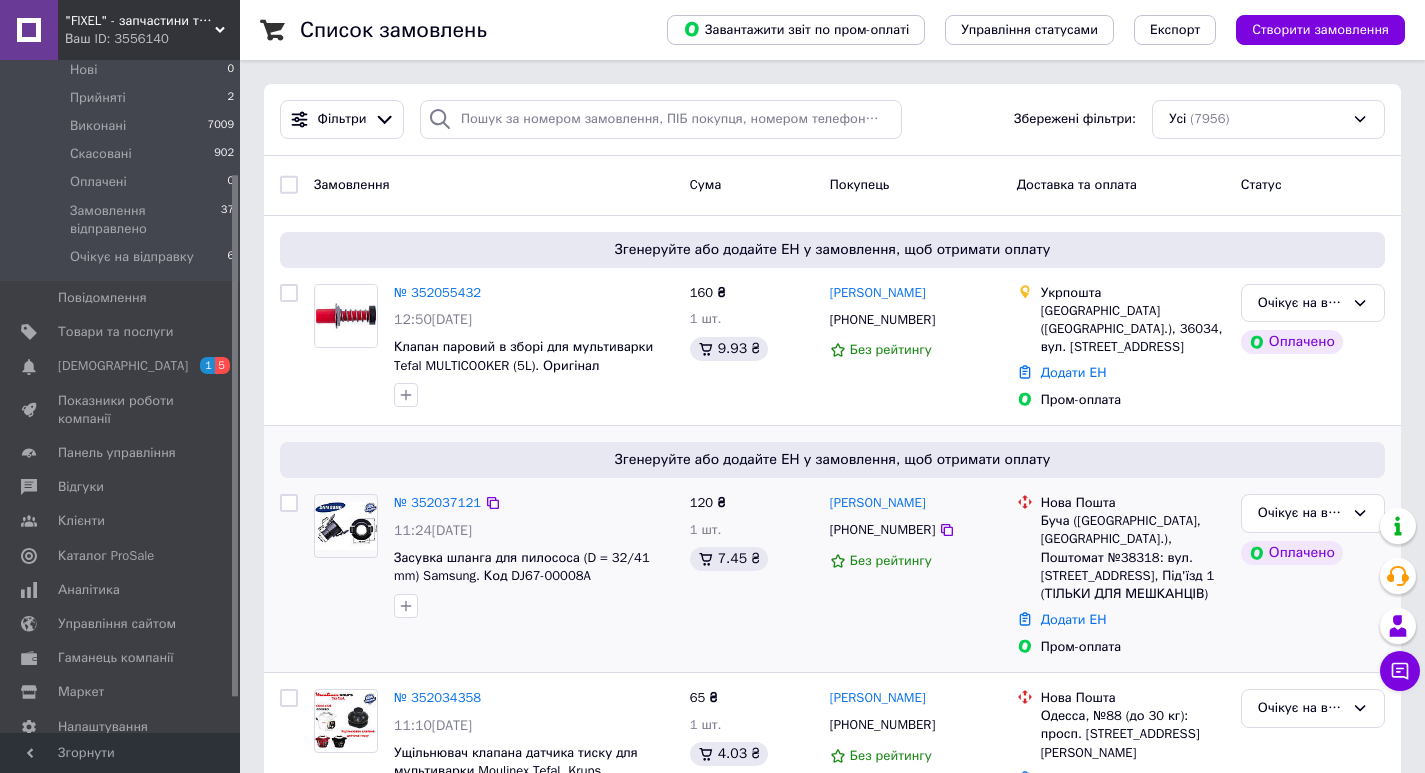 scroll, scrollTop: 192, scrollLeft: 0, axis: vertical 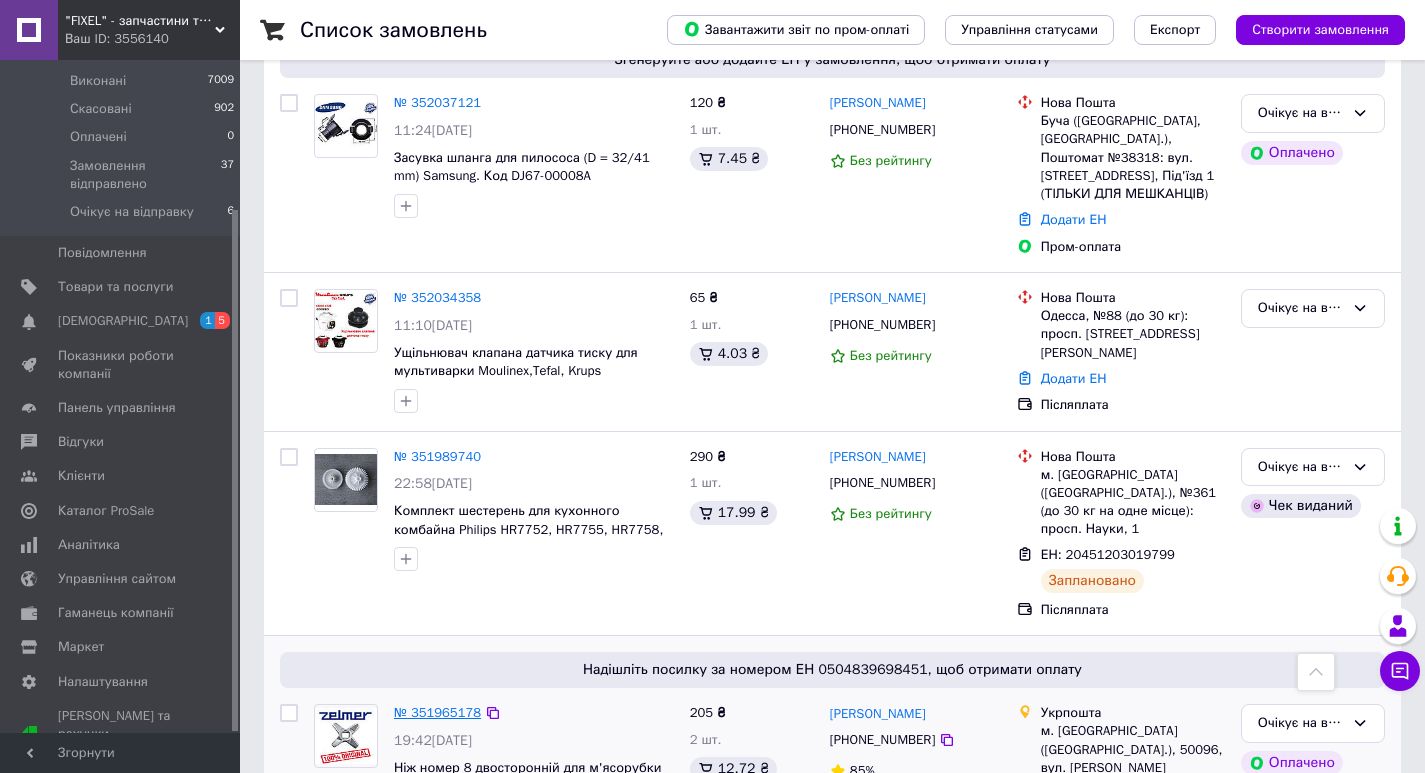 click on "№ 351965178" at bounding box center [437, 712] 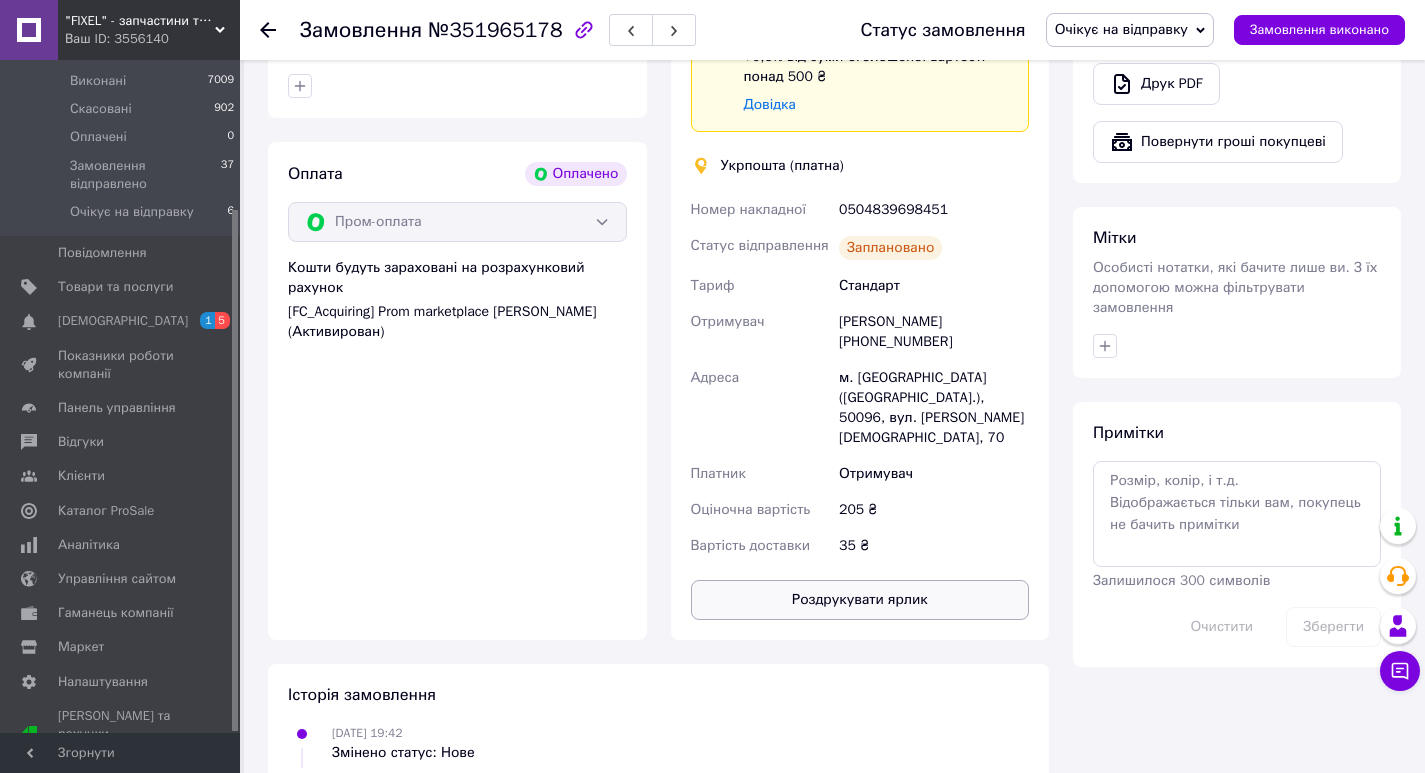 scroll, scrollTop: 900, scrollLeft: 0, axis: vertical 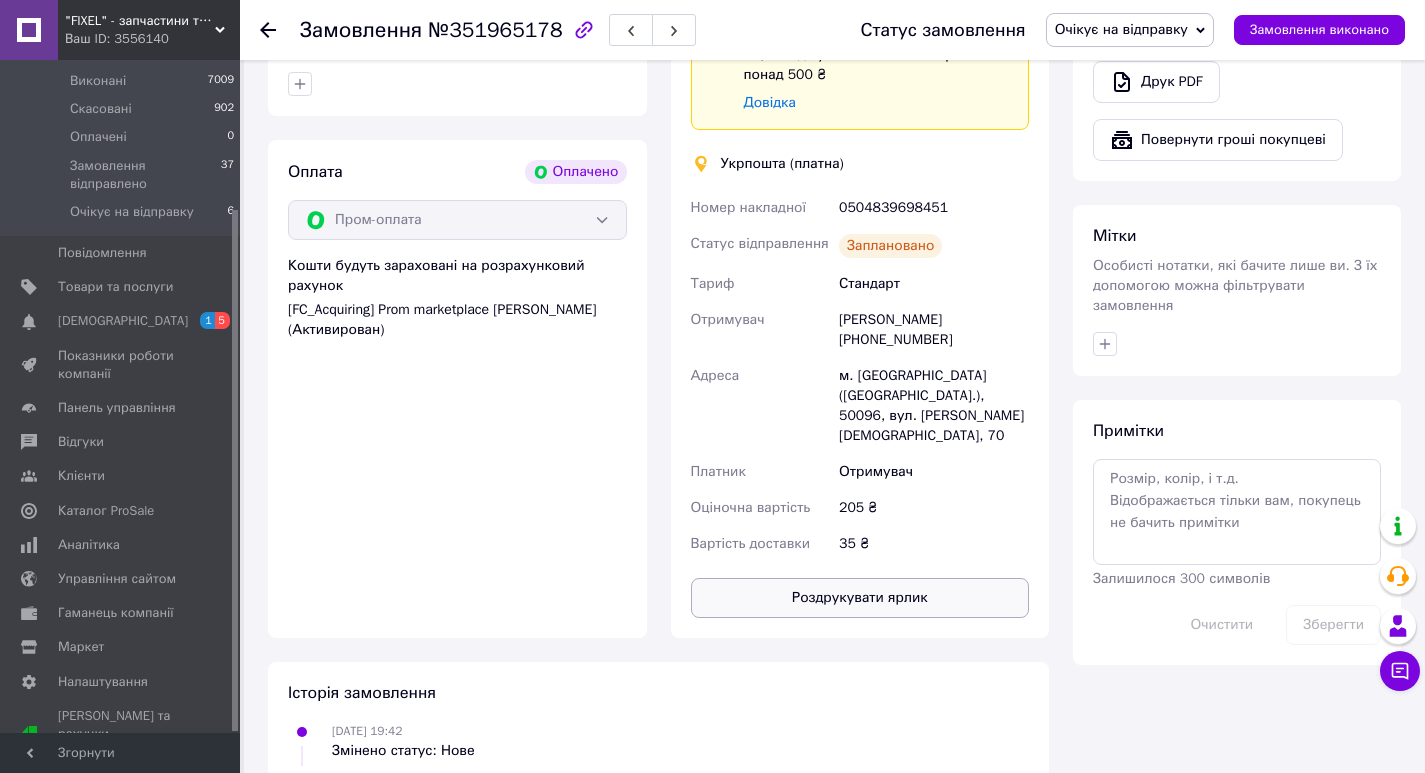 click on "Роздрукувати ярлик" at bounding box center [860, 598] 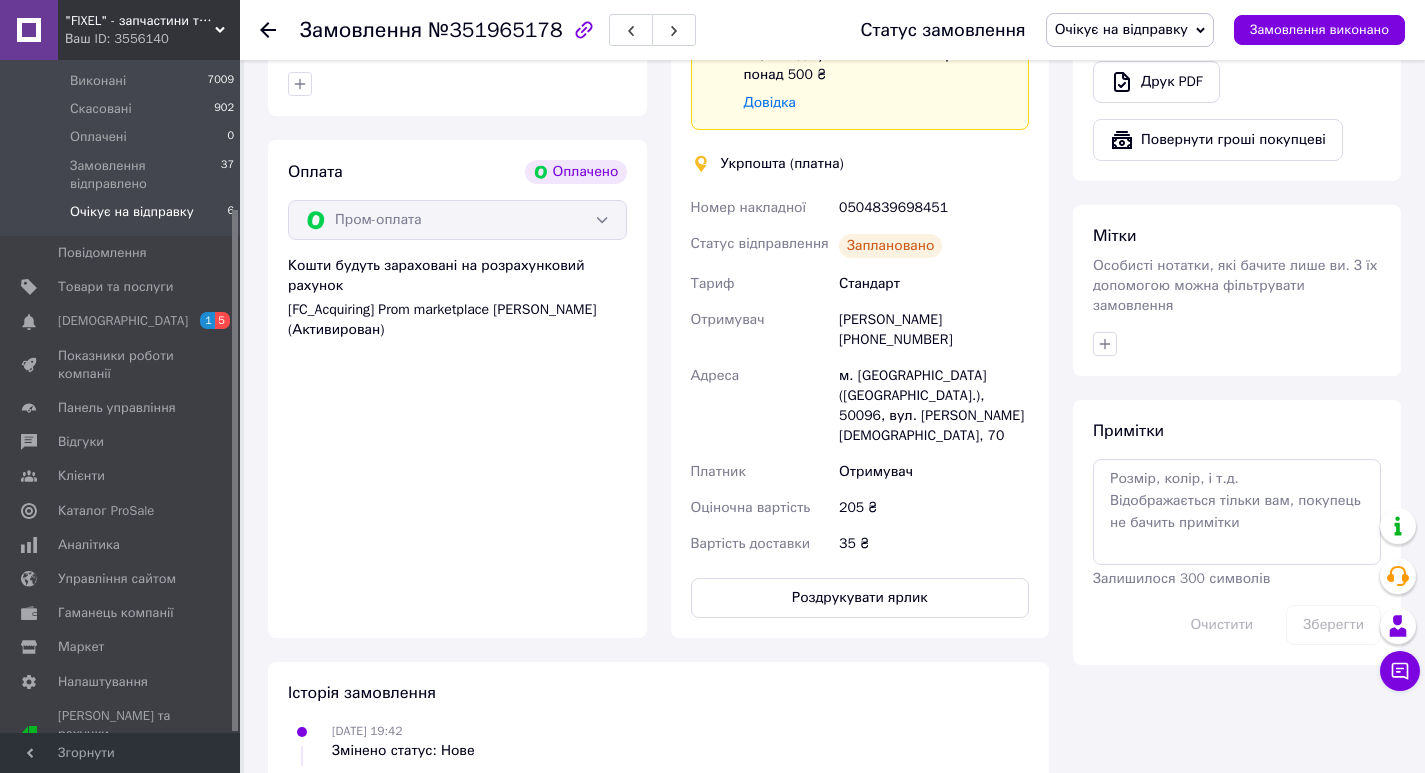 click on "Очікує на відправку" at bounding box center (132, 212) 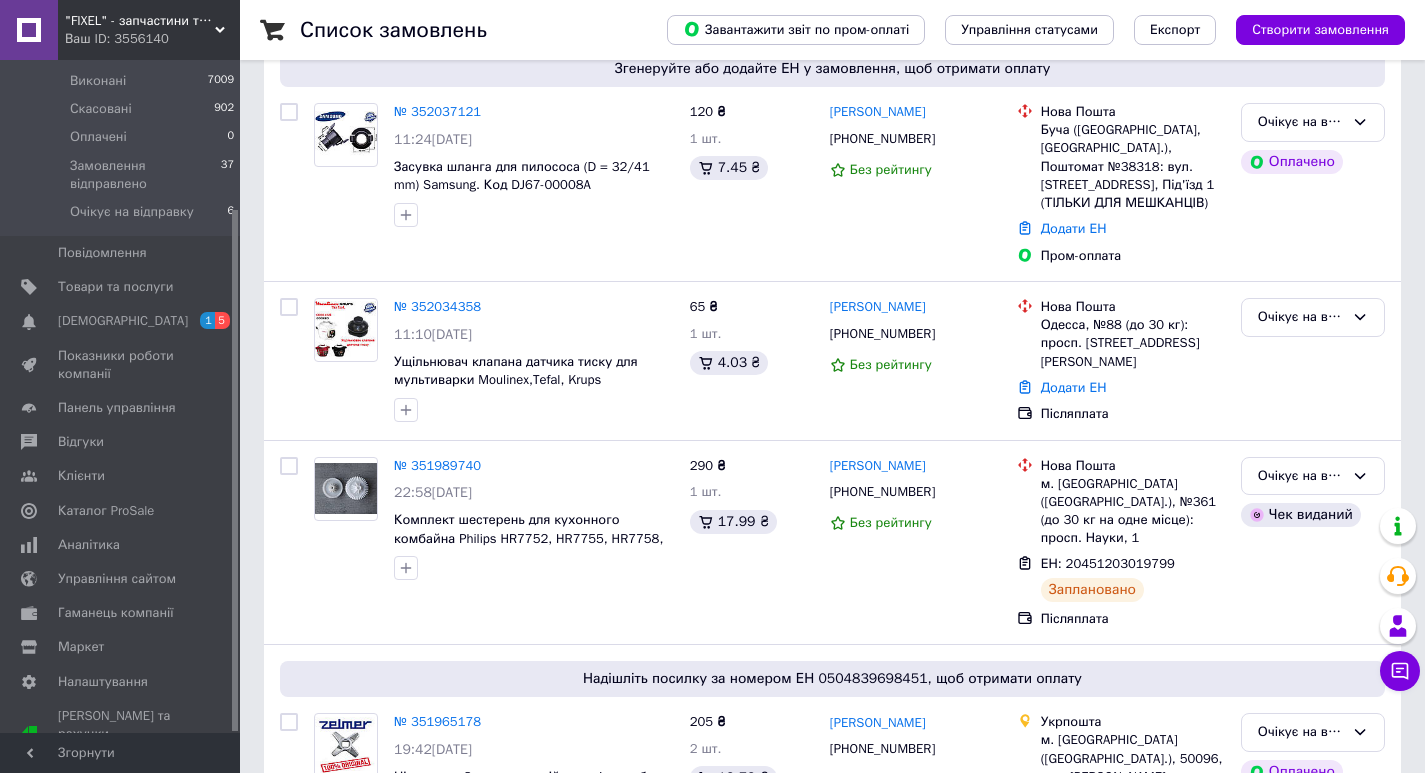 scroll, scrollTop: 400, scrollLeft: 0, axis: vertical 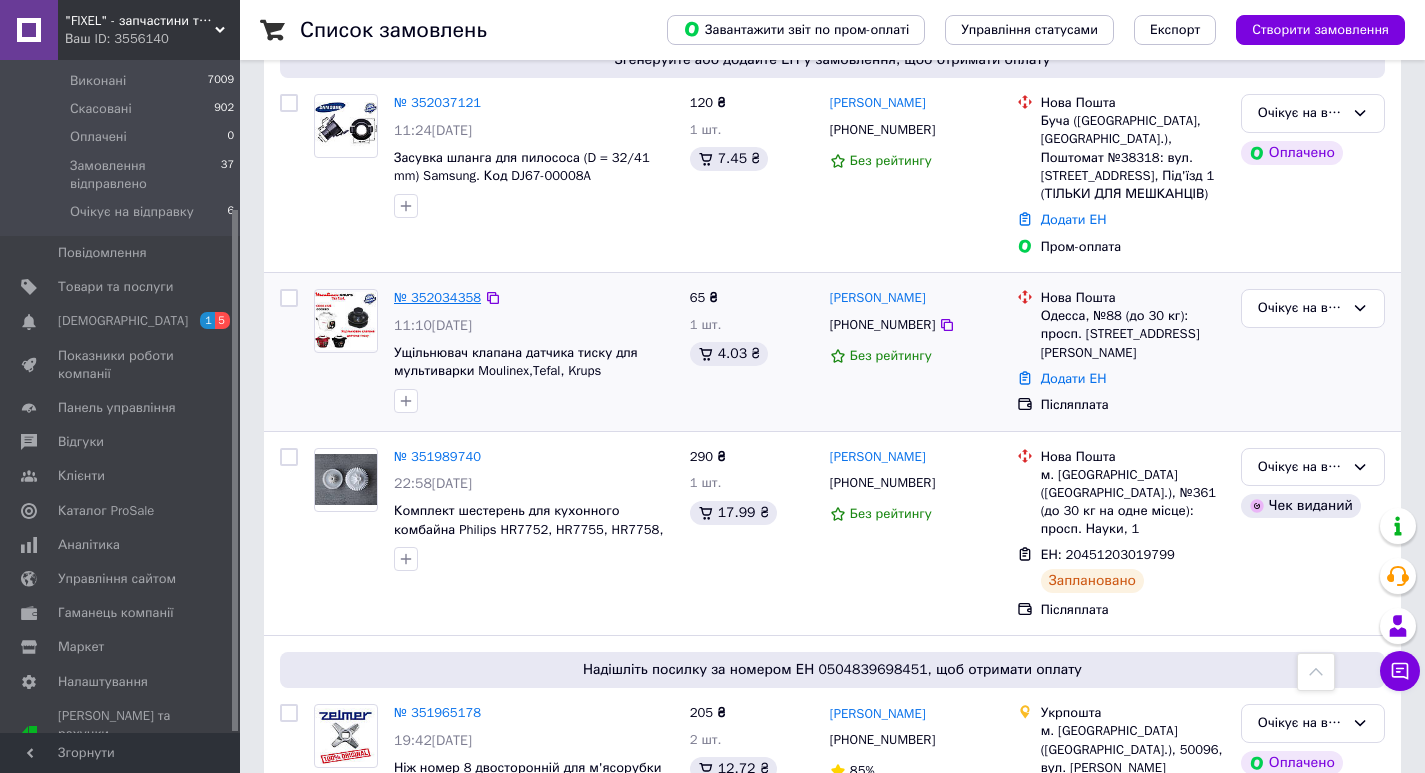 click on "№ 352034358" at bounding box center [437, 297] 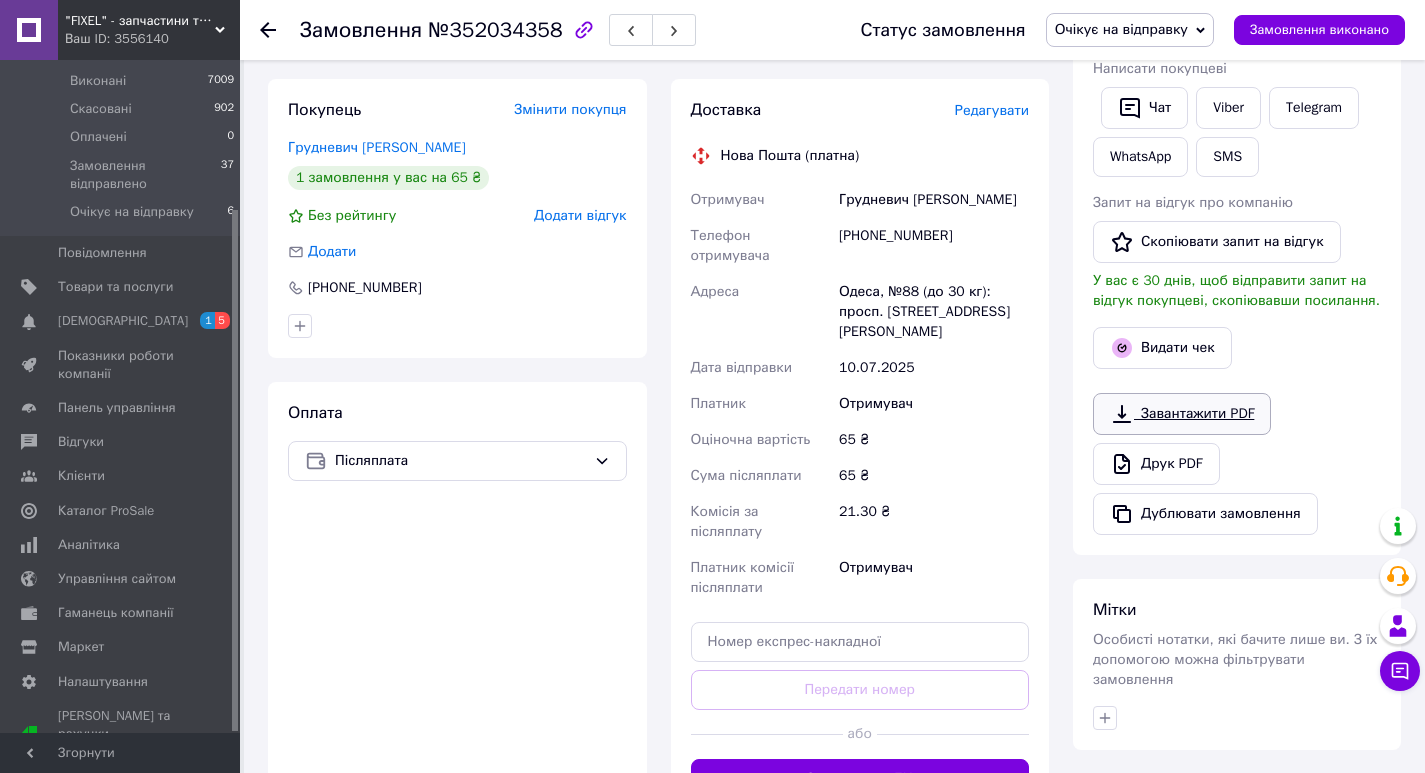 scroll, scrollTop: 300, scrollLeft: 0, axis: vertical 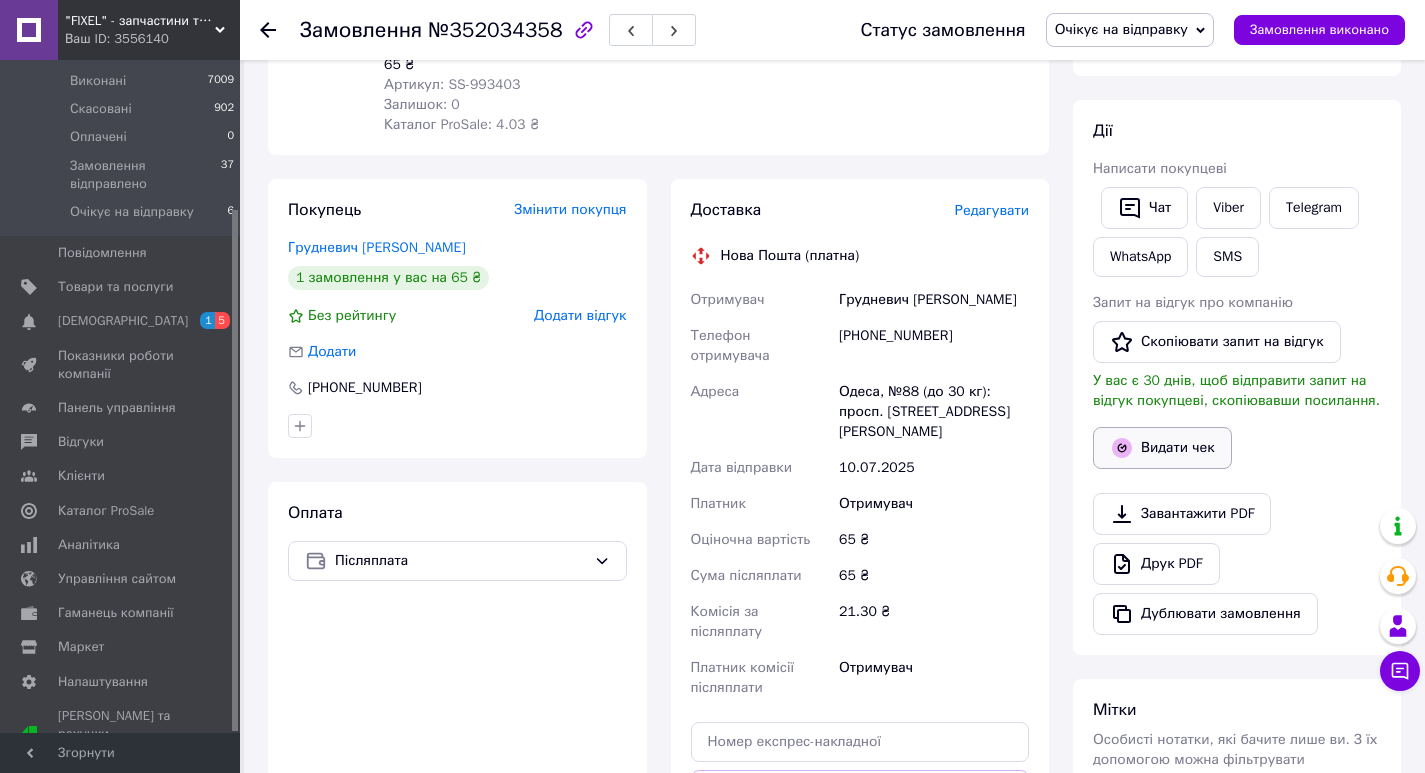 click on "Видати чек" at bounding box center [1162, 448] 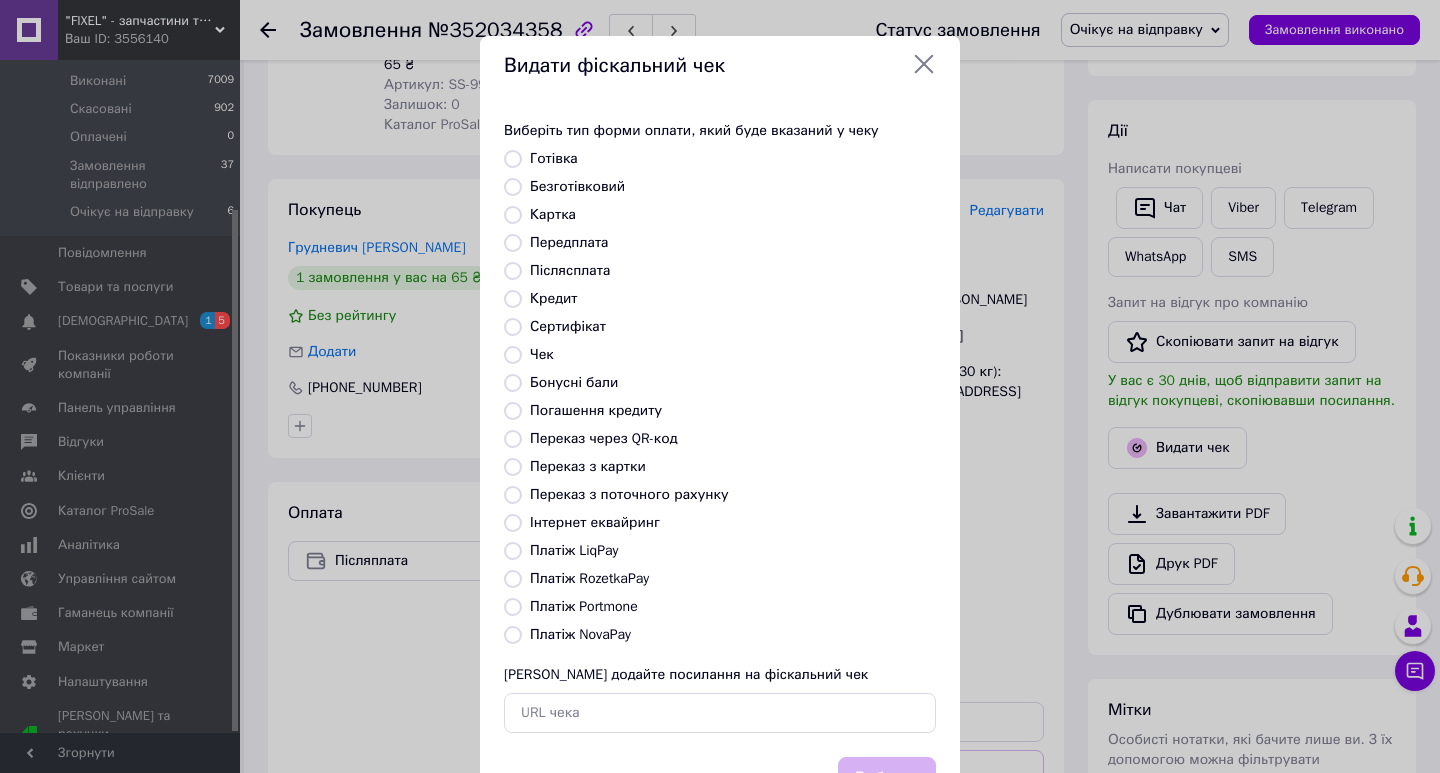 click on "Виберіть тип форми оплати, який буде вказаний у чеку Готівка Безготівковий Картка Передплата Післясплата Кредит Сертифікат Чек Бонусні бали Погашення кредиту Переказ через QR-код Переказ з картки Переказ з поточного рахунку Інтернет еквайринг Платіж LiqPay Платіж RozetkaPay Платіж Portmone Платіж NovaPay Або додайте посилання на фіскальний чек" at bounding box center (720, 427) 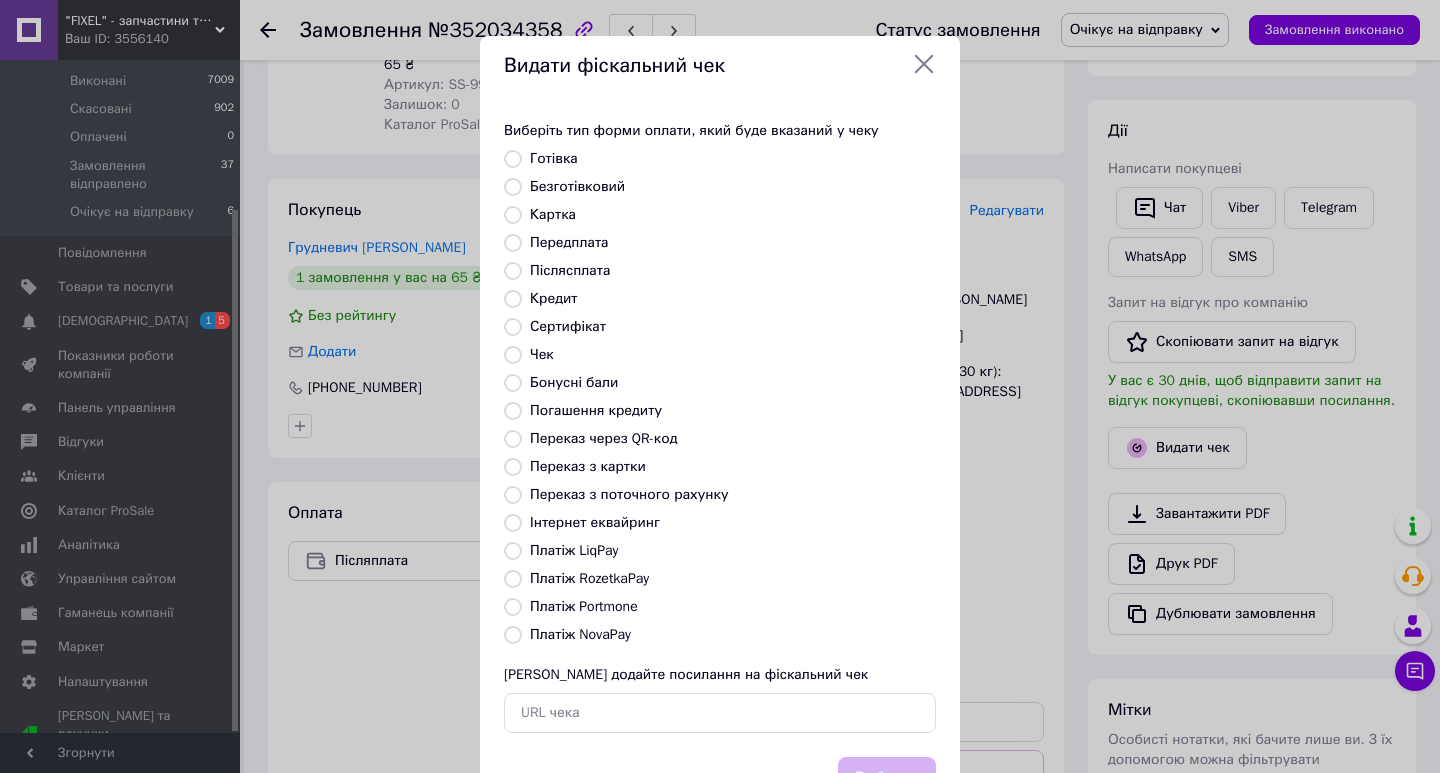 radio on "true" 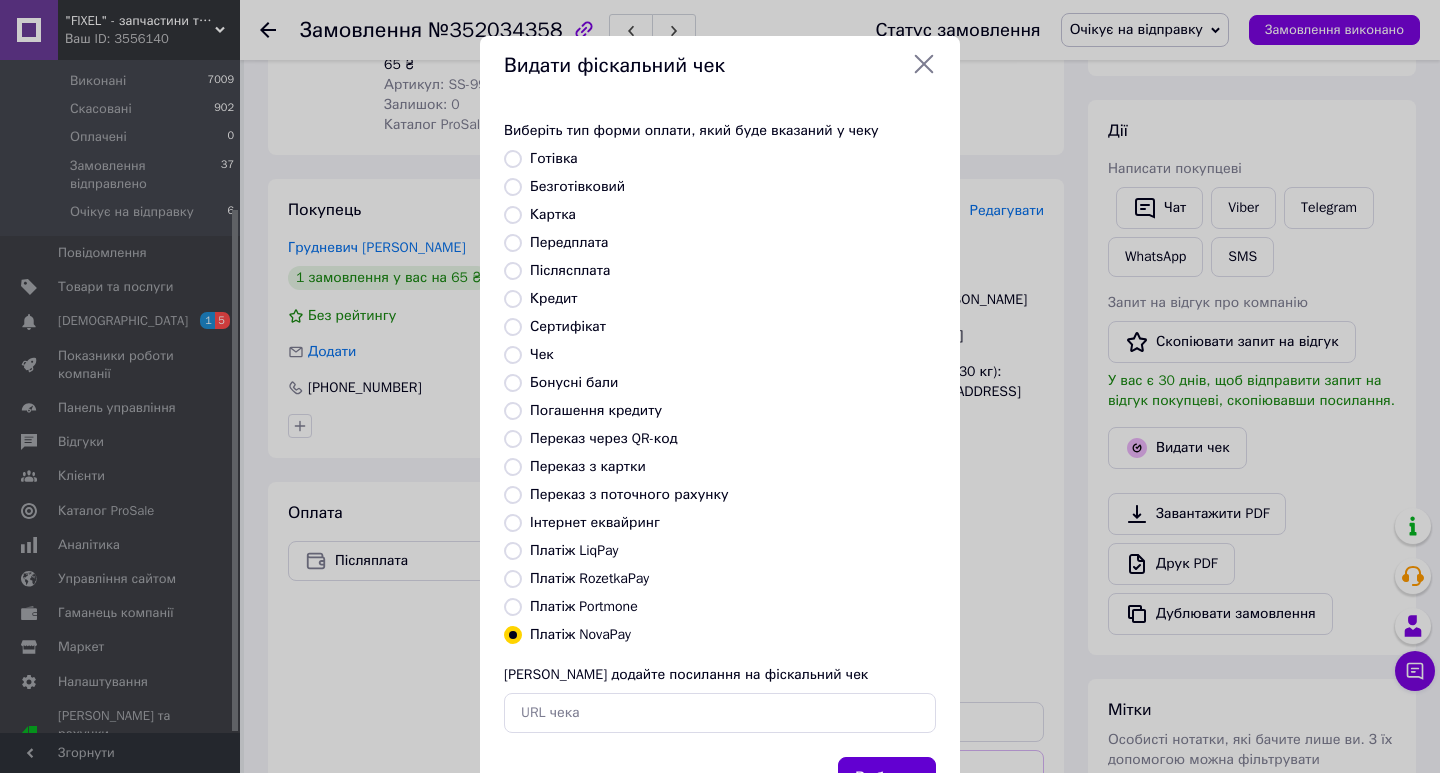 click on "Вибрати" at bounding box center (887, 778) 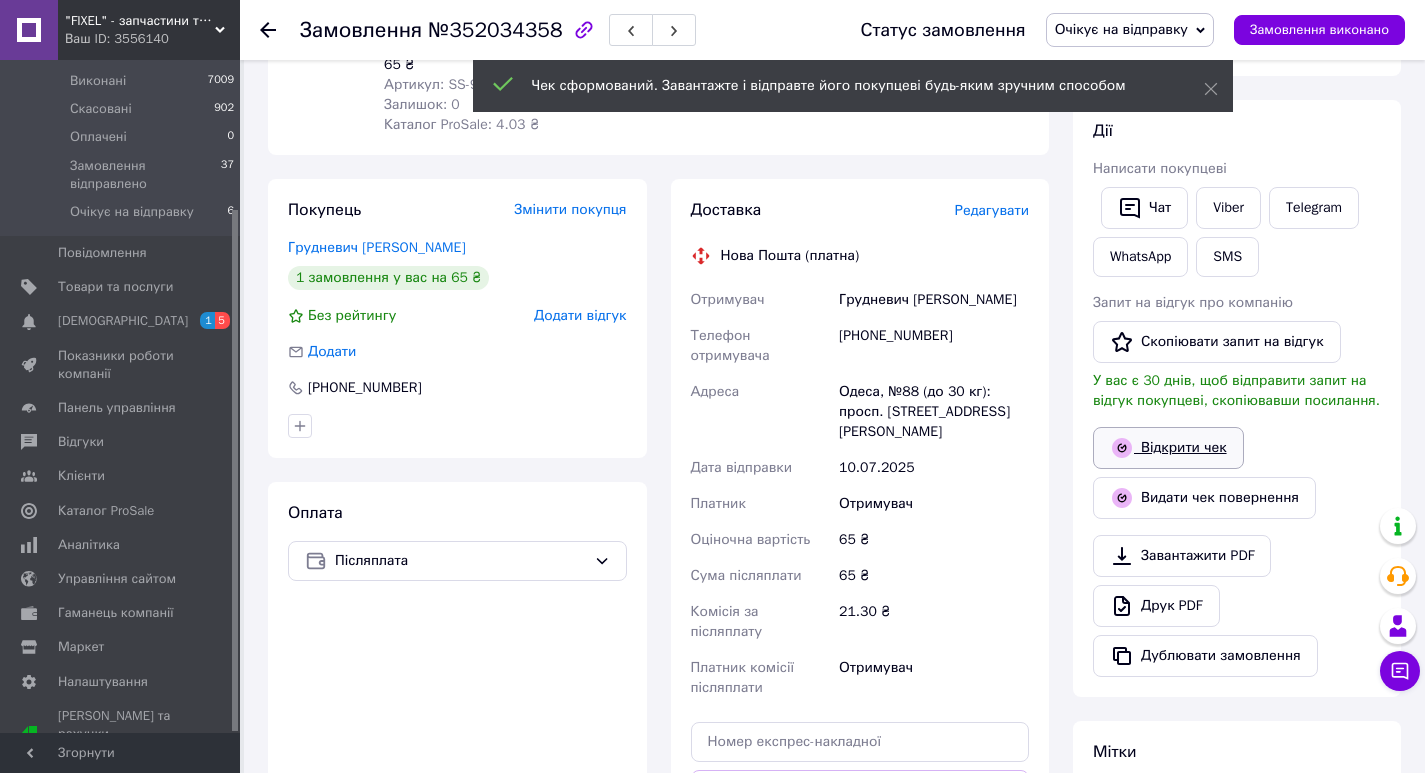 click on "Відкрити чек" at bounding box center (1168, 448) 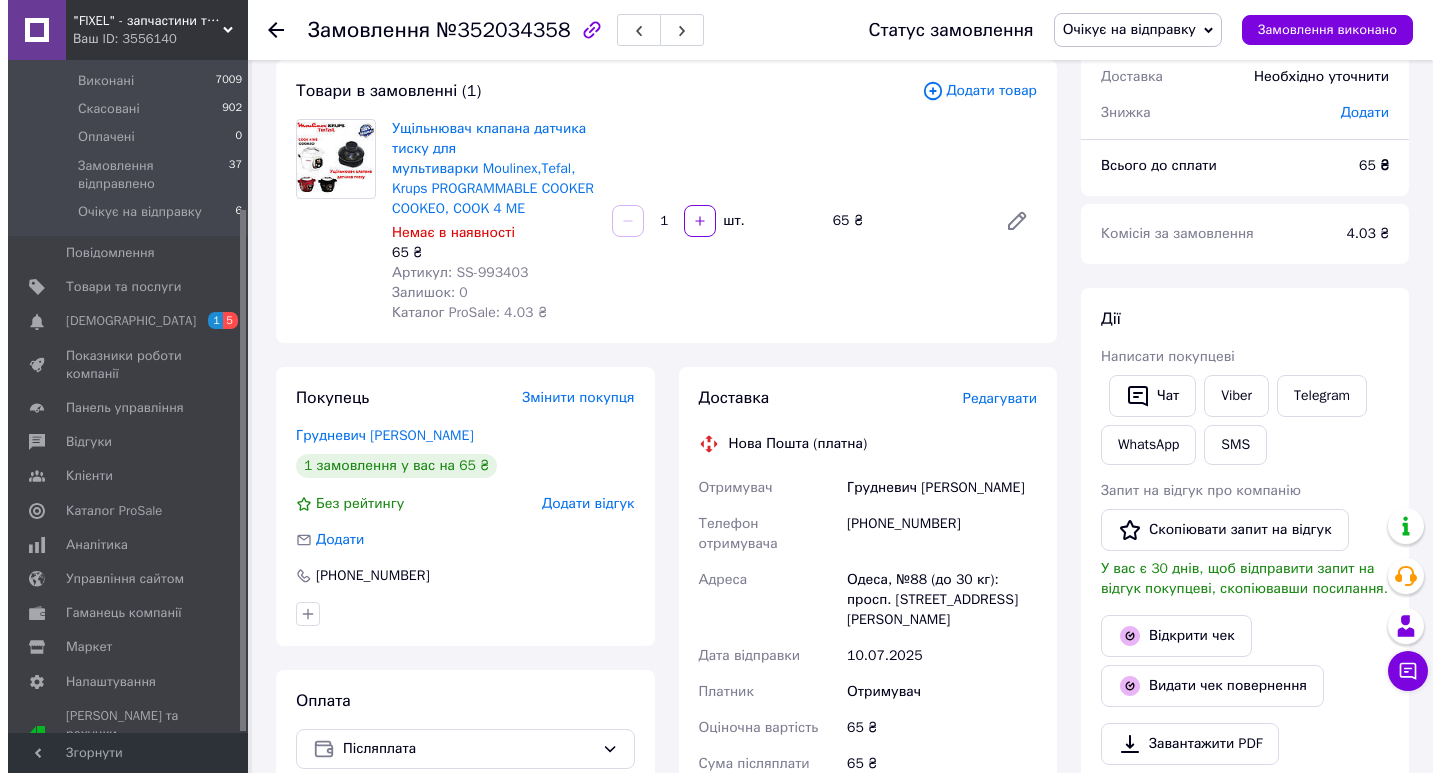 scroll, scrollTop: 100, scrollLeft: 0, axis: vertical 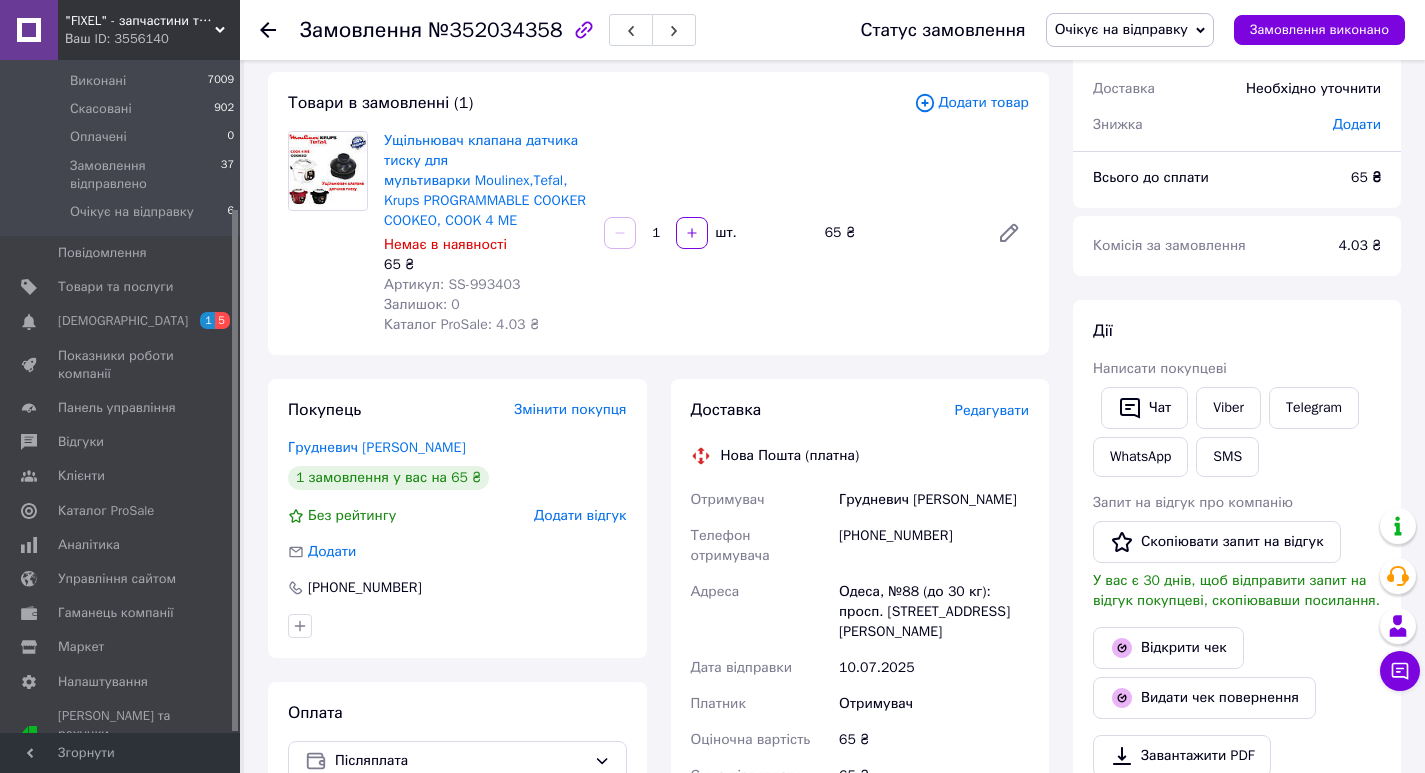 click on "Редагувати" at bounding box center (992, 410) 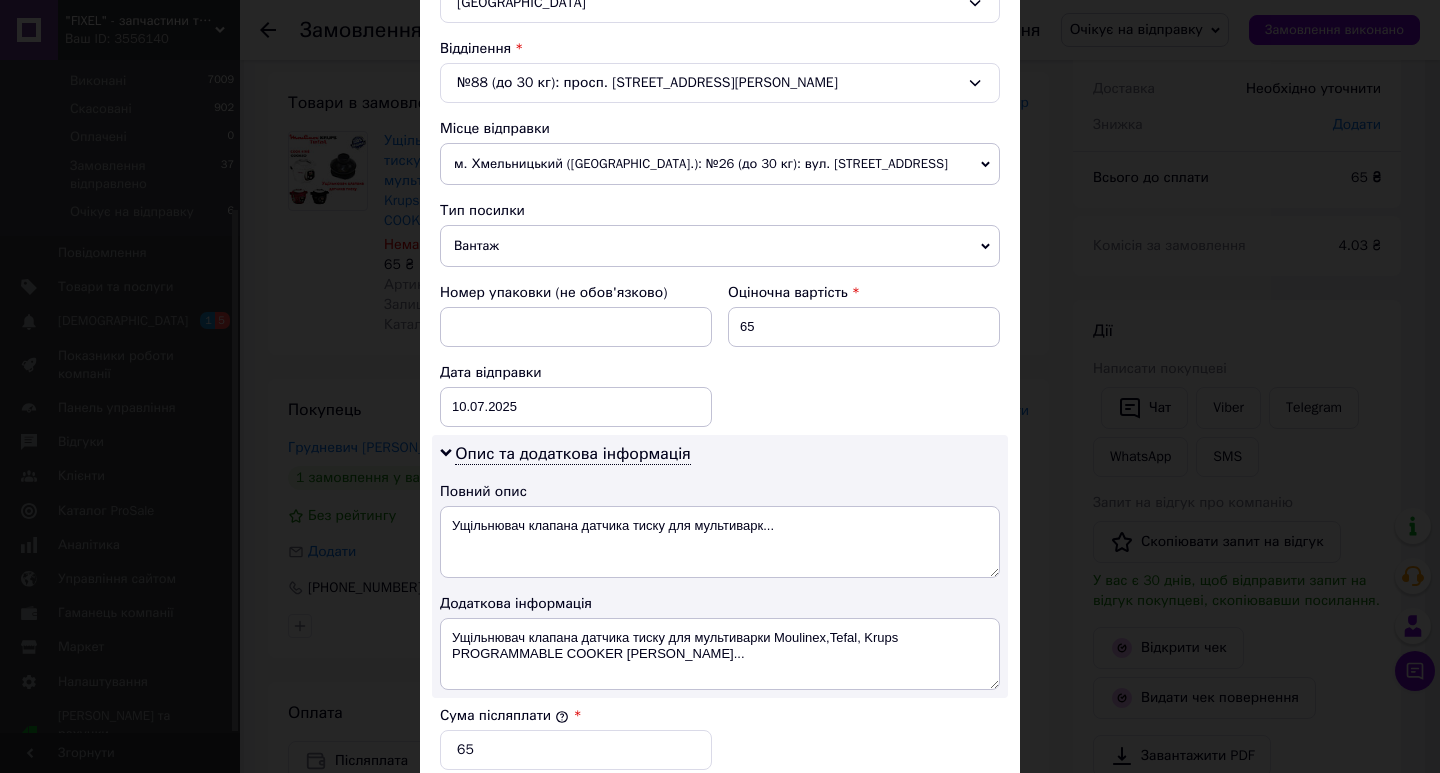 scroll, scrollTop: 600, scrollLeft: 0, axis: vertical 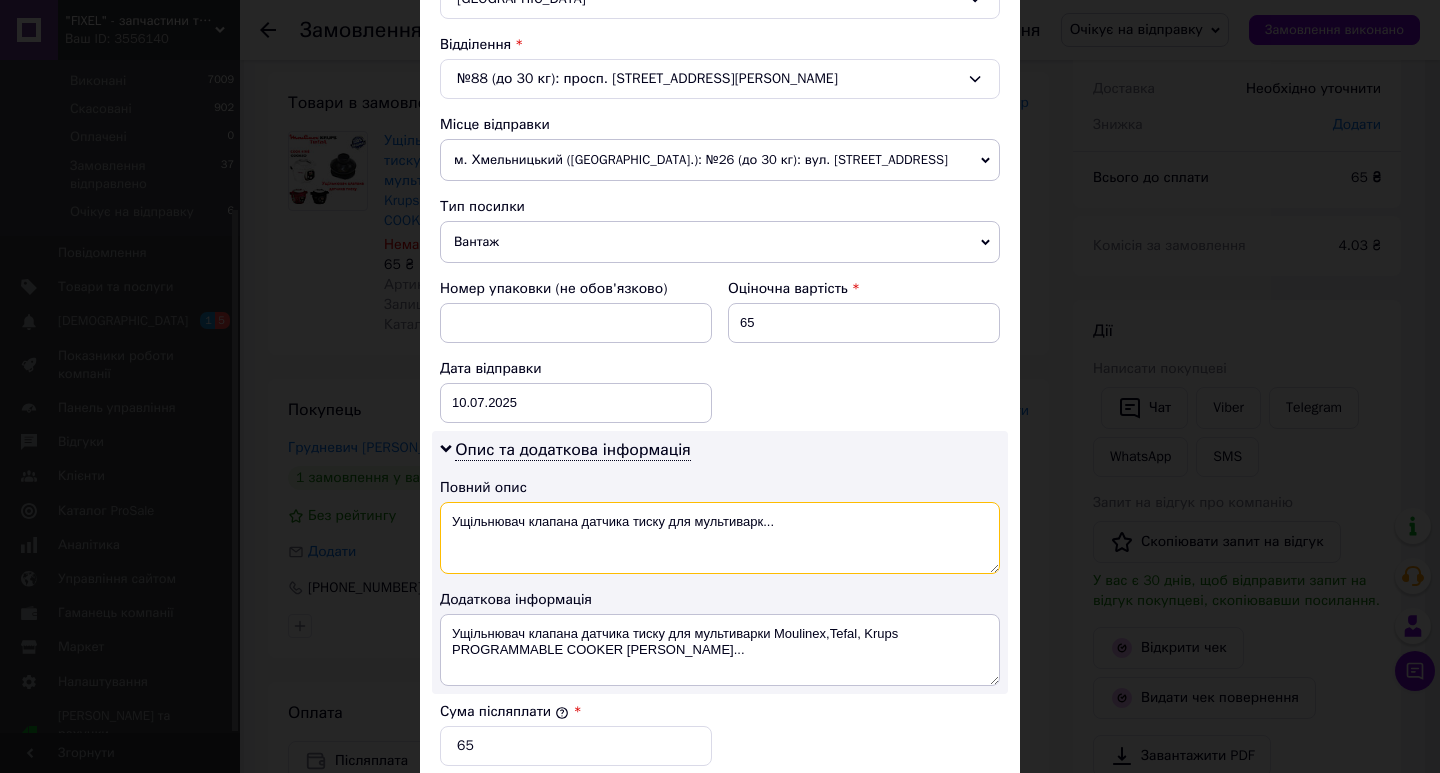 drag, startPoint x: 818, startPoint y: 525, endPoint x: 761, endPoint y: 535, distance: 57.870544 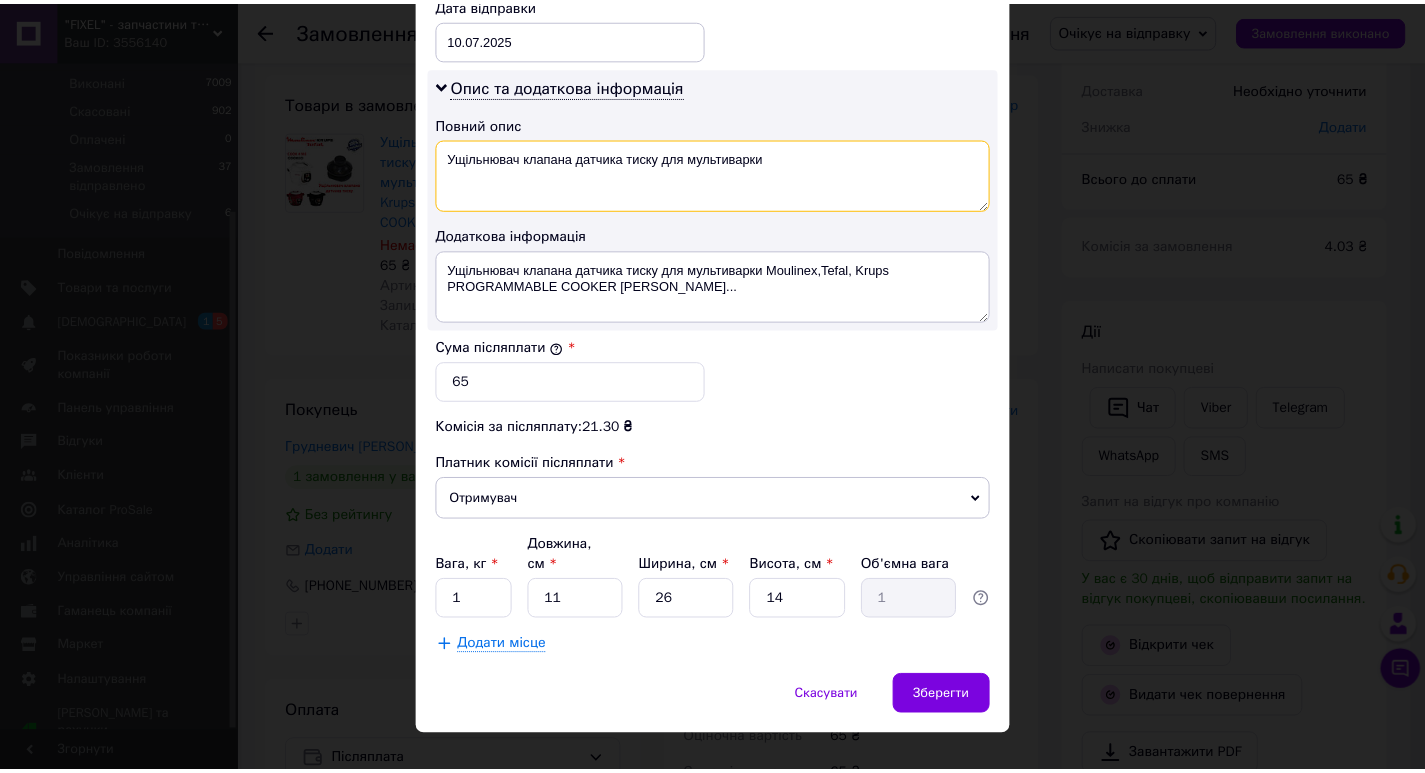 scroll, scrollTop: 977, scrollLeft: 0, axis: vertical 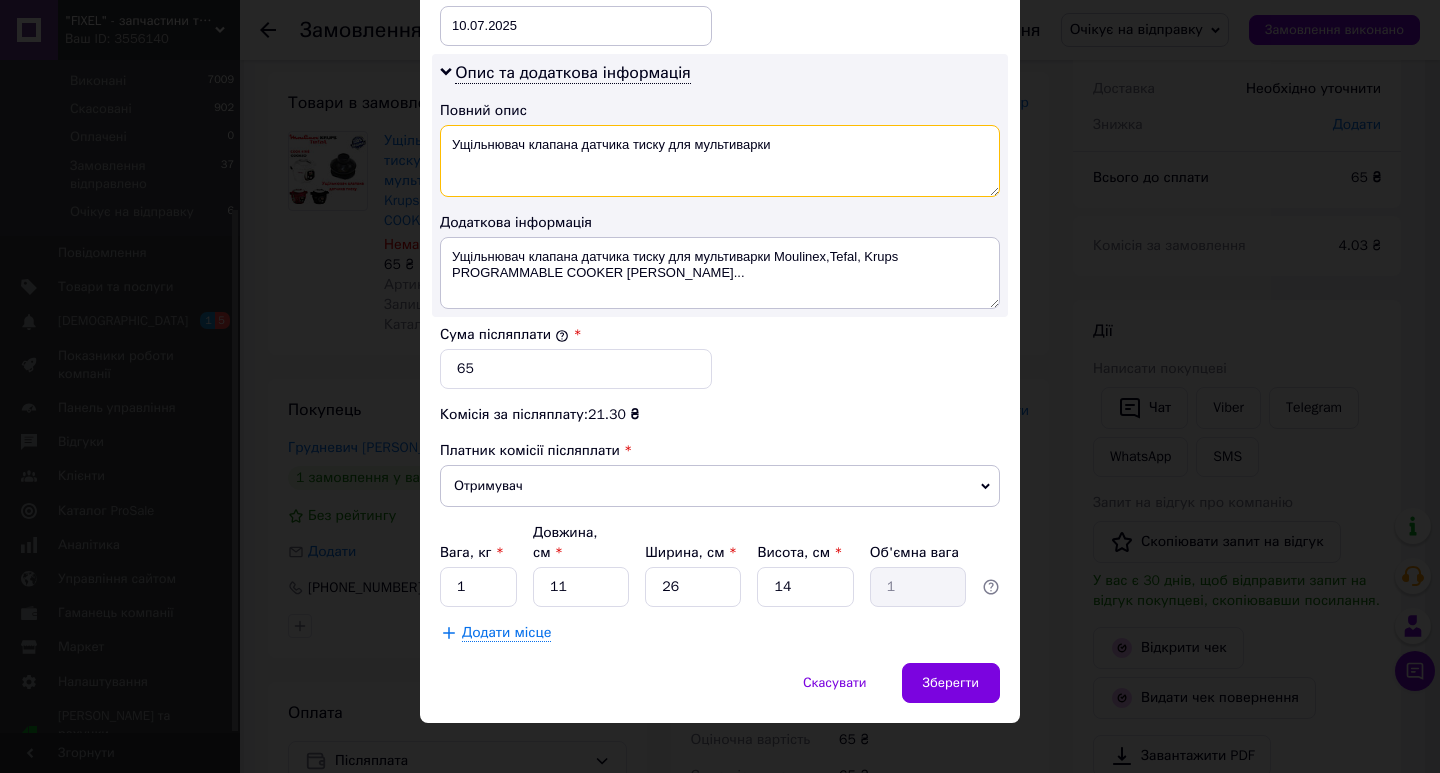 type on "Ущільнювач клапана датчика тиску для мультиварки" 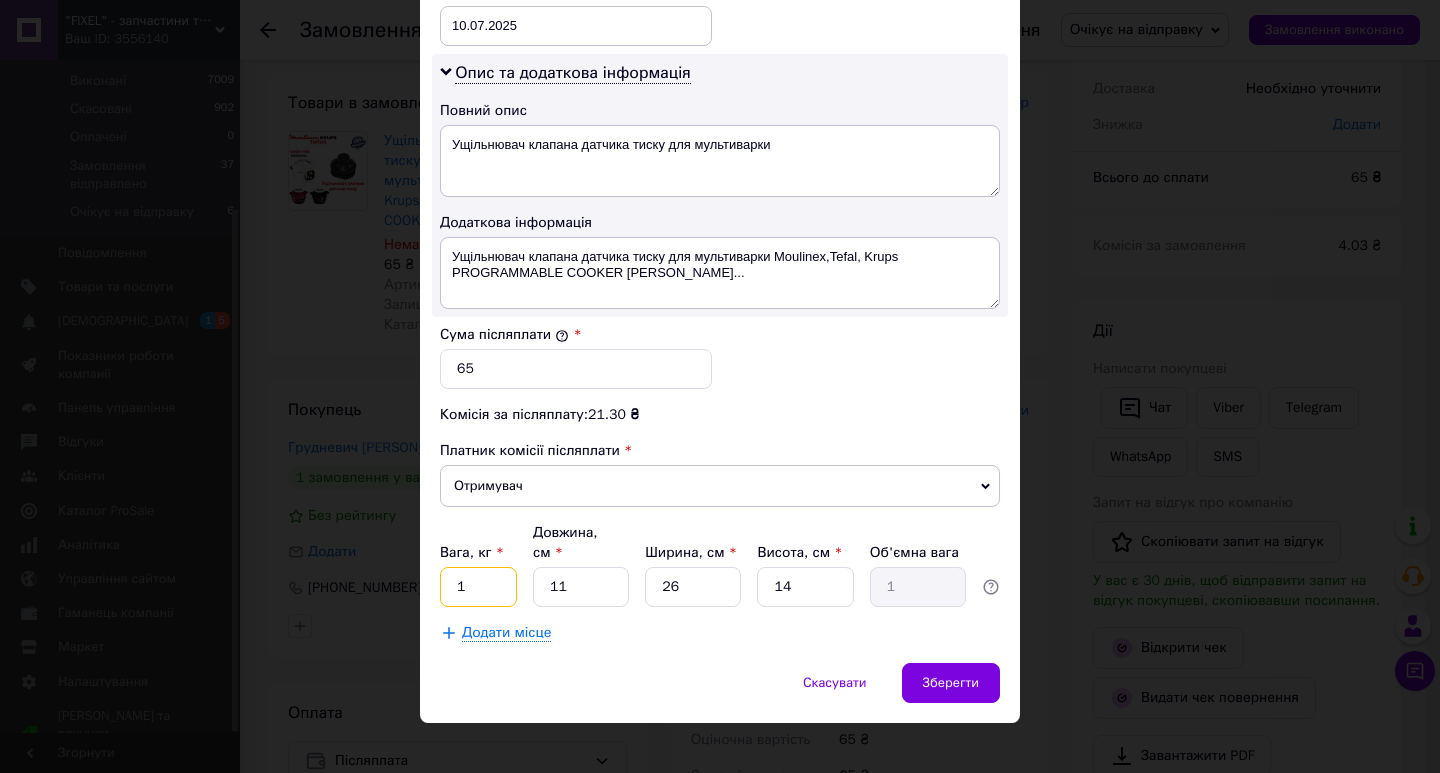 click on "1" at bounding box center (478, 587) 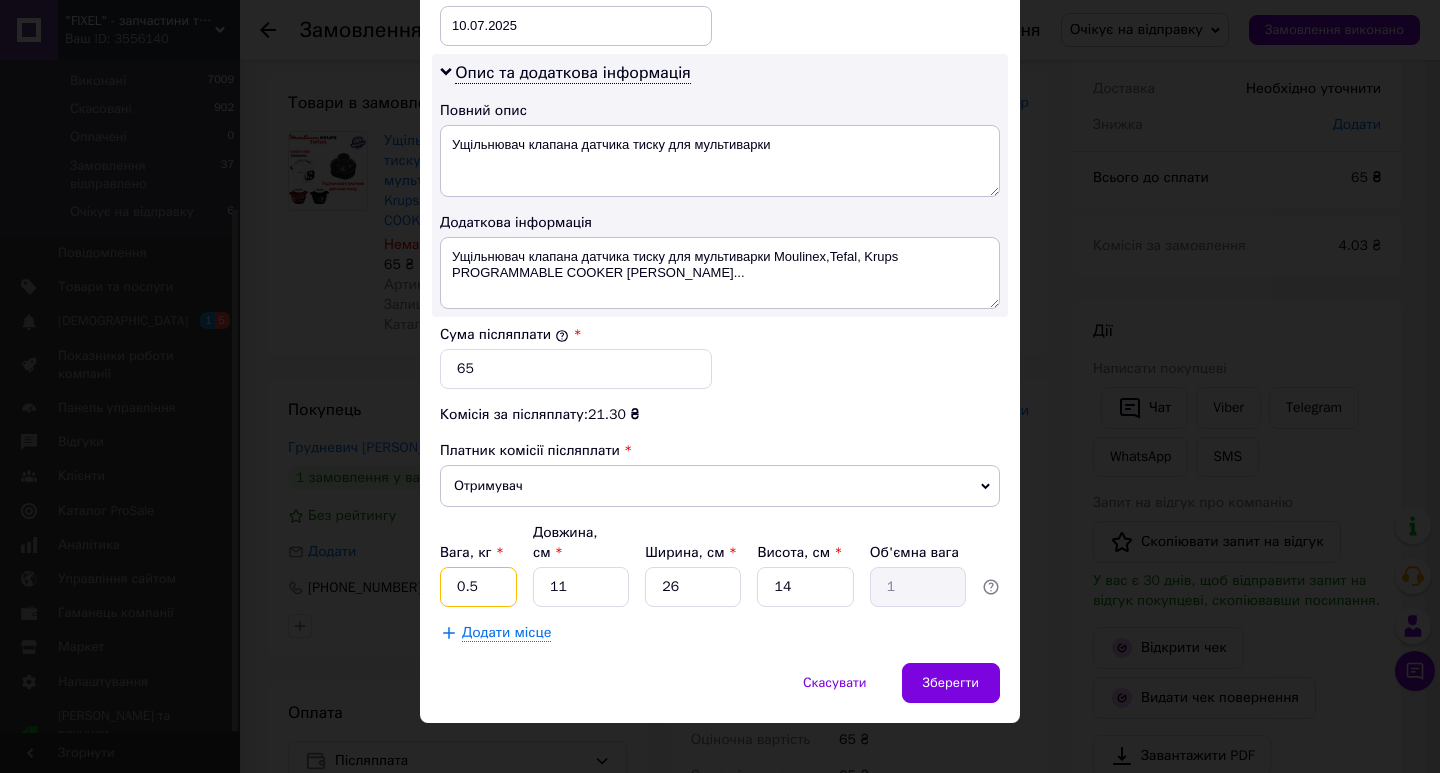 type on "0.5" 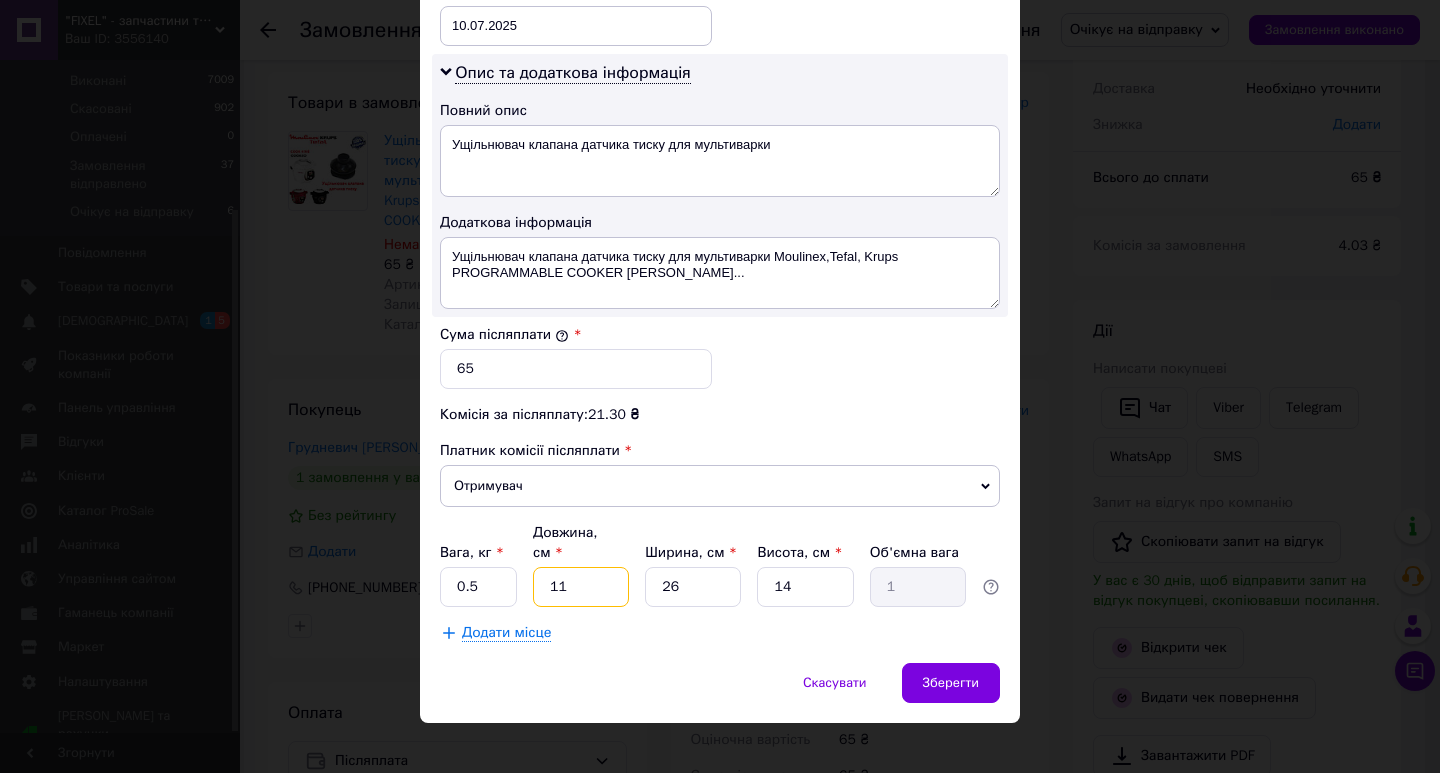 type on "2" 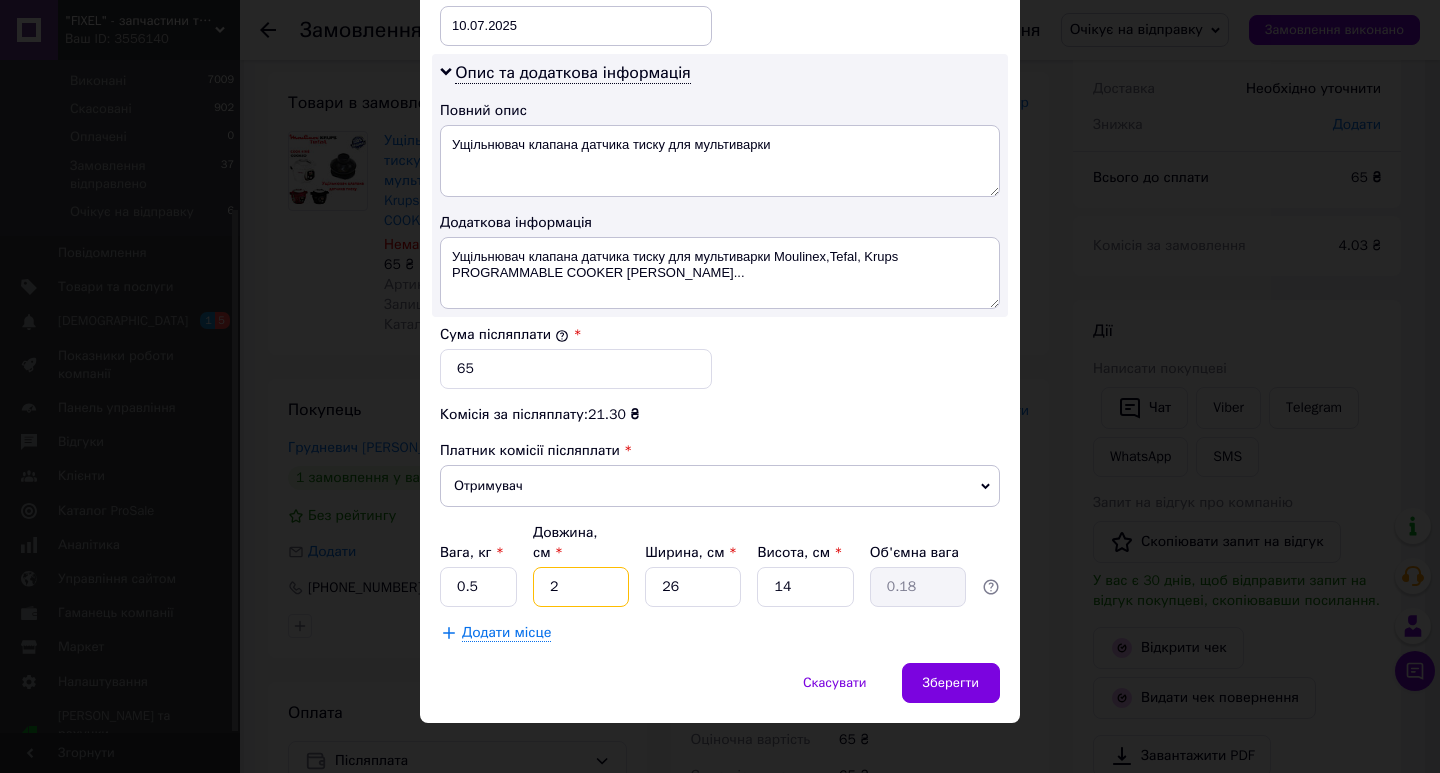 type on "23" 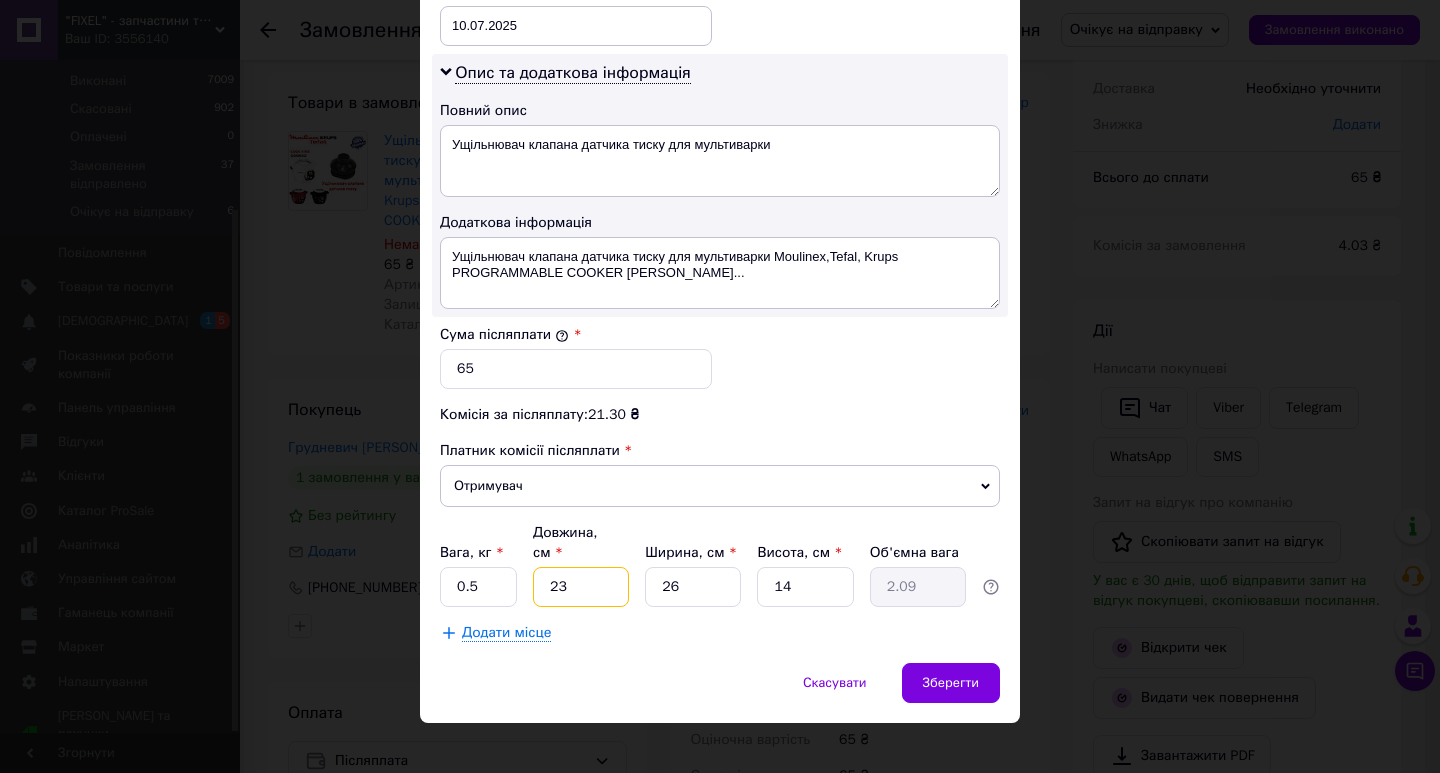 type on "23" 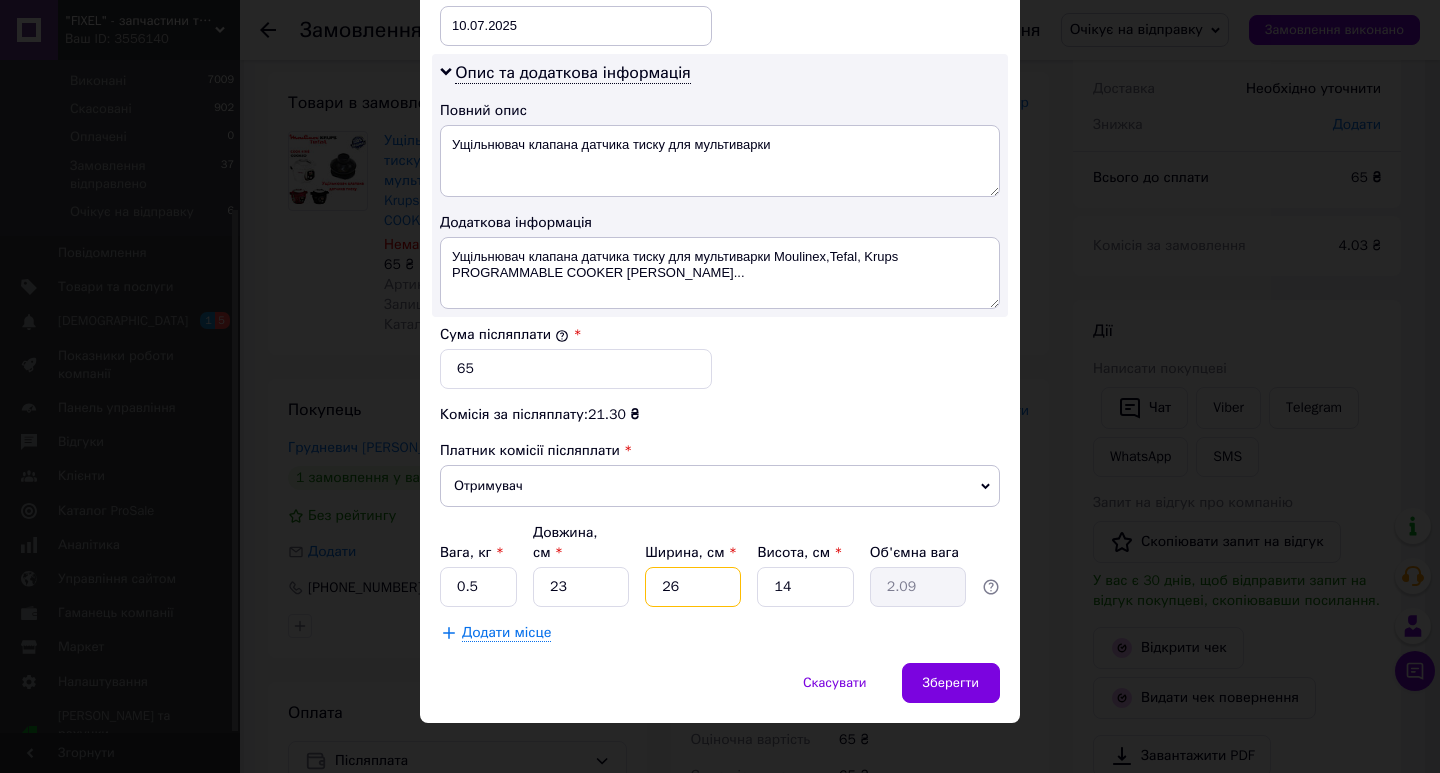 type on "1" 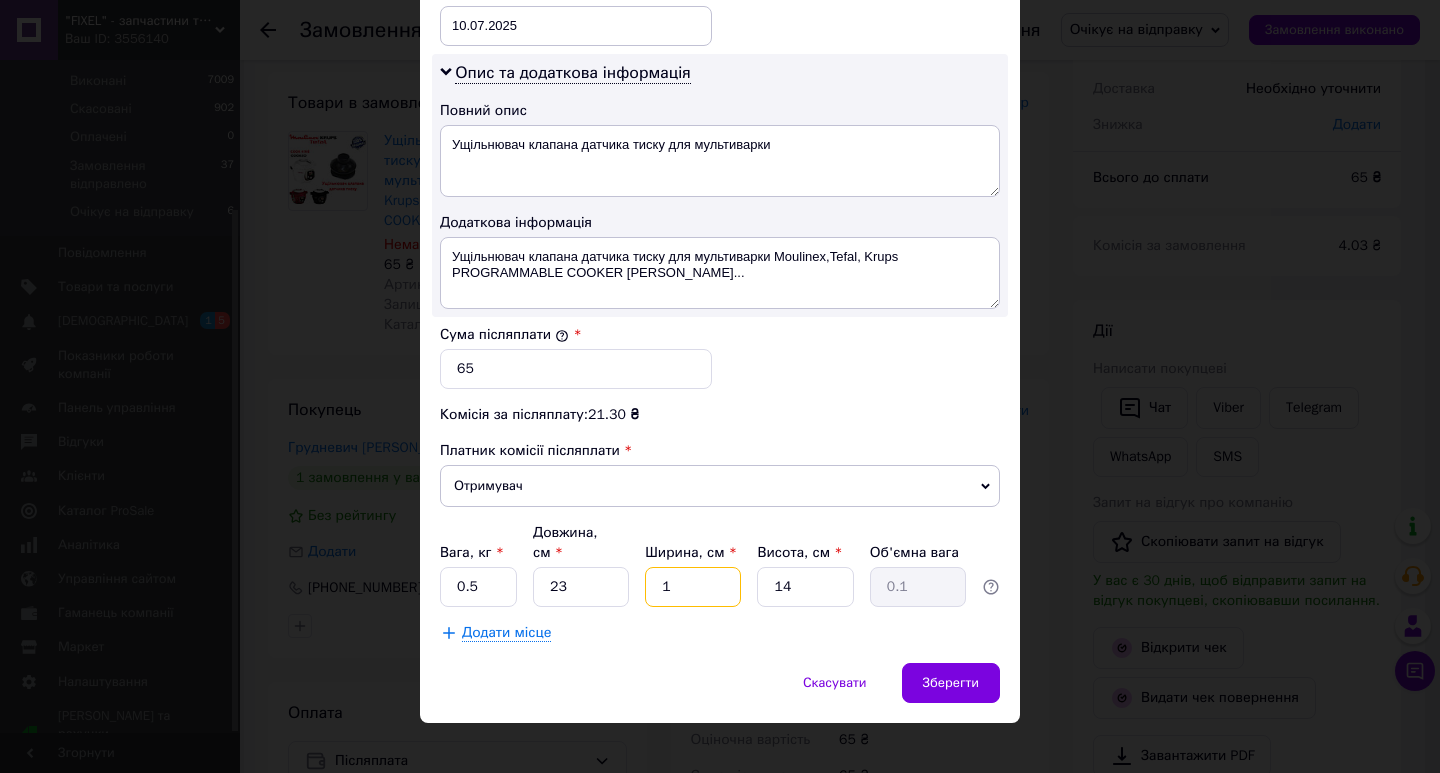 type on "14" 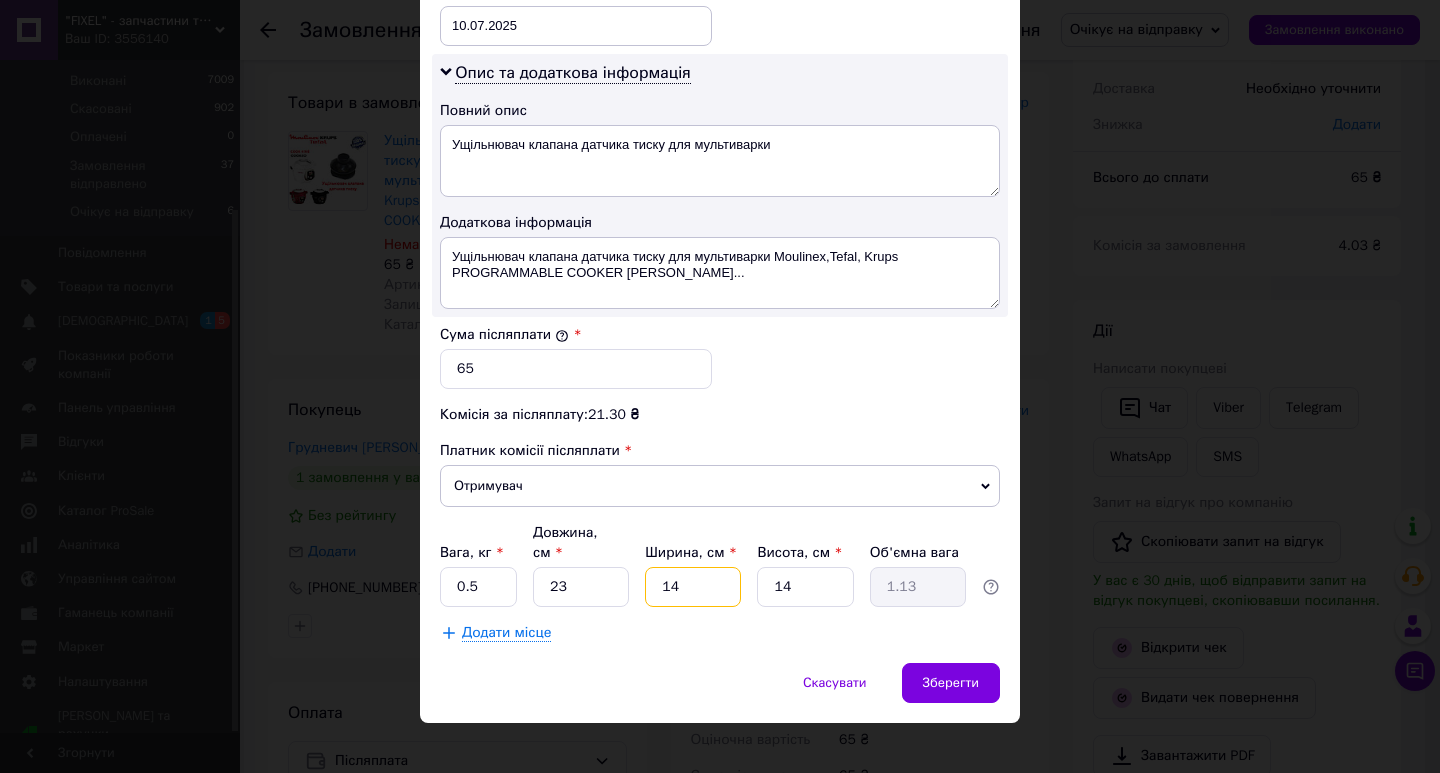 type on "14" 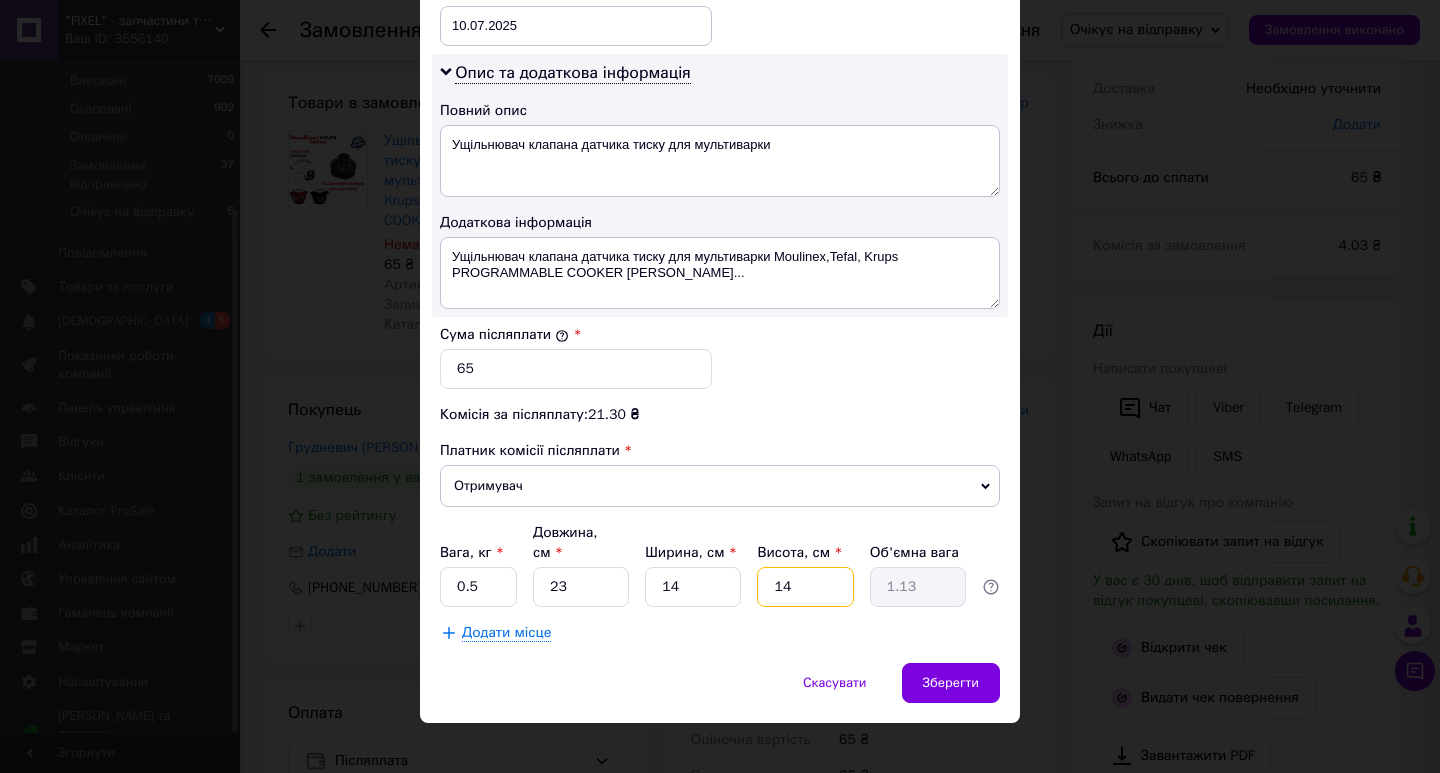 type on "4" 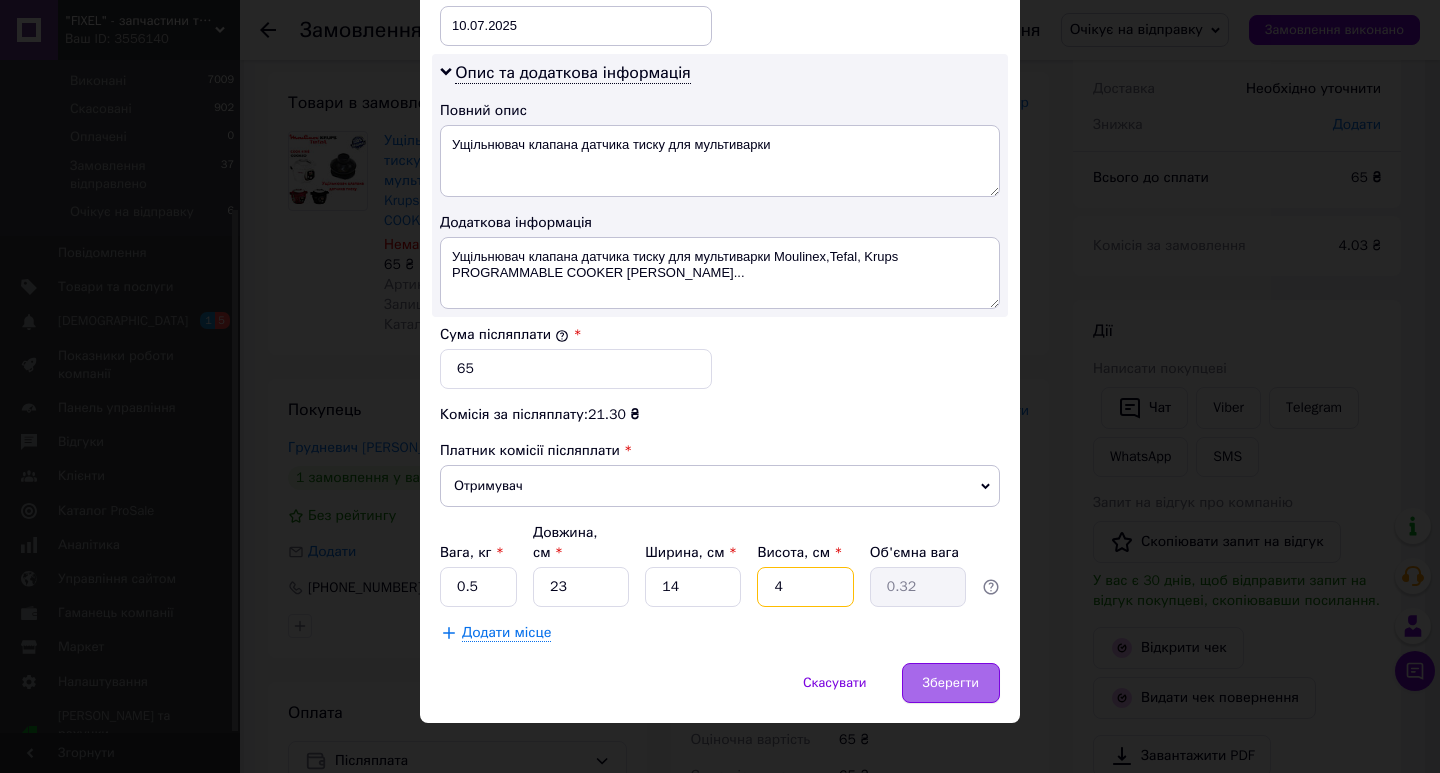 type on "4" 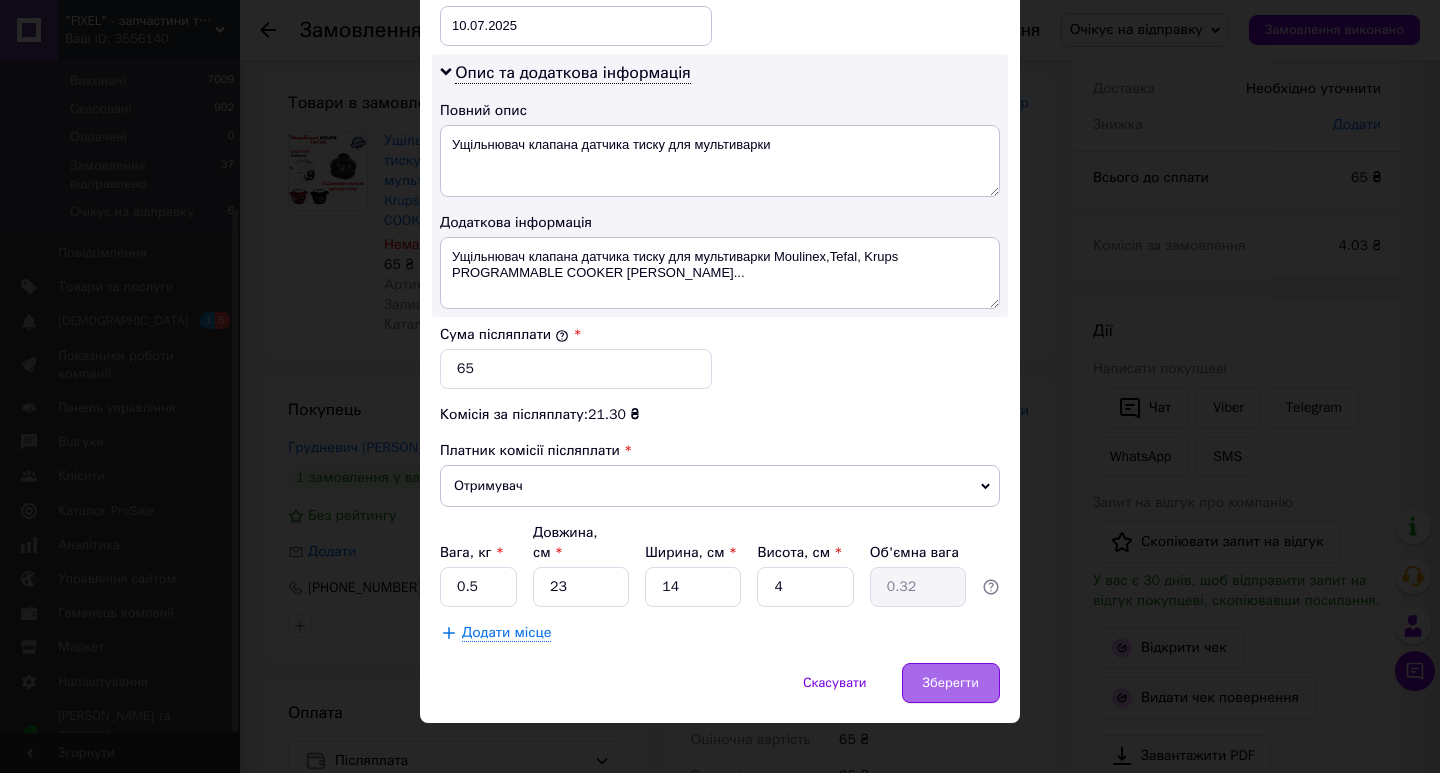 click on "Зберегти" at bounding box center [951, 683] 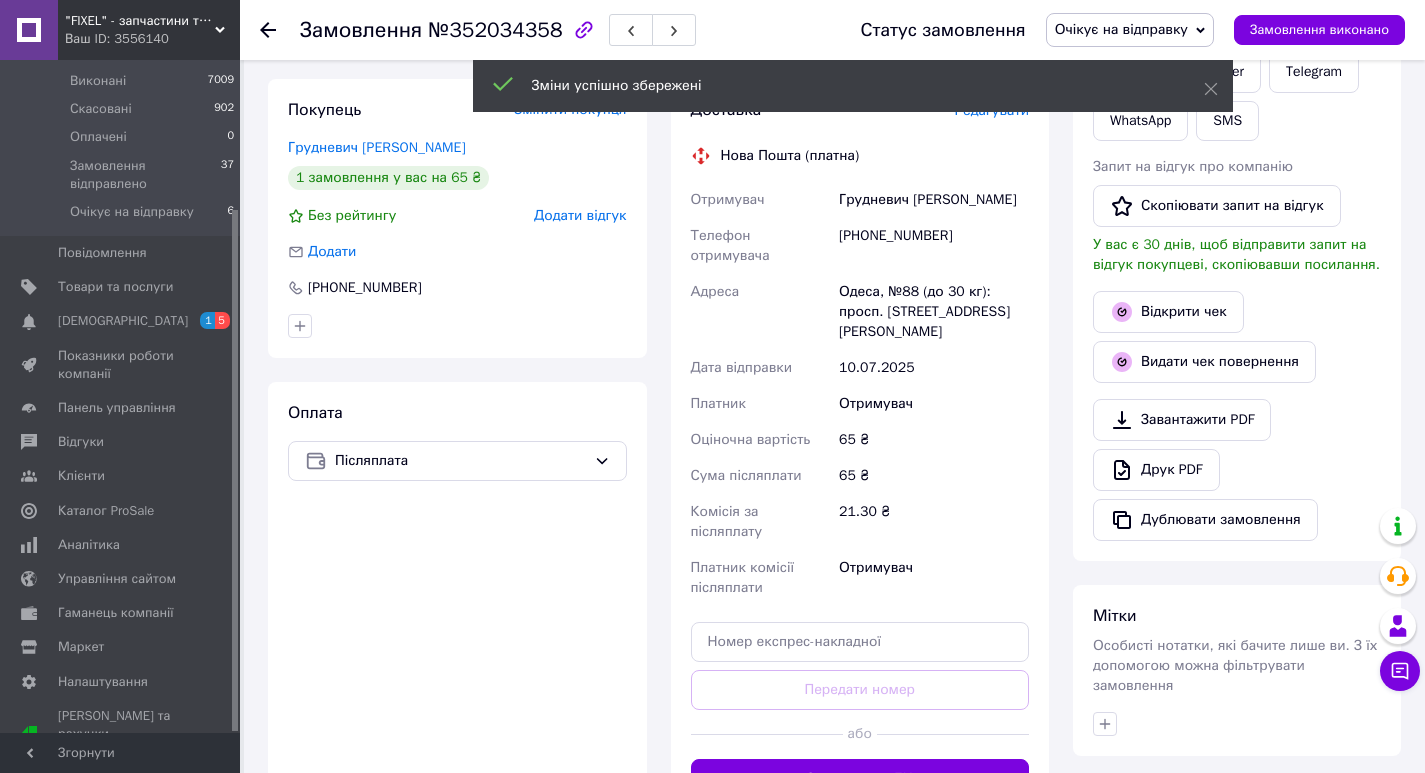 scroll, scrollTop: 700, scrollLeft: 0, axis: vertical 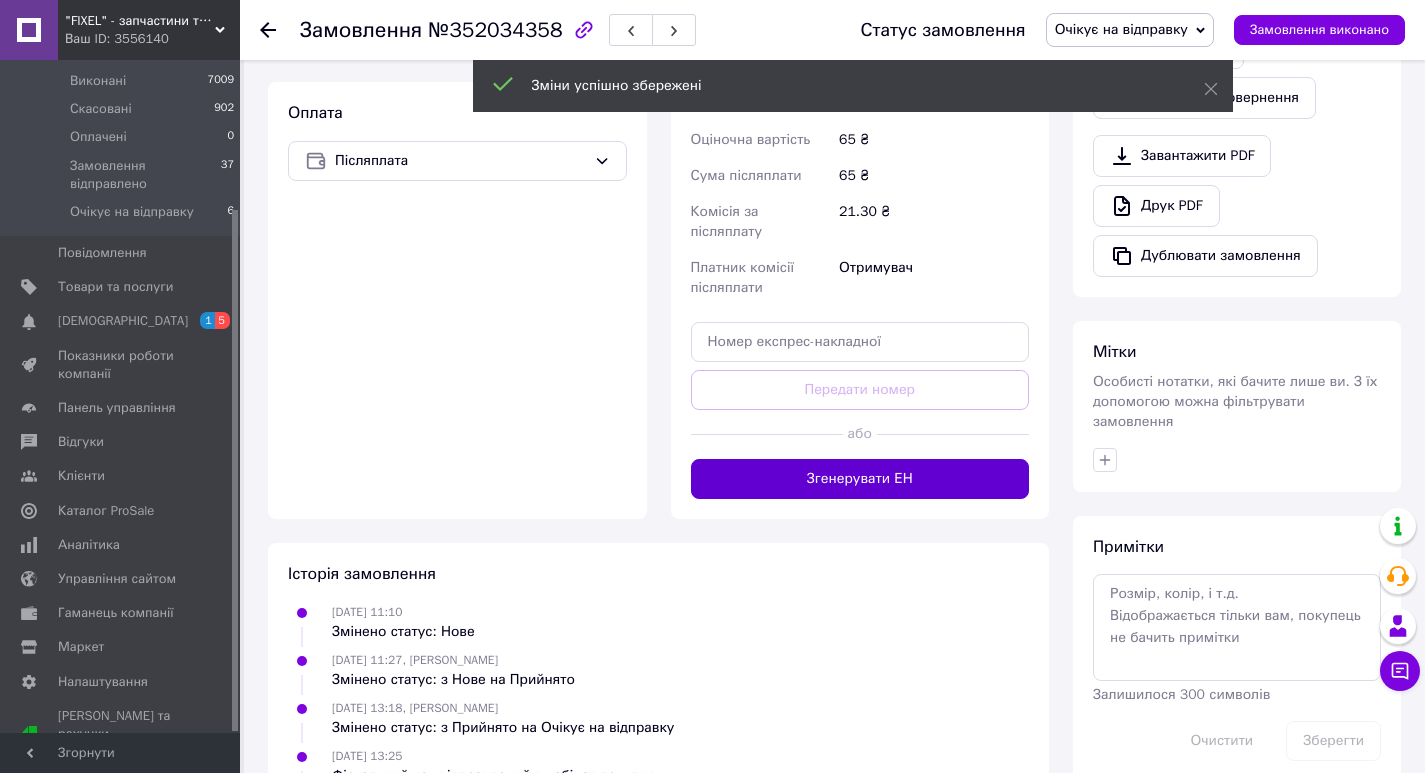 click on "Згенерувати ЕН" at bounding box center [860, 479] 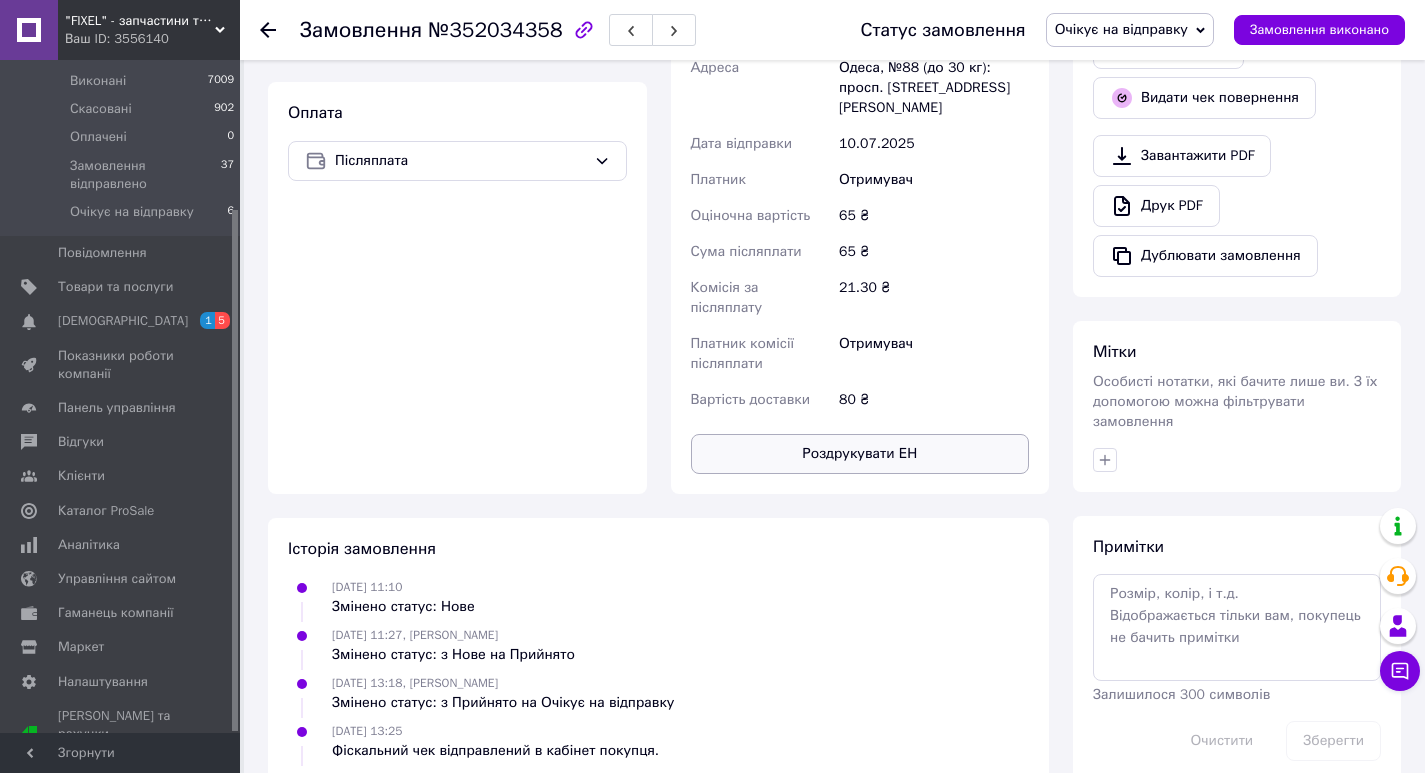 click on "Роздрукувати ЕН" at bounding box center [860, 454] 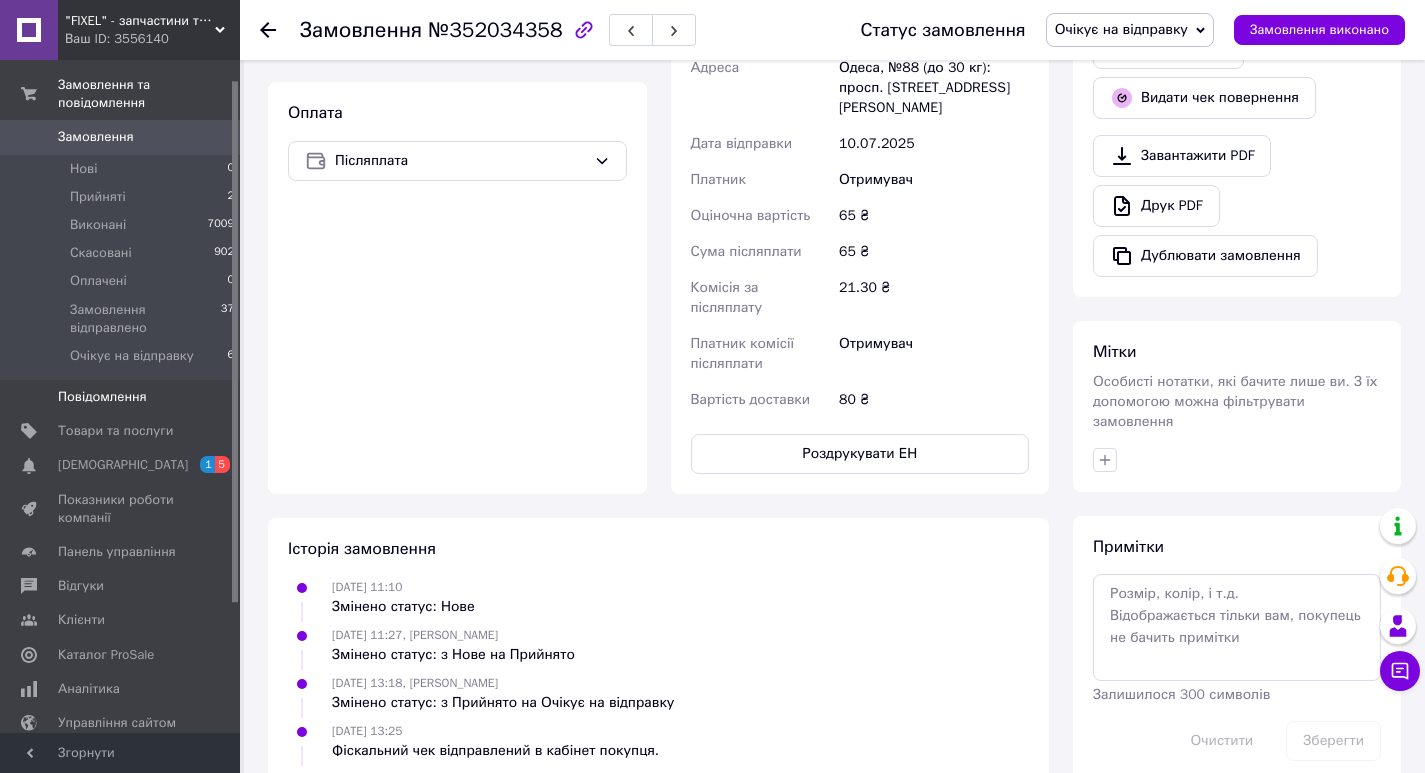 scroll, scrollTop: 0, scrollLeft: 0, axis: both 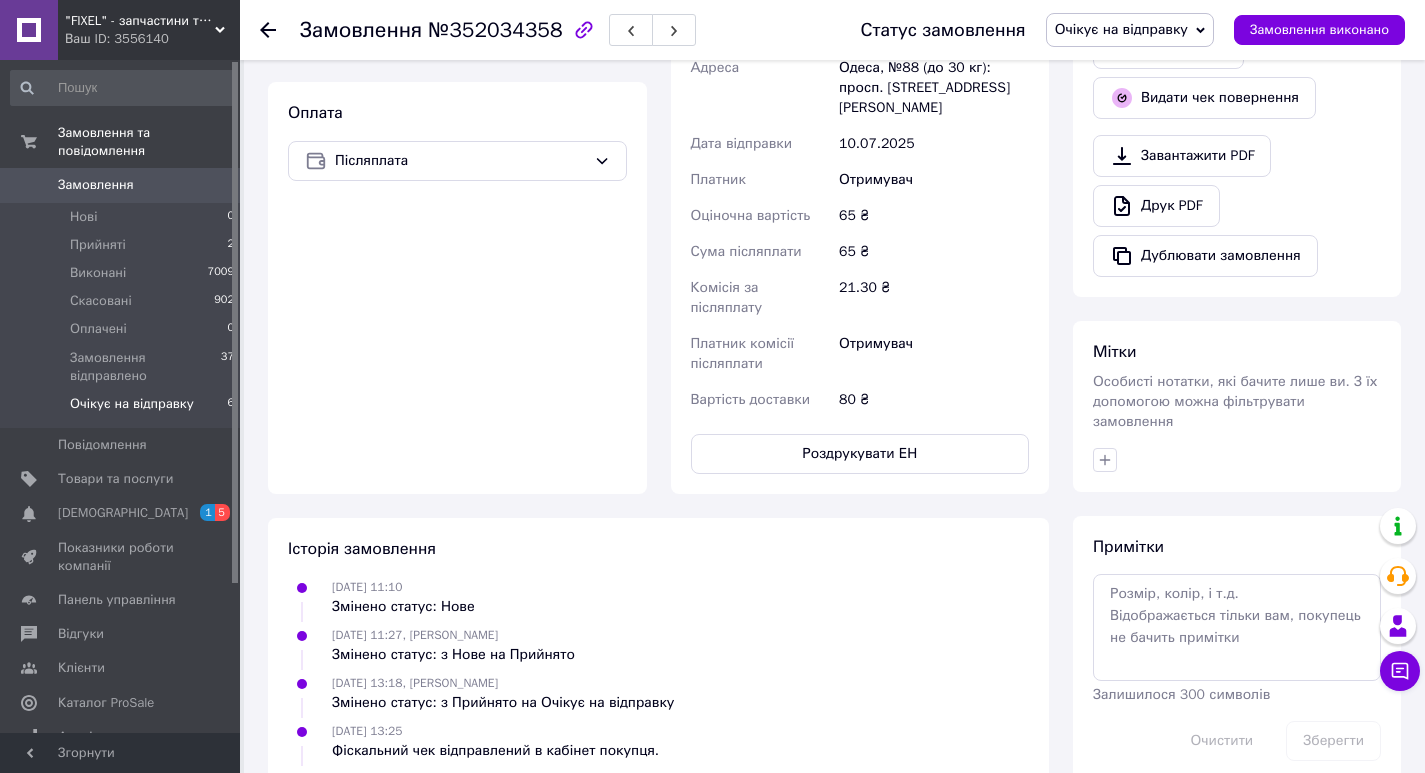 click on "Очікує на відправку  6" at bounding box center (123, 409) 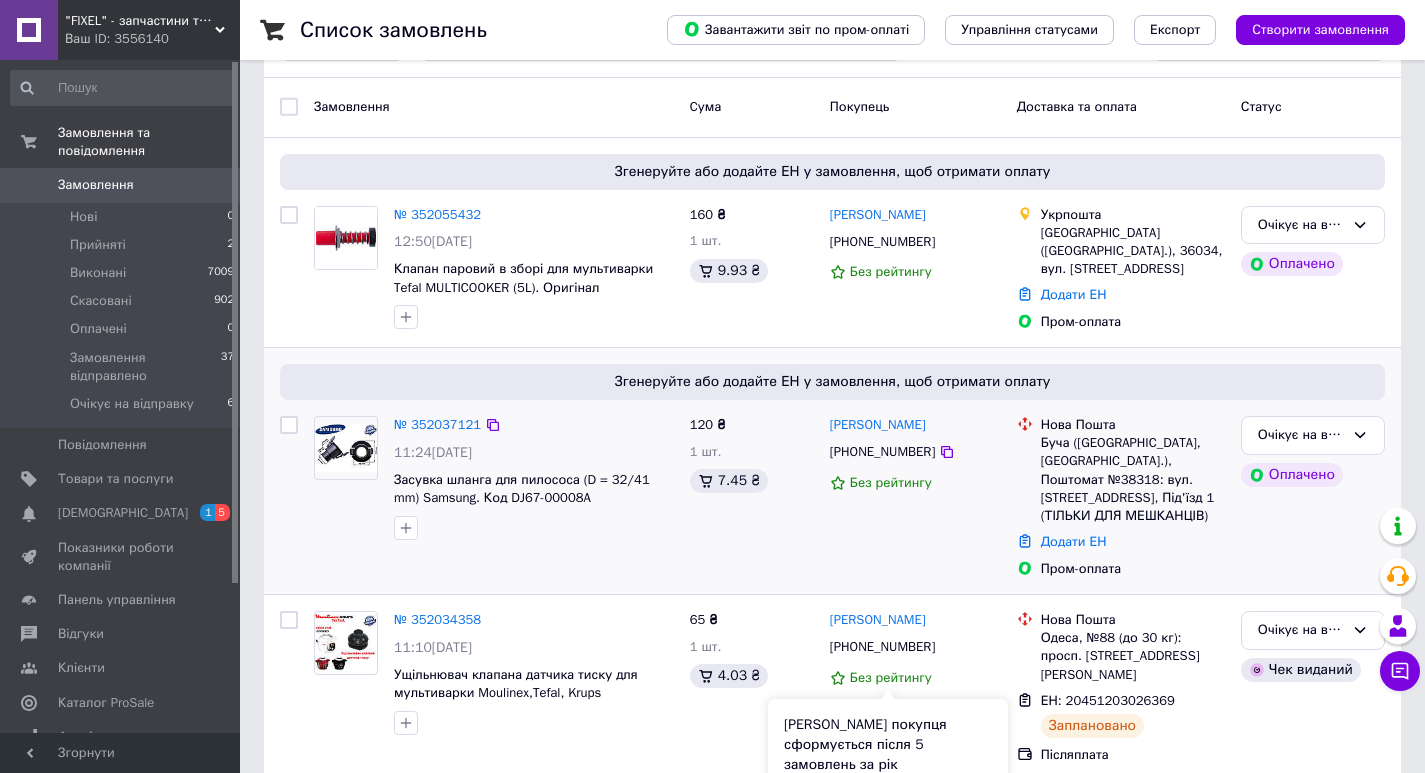 scroll, scrollTop: 100, scrollLeft: 0, axis: vertical 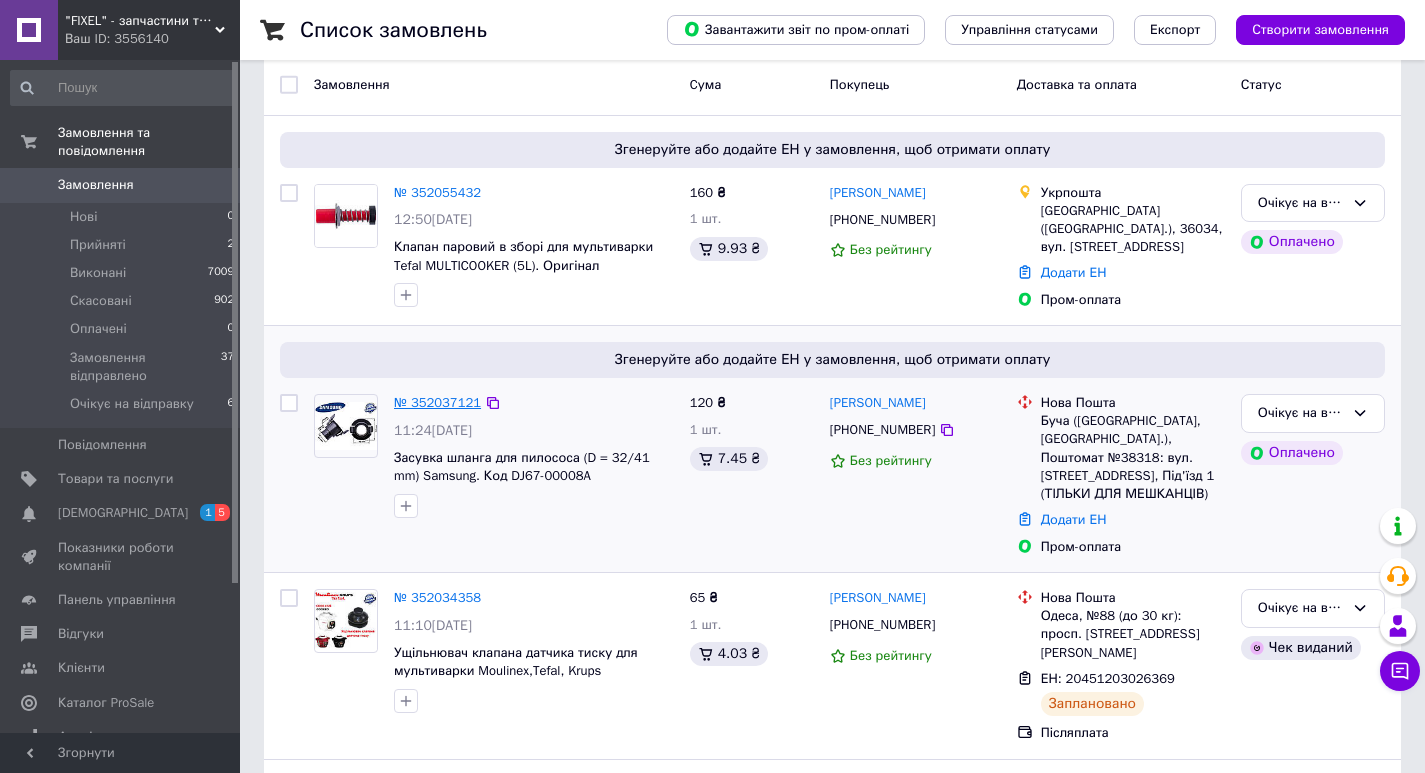 click on "№ 352037121" at bounding box center [437, 402] 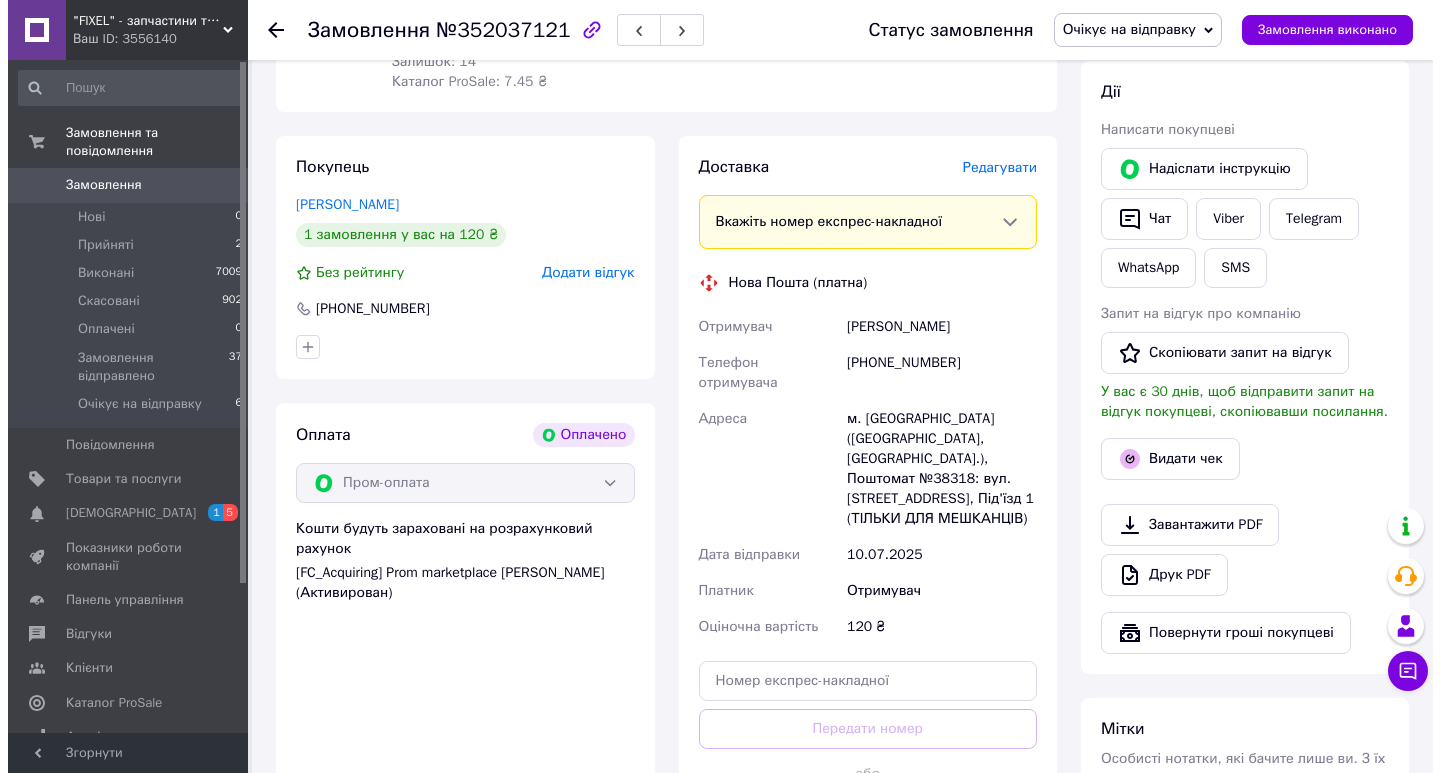 scroll, scrollTop: 400, scrollLeft: 0, axis: vertical 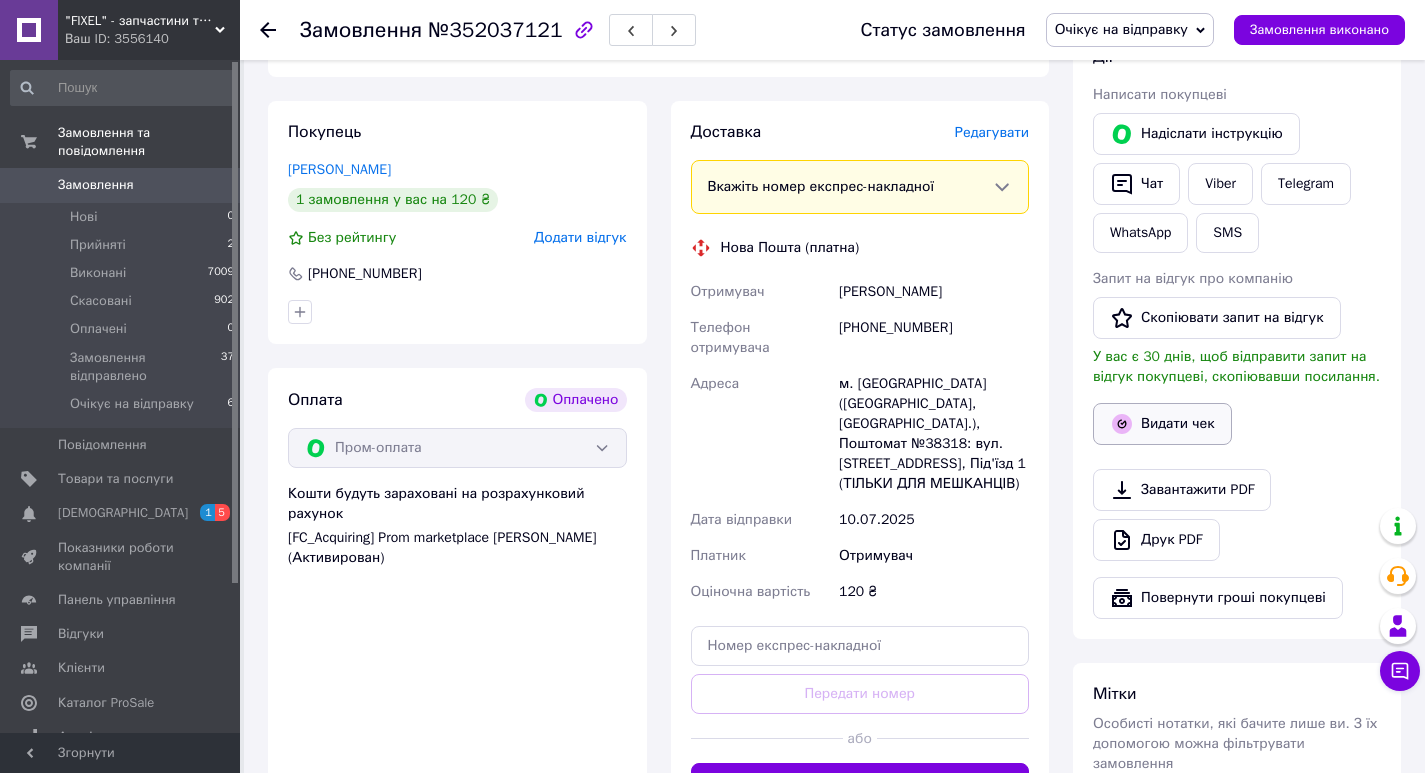 click on "Видати чек" at bounding box center (1162, 424) 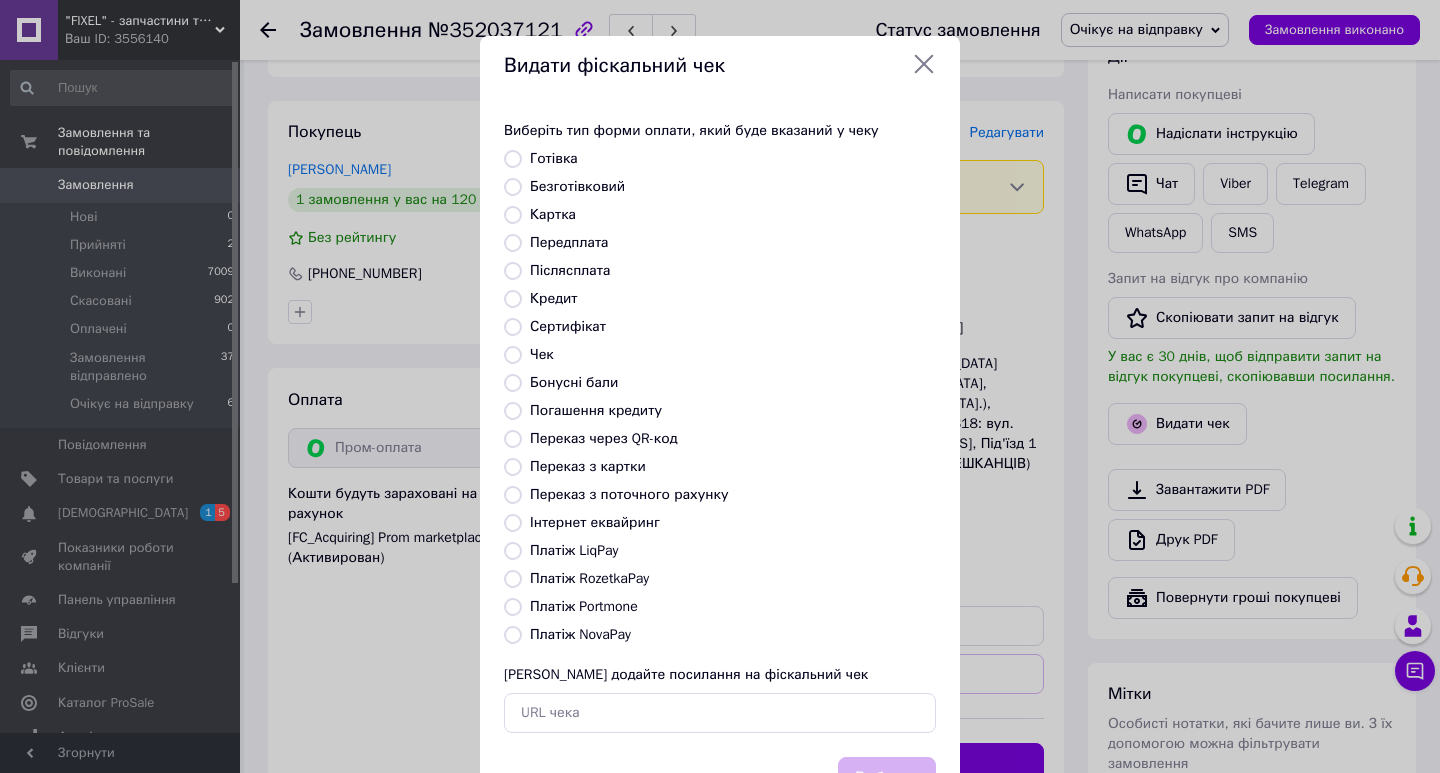 click on "Платіж RozetkaPay" at bounding box center [589, 578] 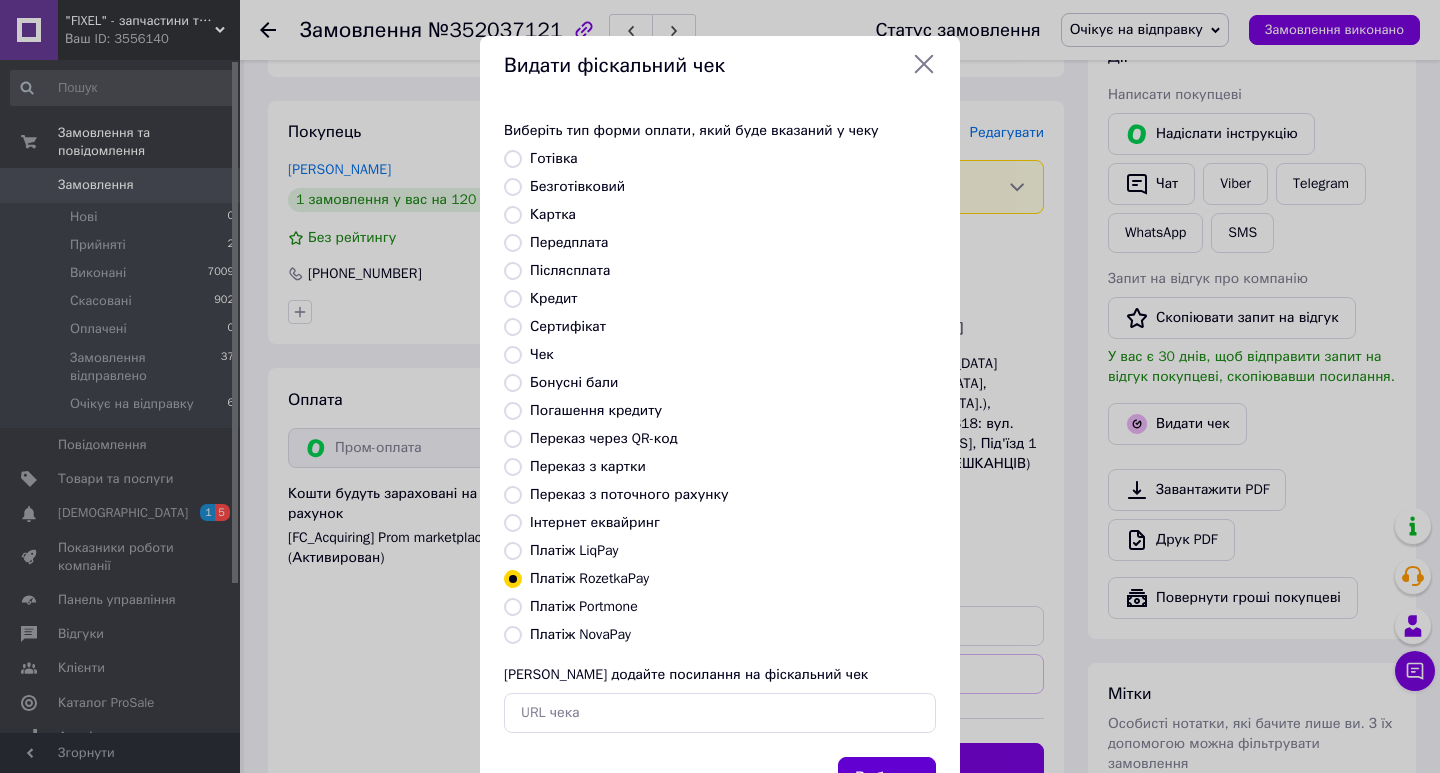 click on "Вибрати" at bounding box center (887, 778) 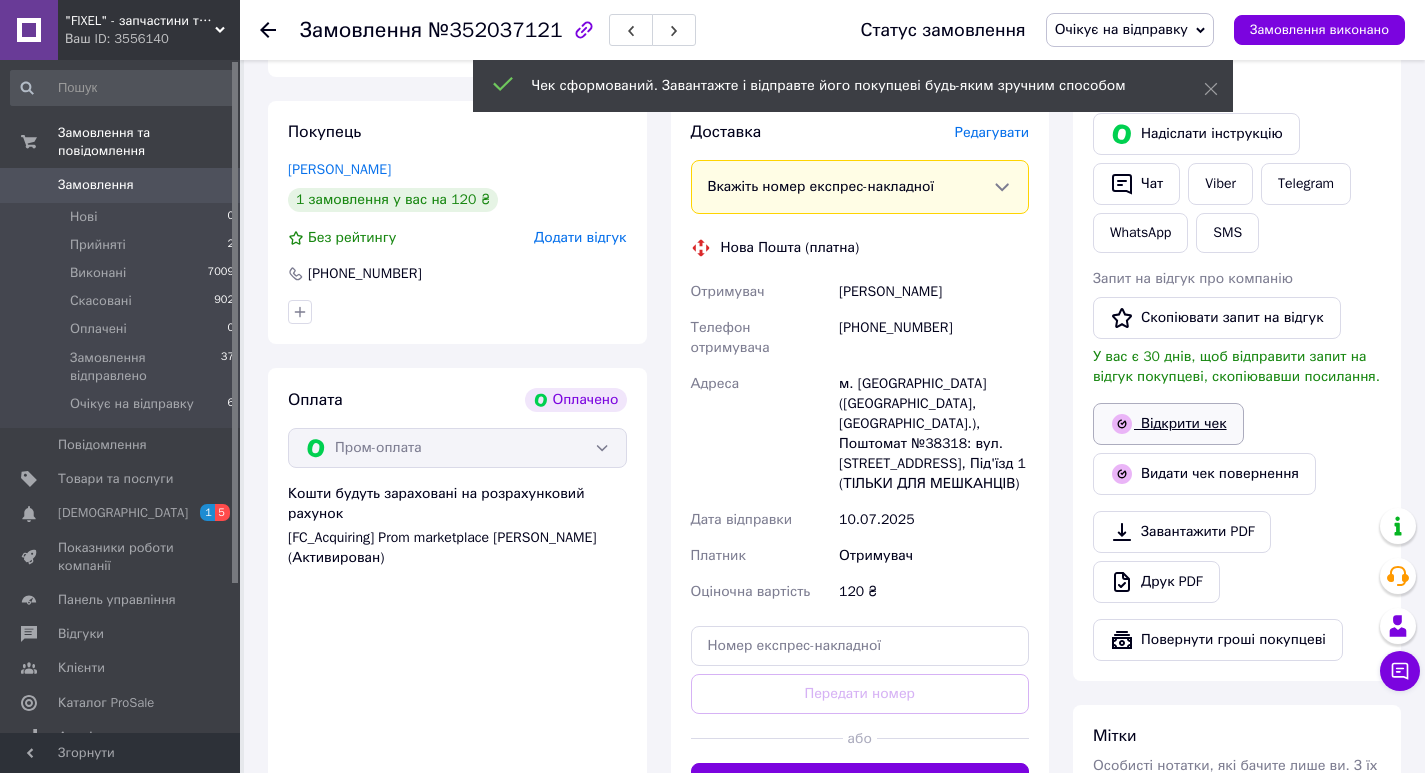 click on "Відкрити чек" at bounding box center (1168, 424) 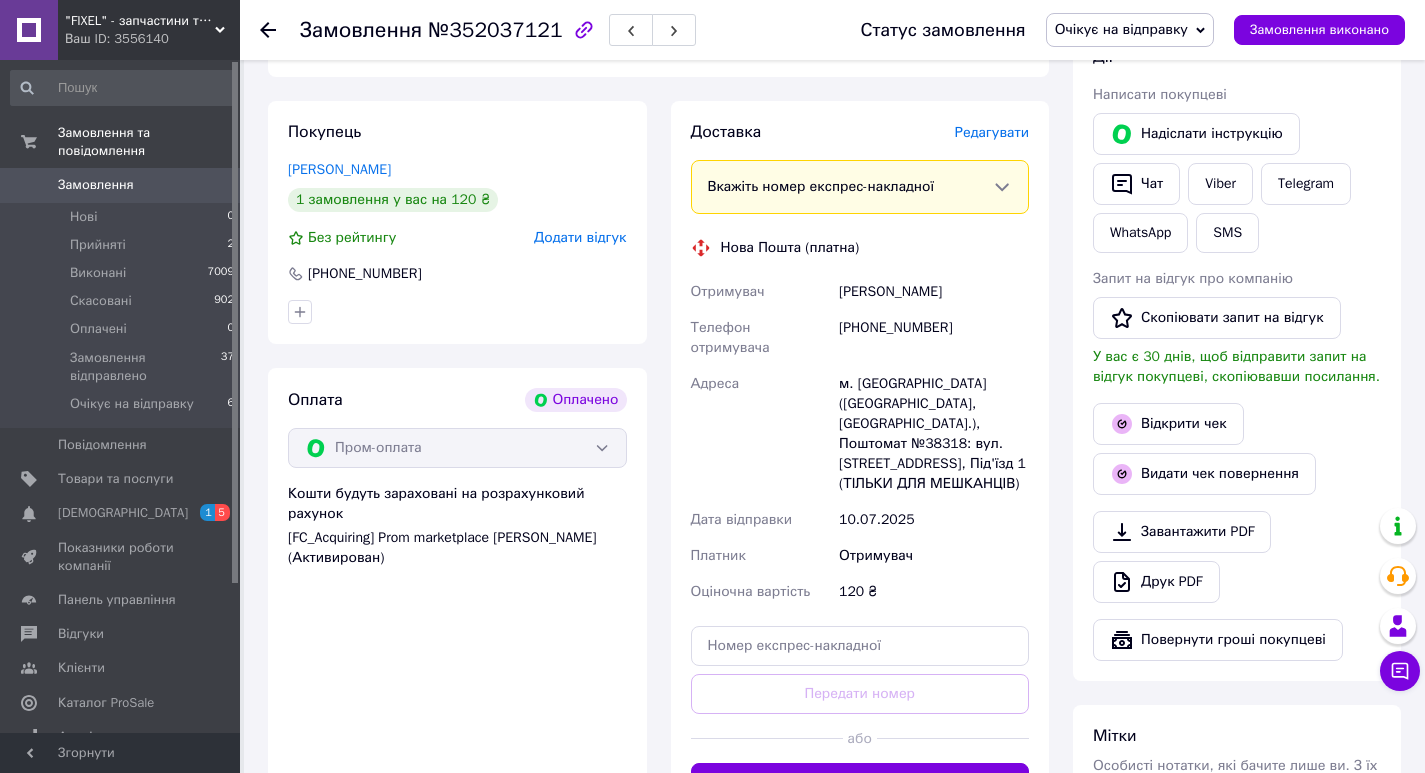 click on "Редагувати" at bounding box center [992, 132] 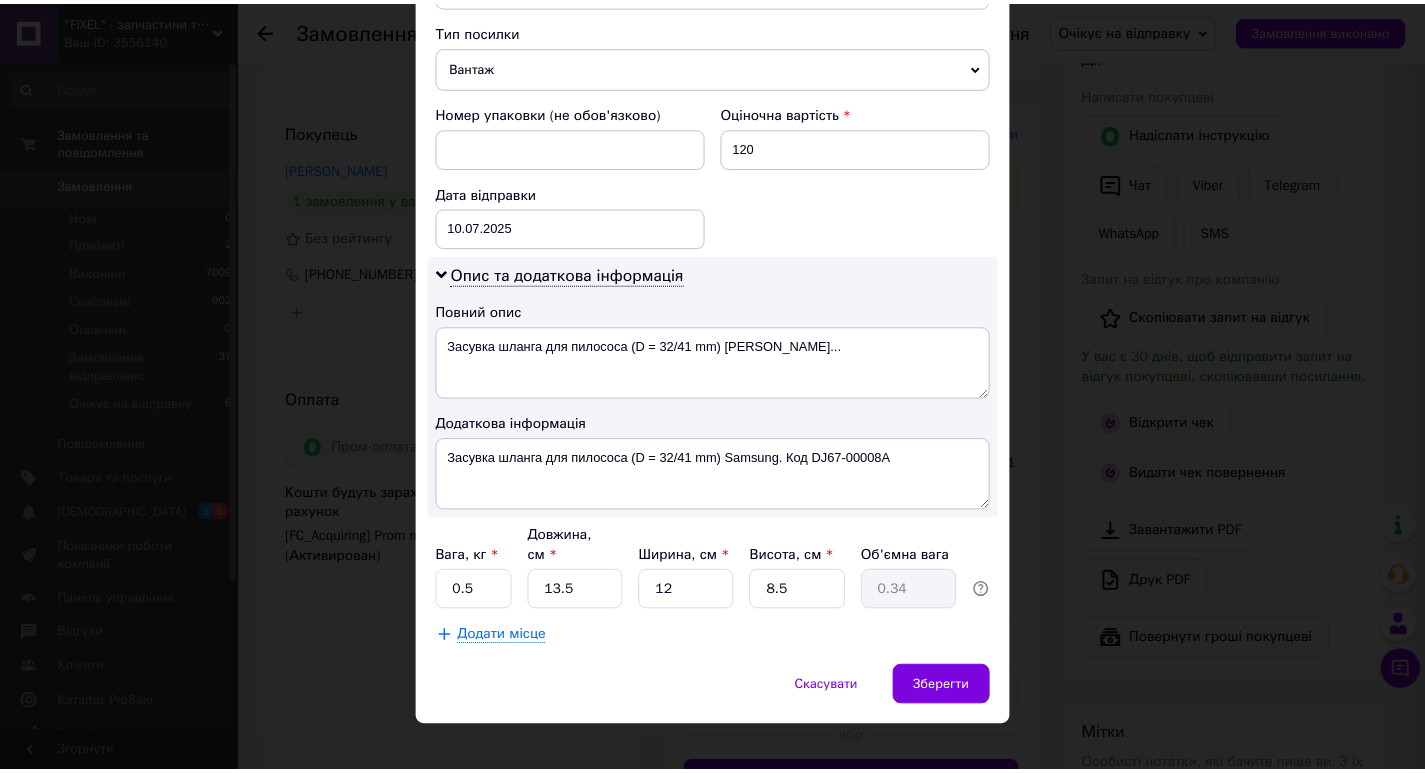 scroll, scrollTop: 801, scrollLeft: 0, axis: vertical 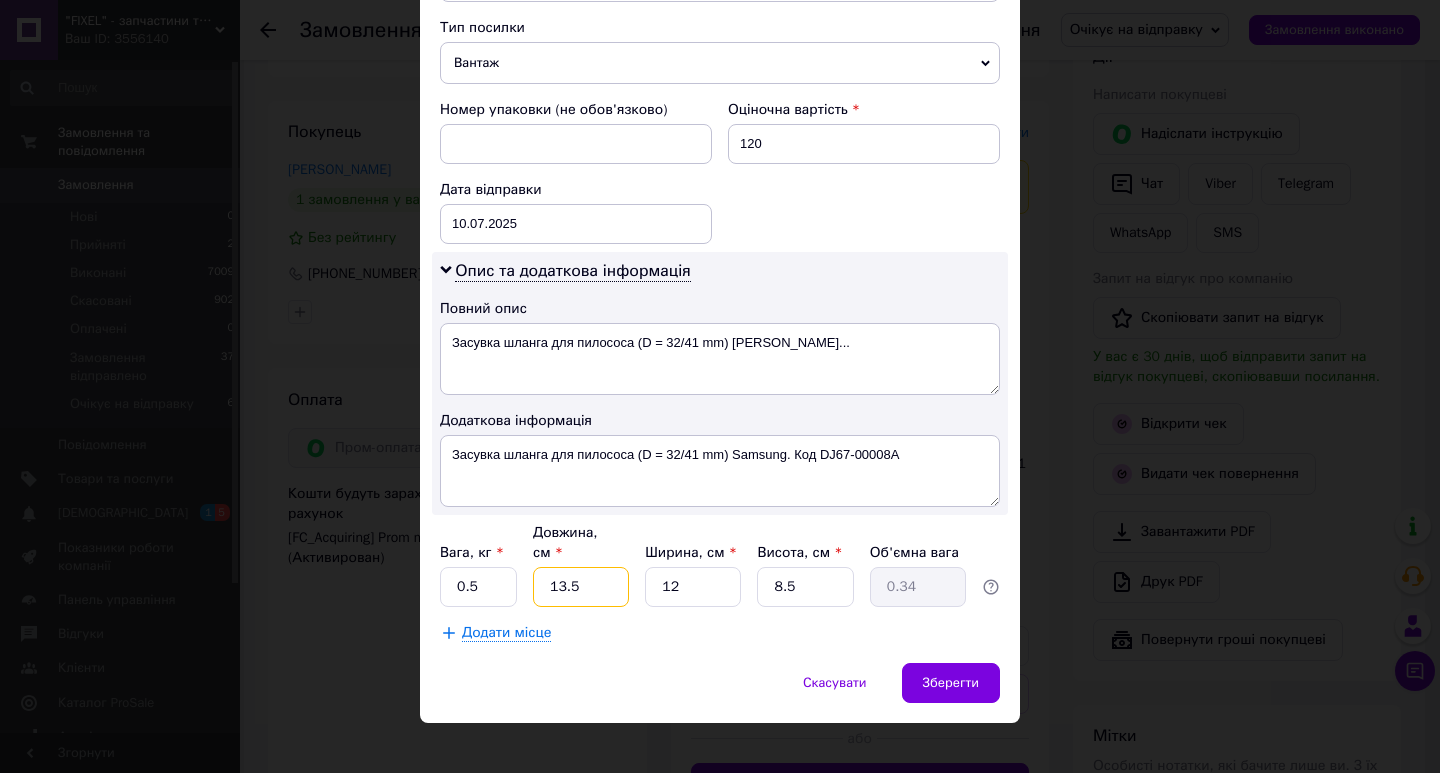 drag, startPoint x: 589, startPoint y: 565, endPoint x: 533, endPoint y: 565, distance: 56 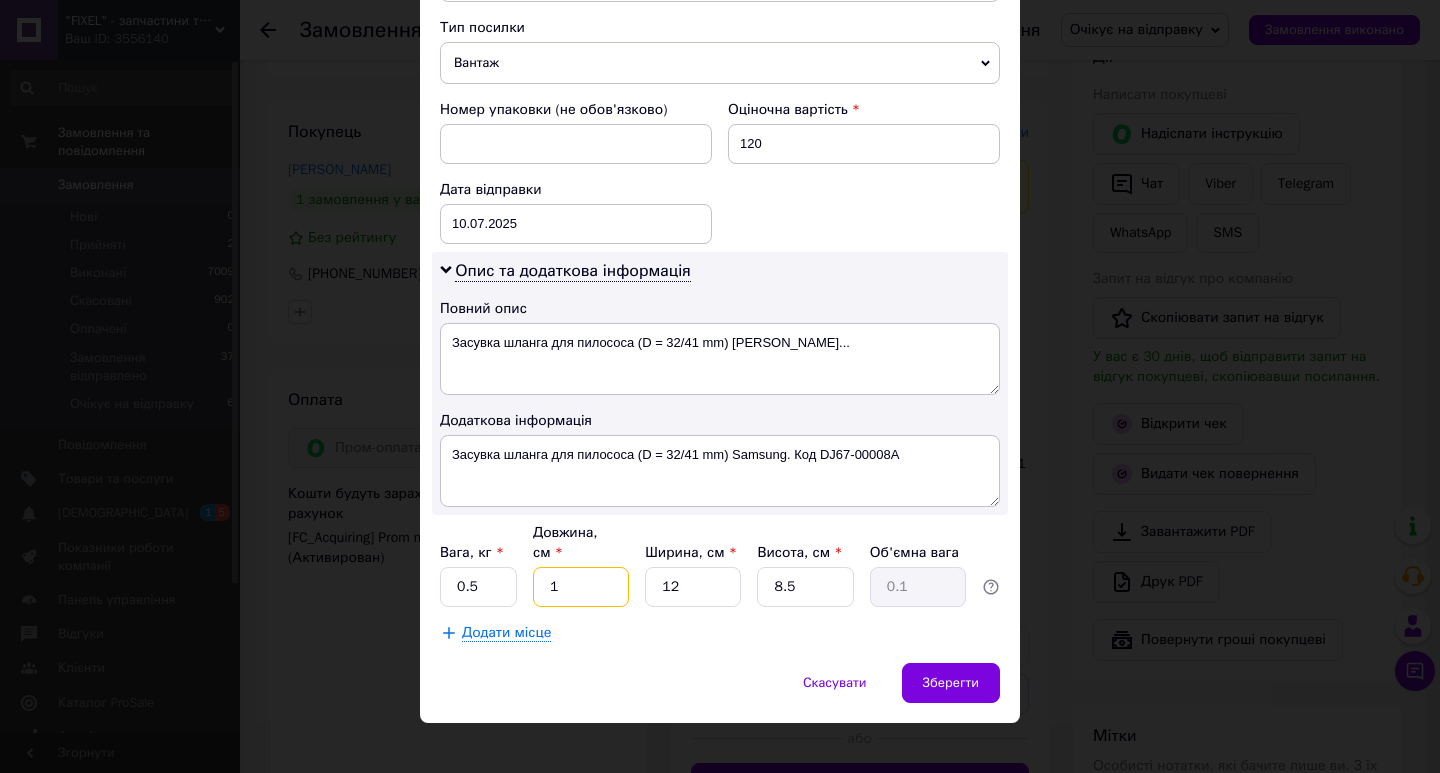 type on "17" 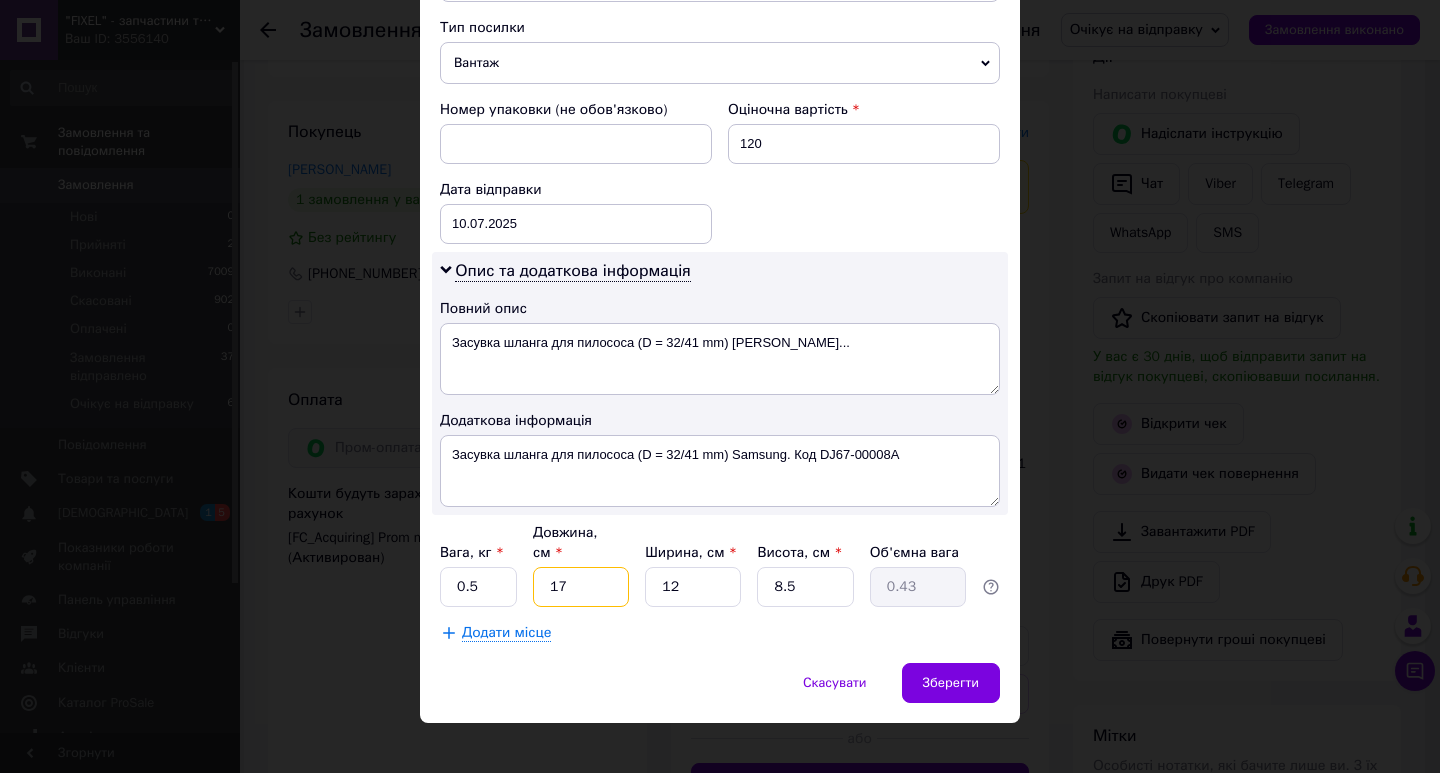 type on "17" 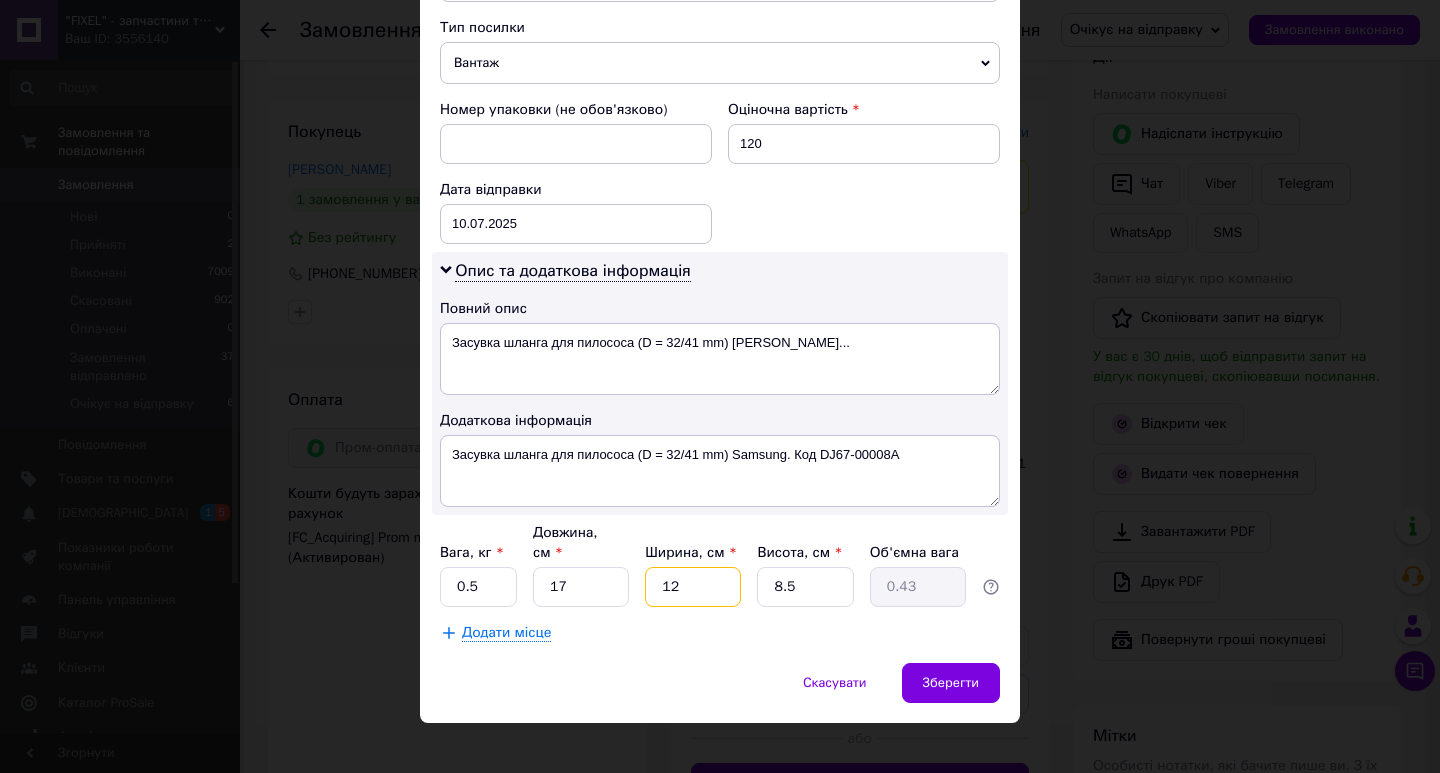 type on "1" 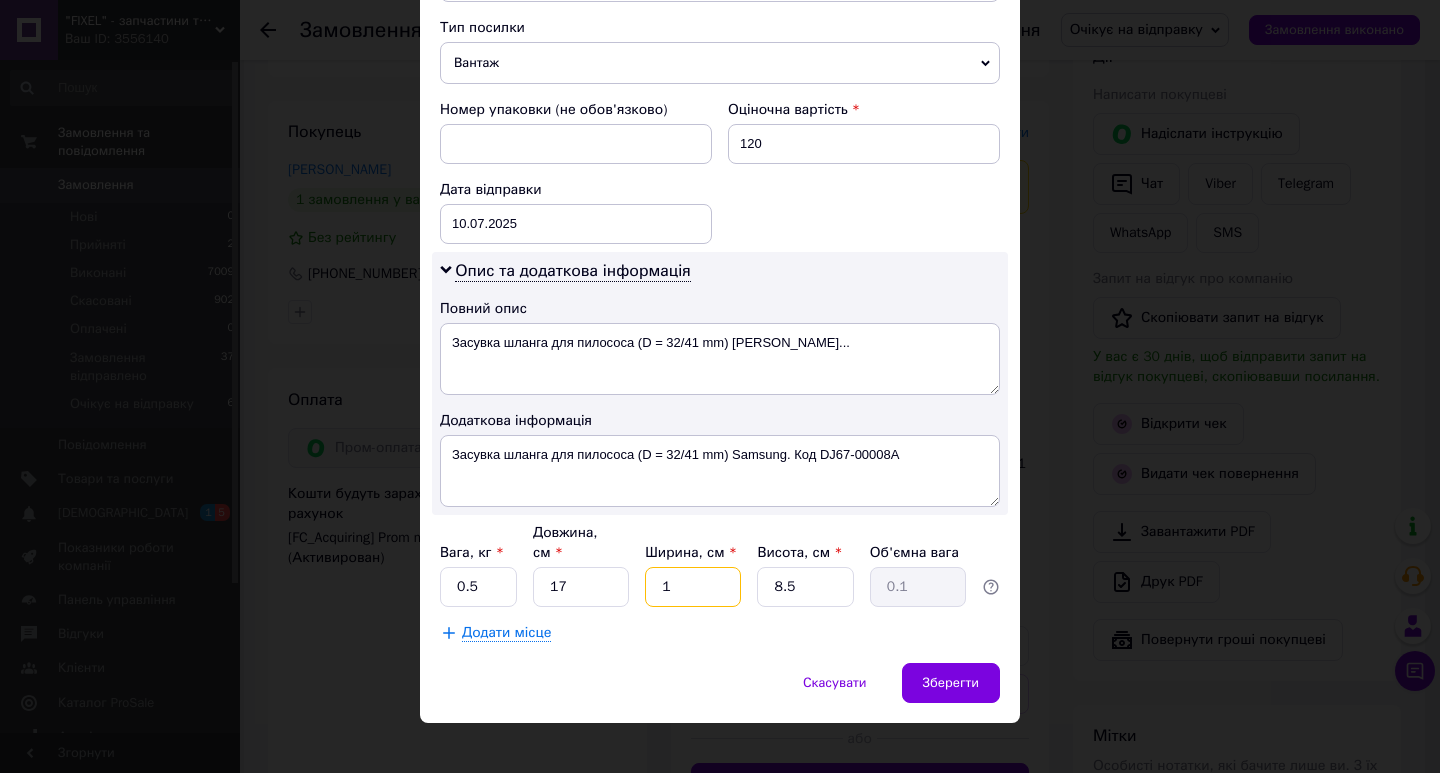 type on "12" 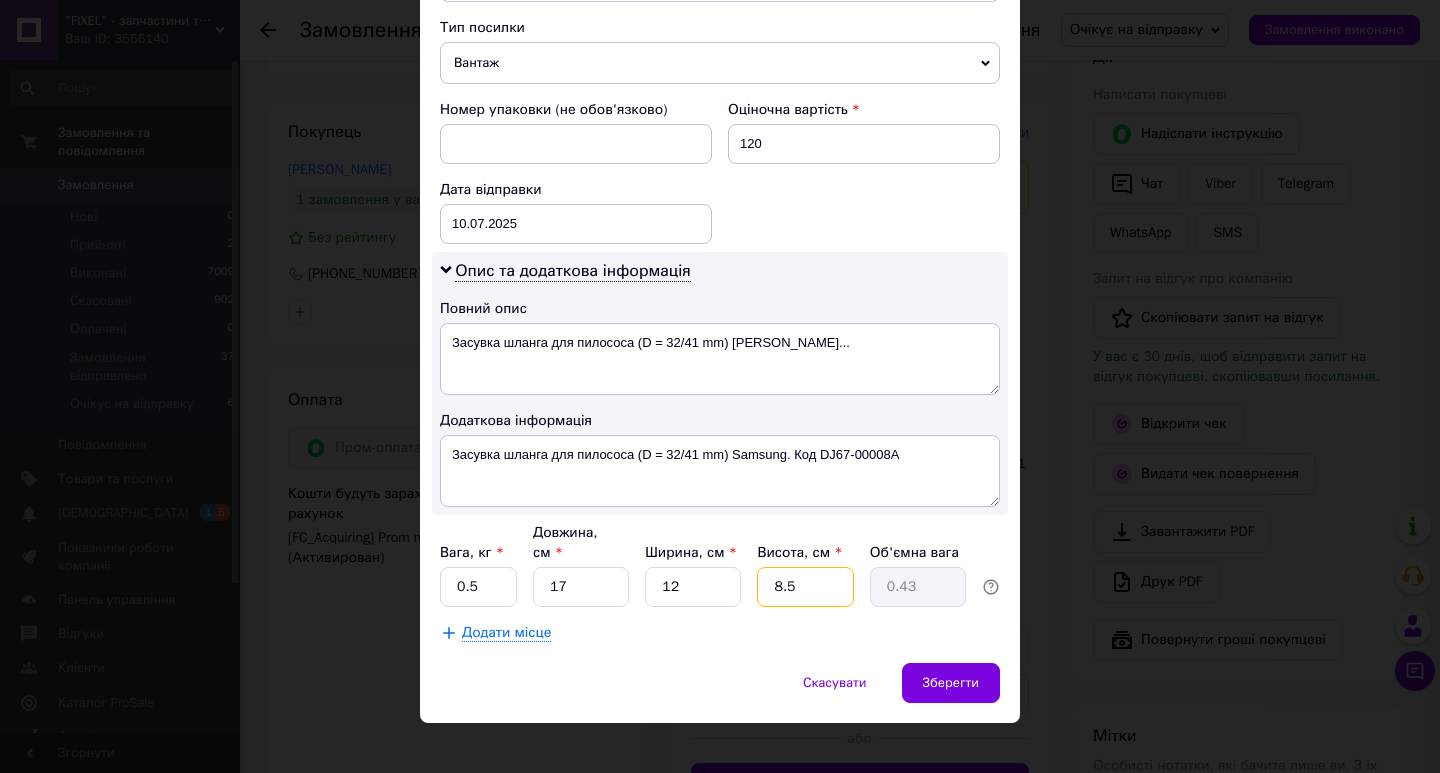 type on "8" 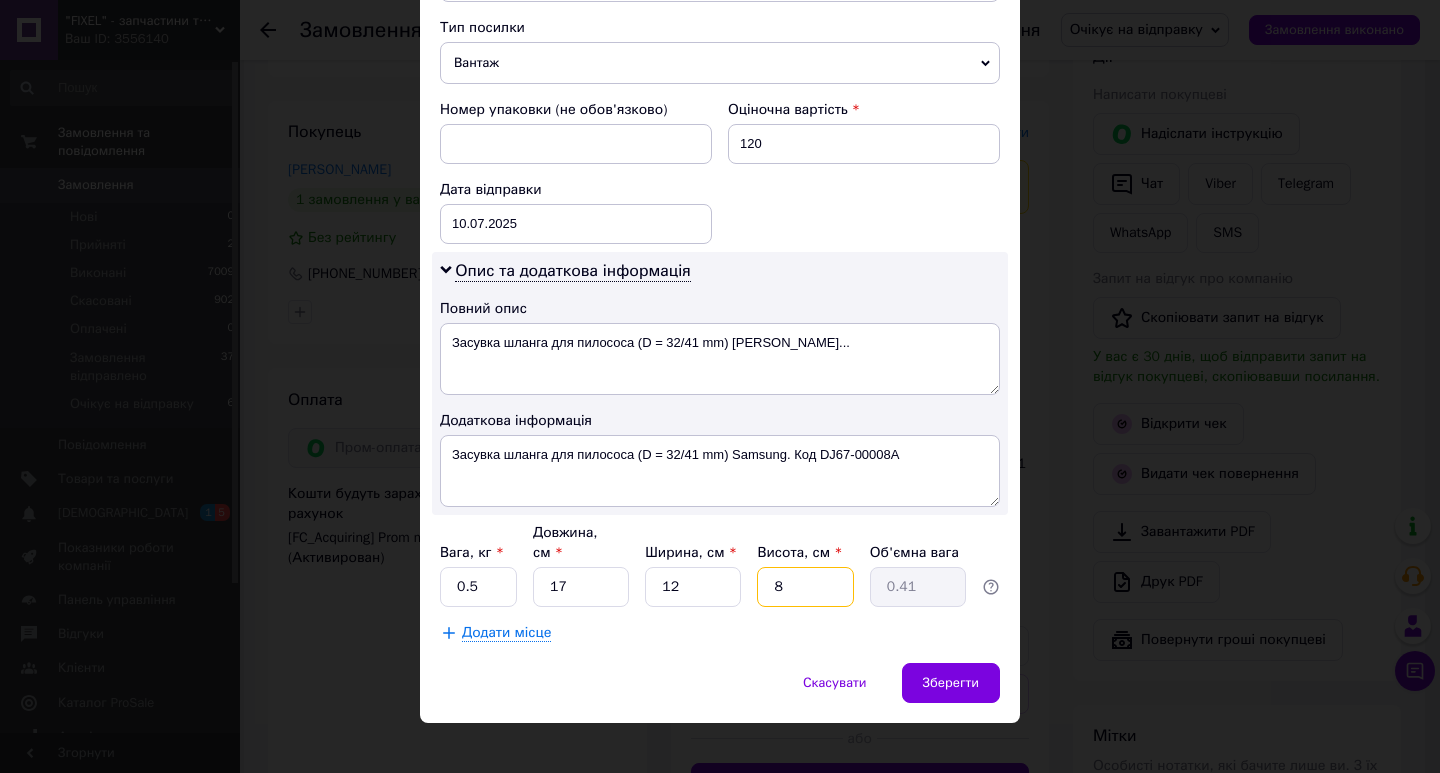 type on "8" 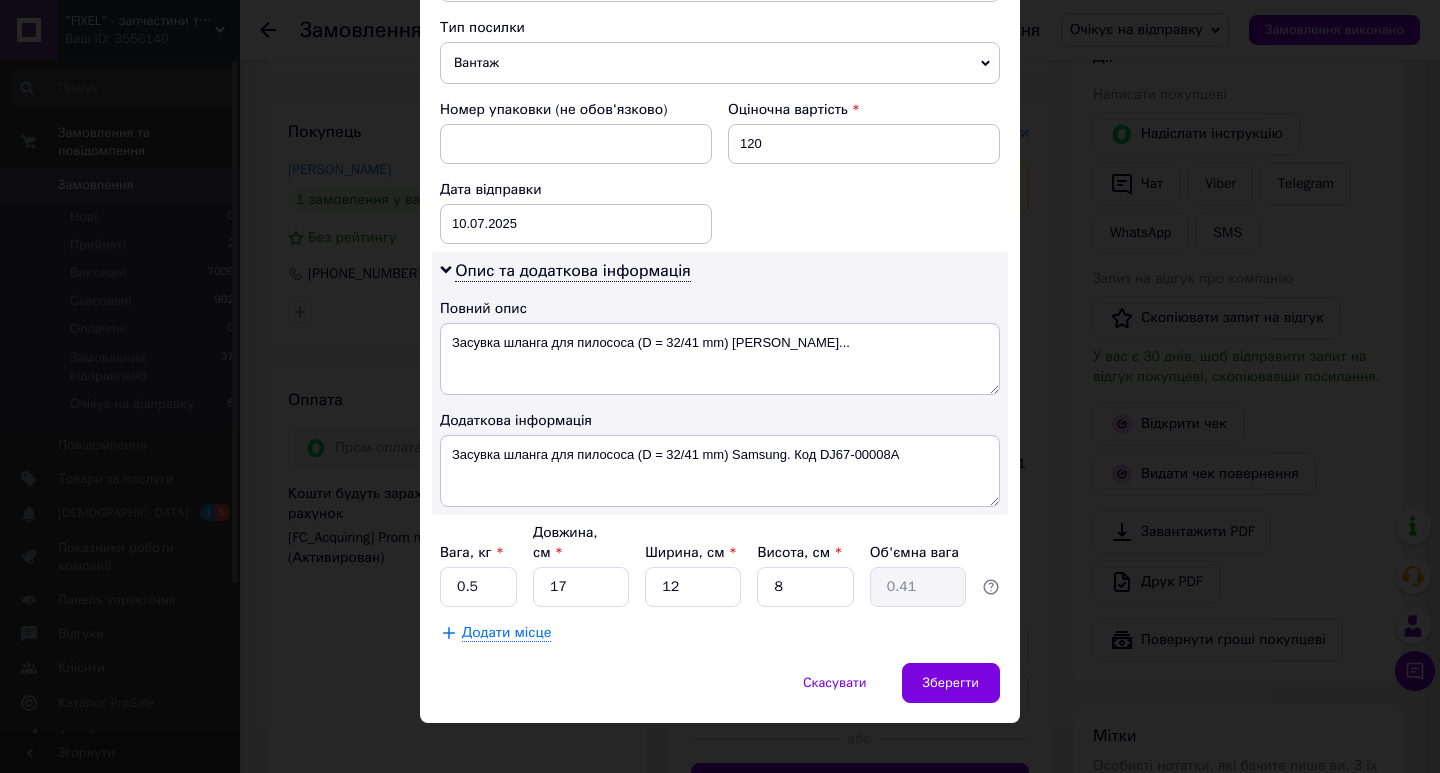 click on "Додати місце" at bounding box center (720, 633) 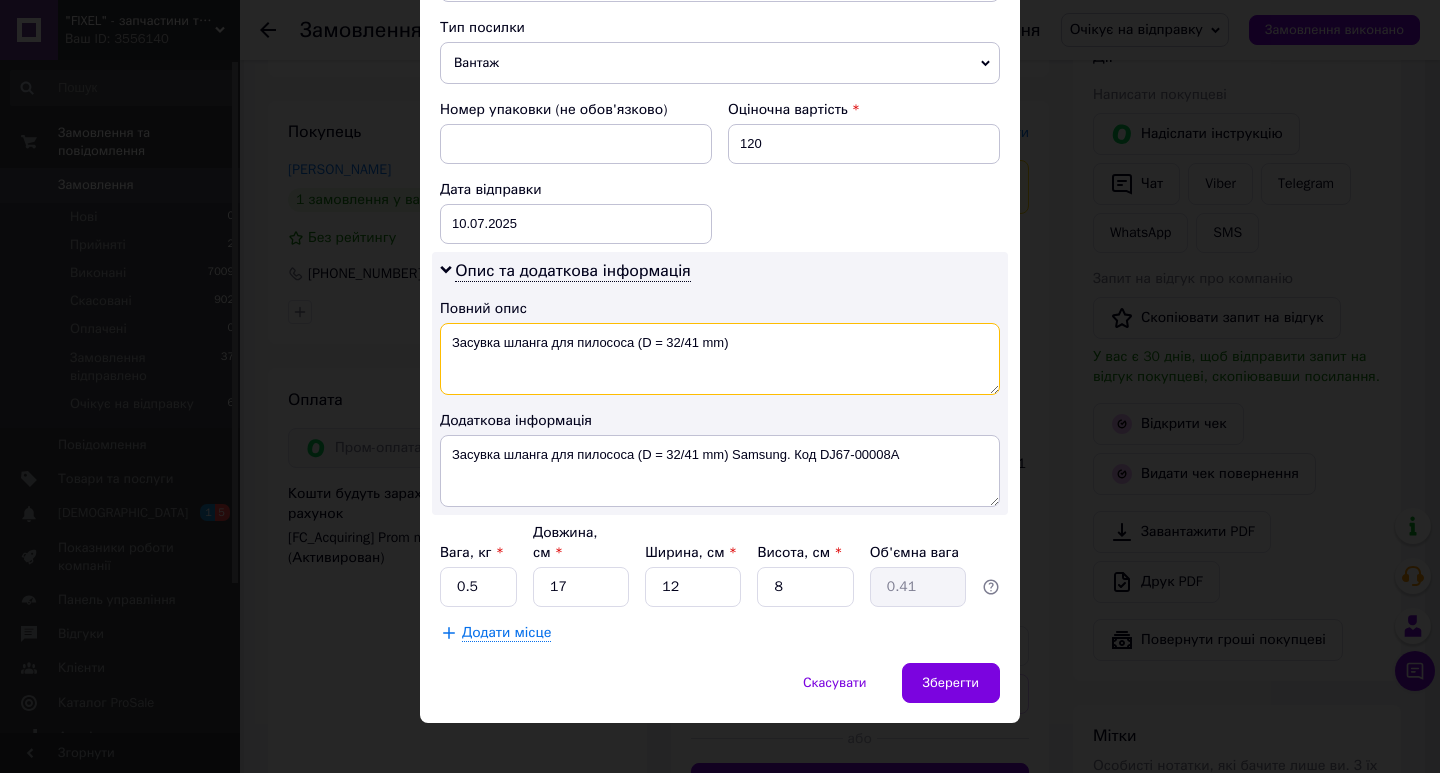 drag, startPoint x: 791, startPoint y: 344, endPoint x: 726, endPoint y: 354, distance: 65.76473 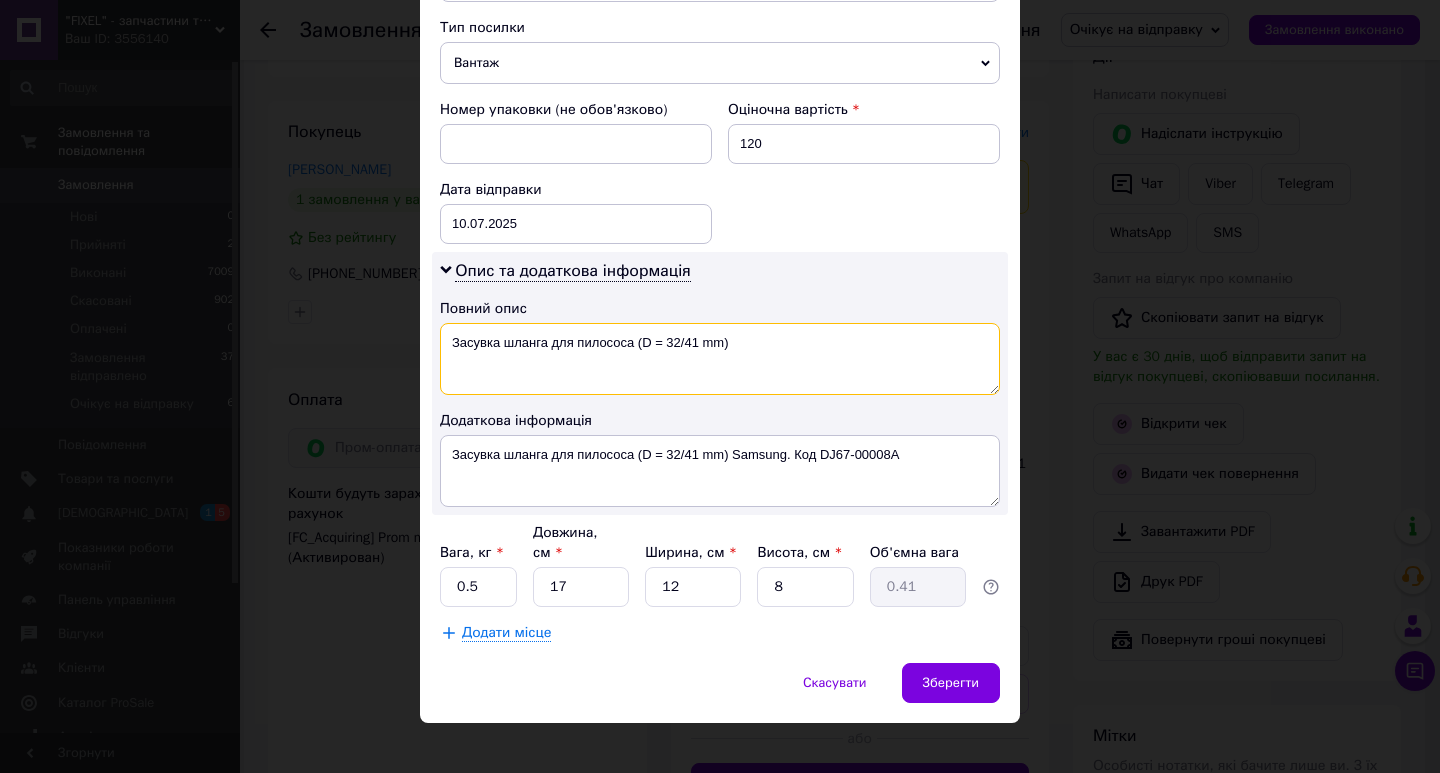 click on "Засувка шланга для пилососа (D = 32/41 mm)" at bounding box center (720, 359) 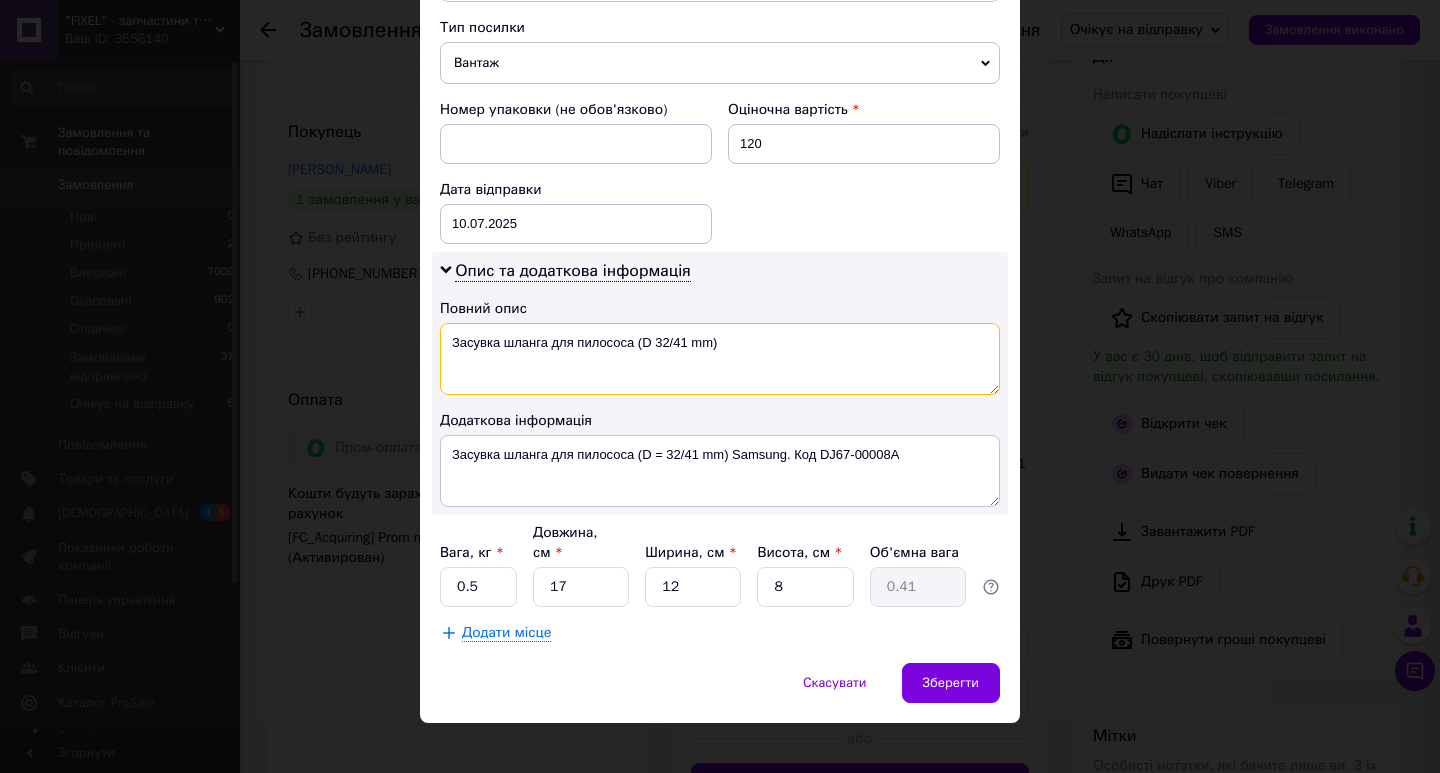 click on "Засувка шланга для пилососа (D 32/41 mm)" at bounding box center [720, 359] 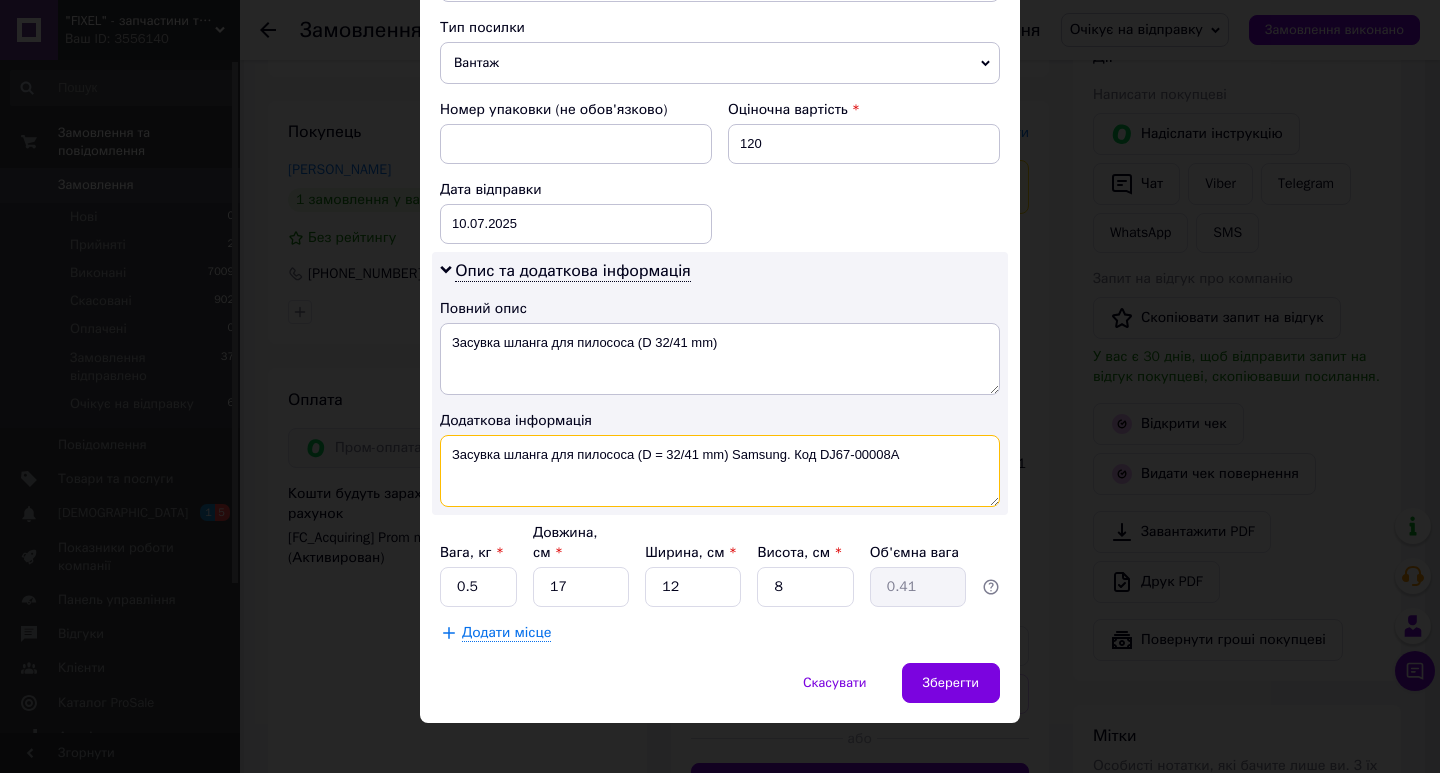 drag, startPoint x: 917, startPoint y: 472, endPoint x: 820, endPoint y: 467, distance: 97.128784 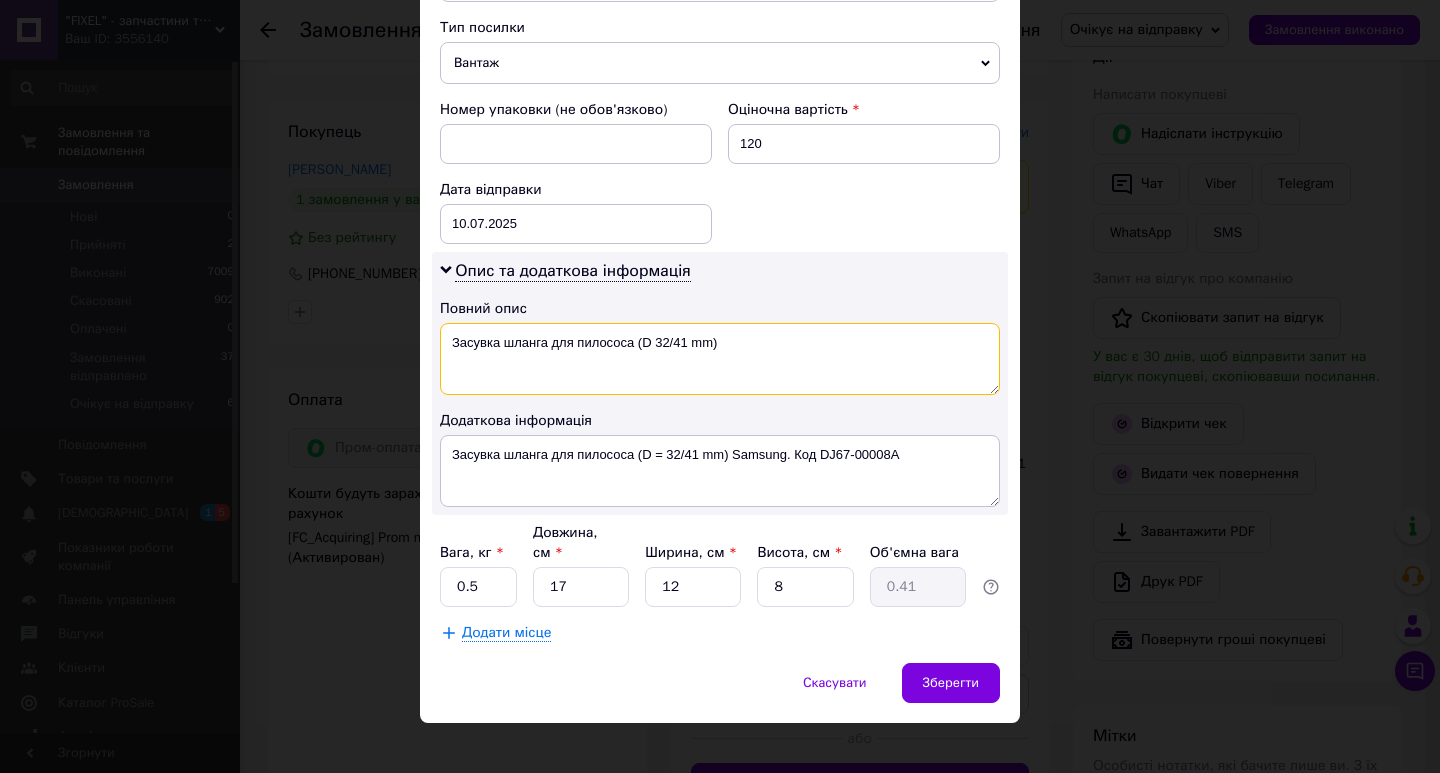 click on "Засувка шланга для пилососа (D 32/41 mm)" at bounding box center (720, 359) 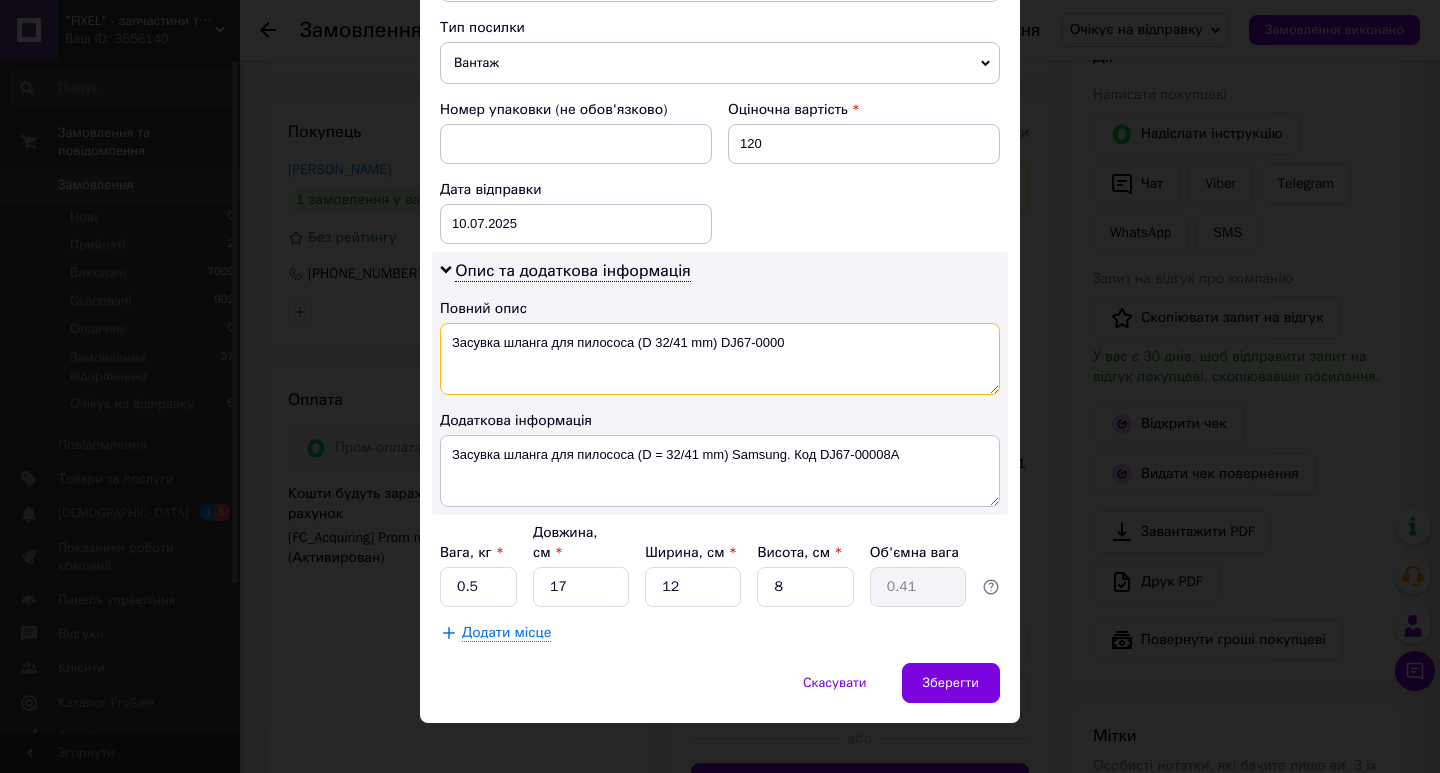 drag, startPoint x: 576, startPoint y: 346, endPoint x: 550, endPoint y: 348, distance: 26.076809 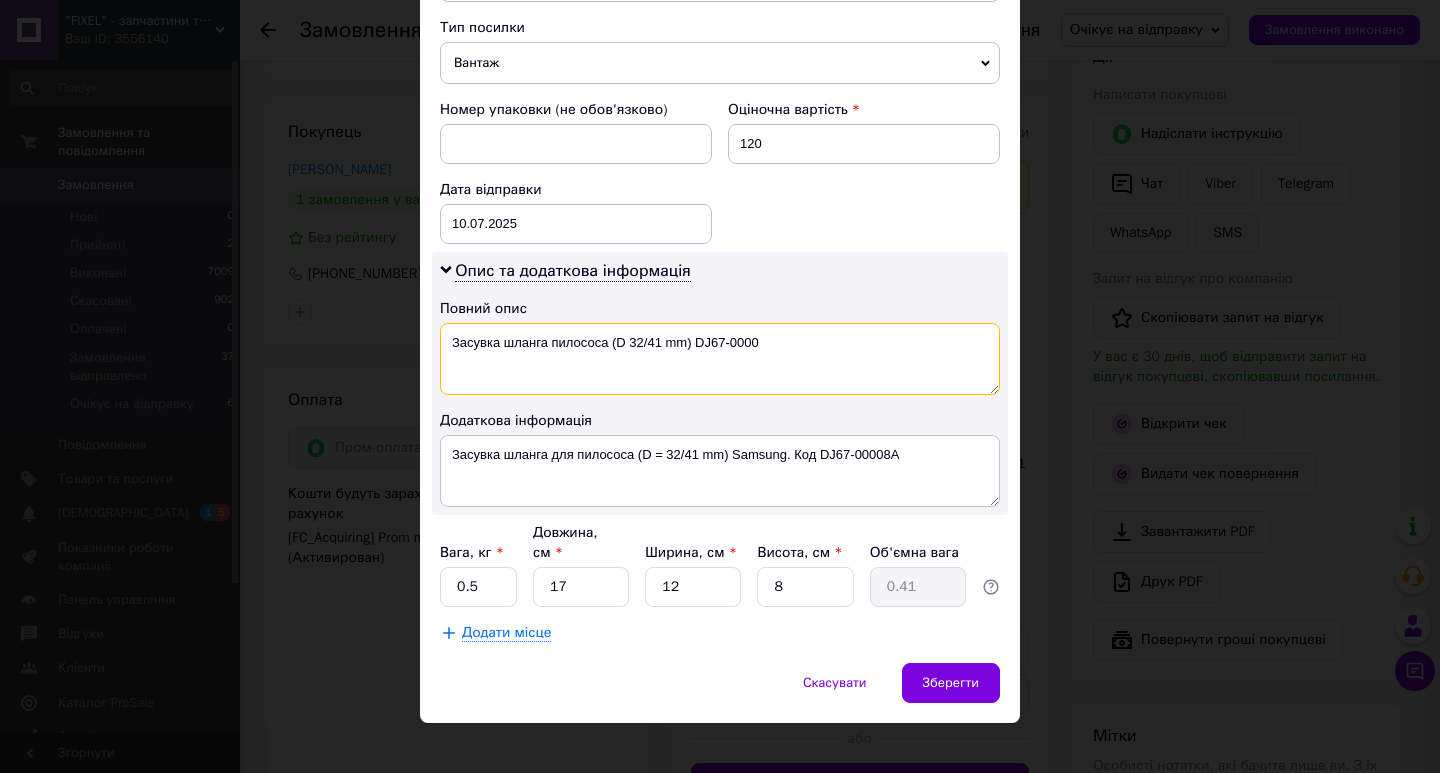click on "Засувка шланга пилососа (D 32/41 mm) DJ67-0000" at bounding box center (720, 359) 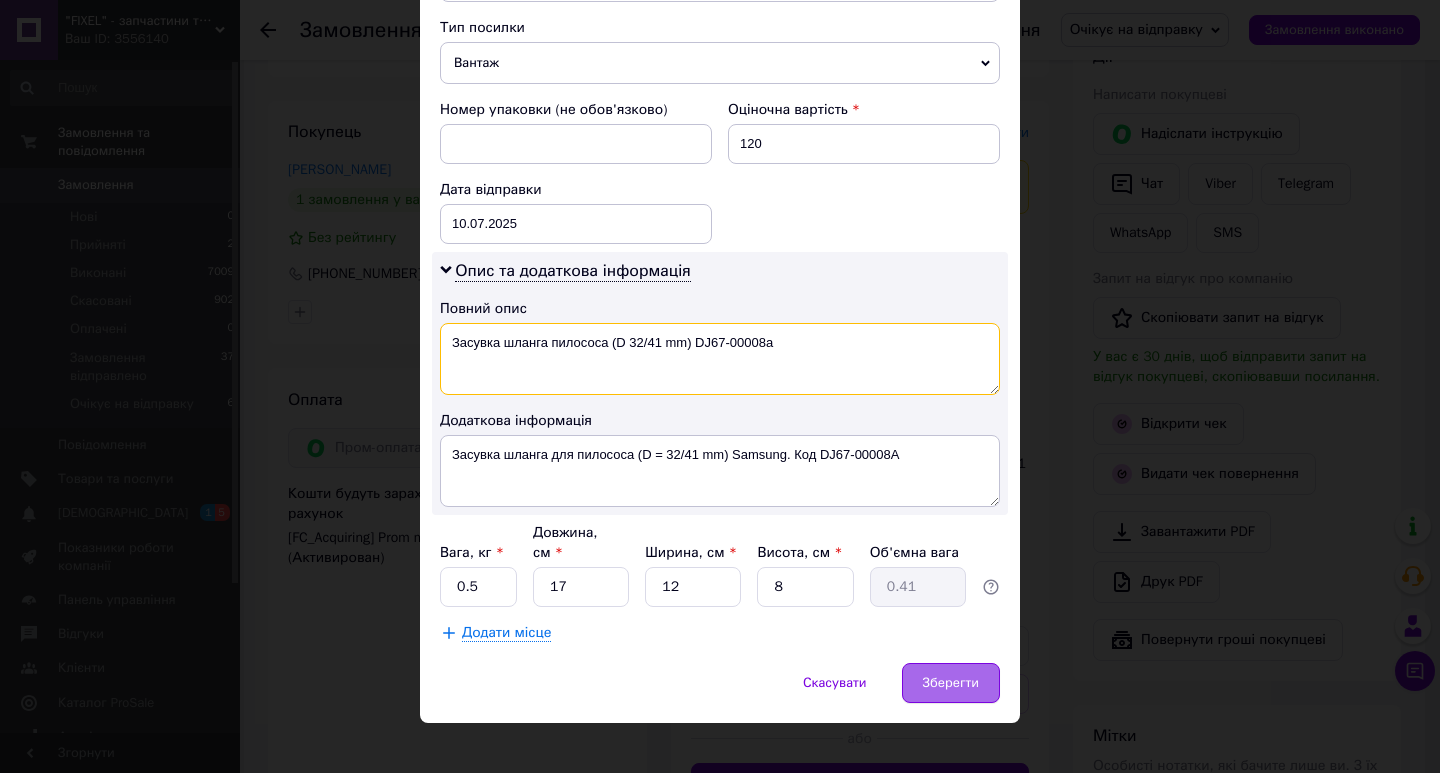 type on "Засувка шланга пилососа (D 32/41 mm) DJ67-00008а" 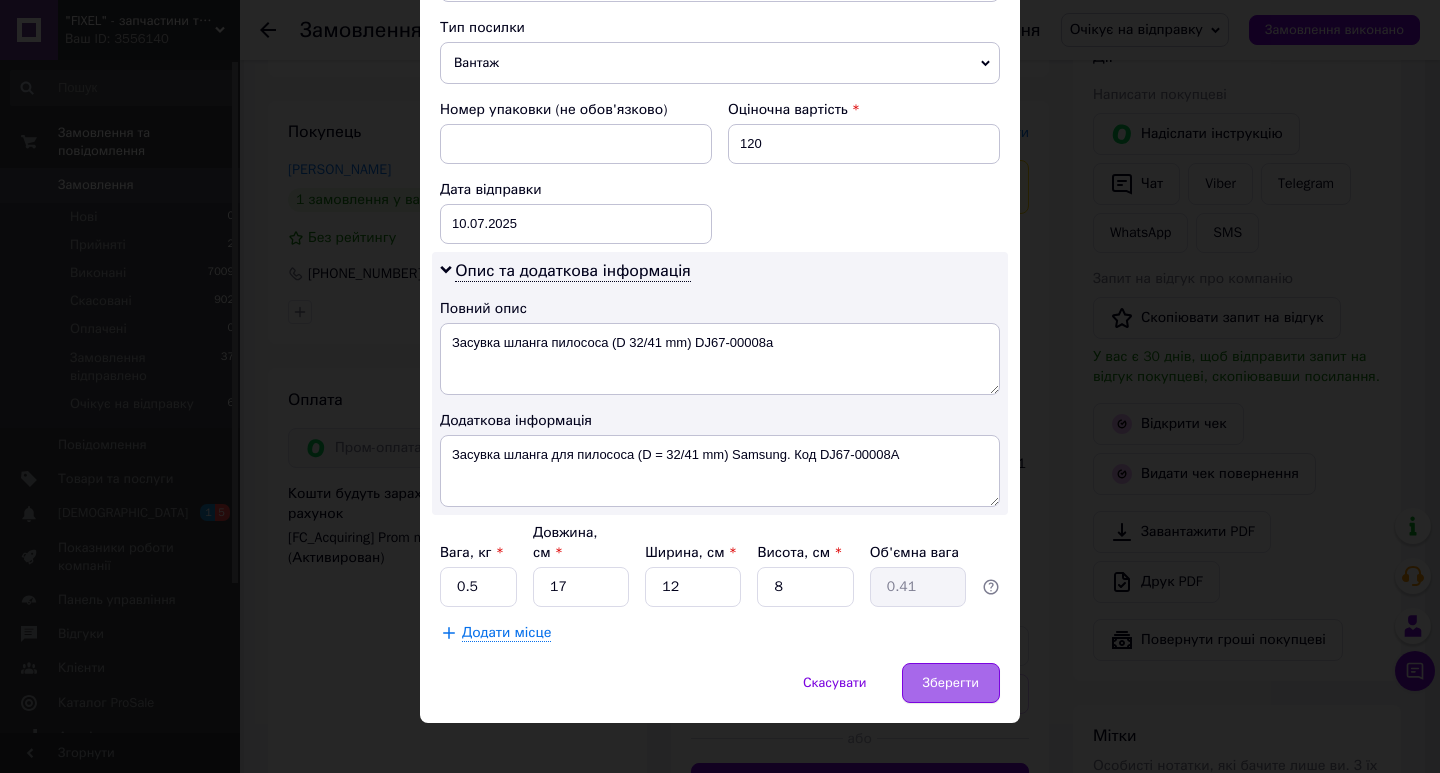click on "Зберегти" at bounding box center (951, 683) 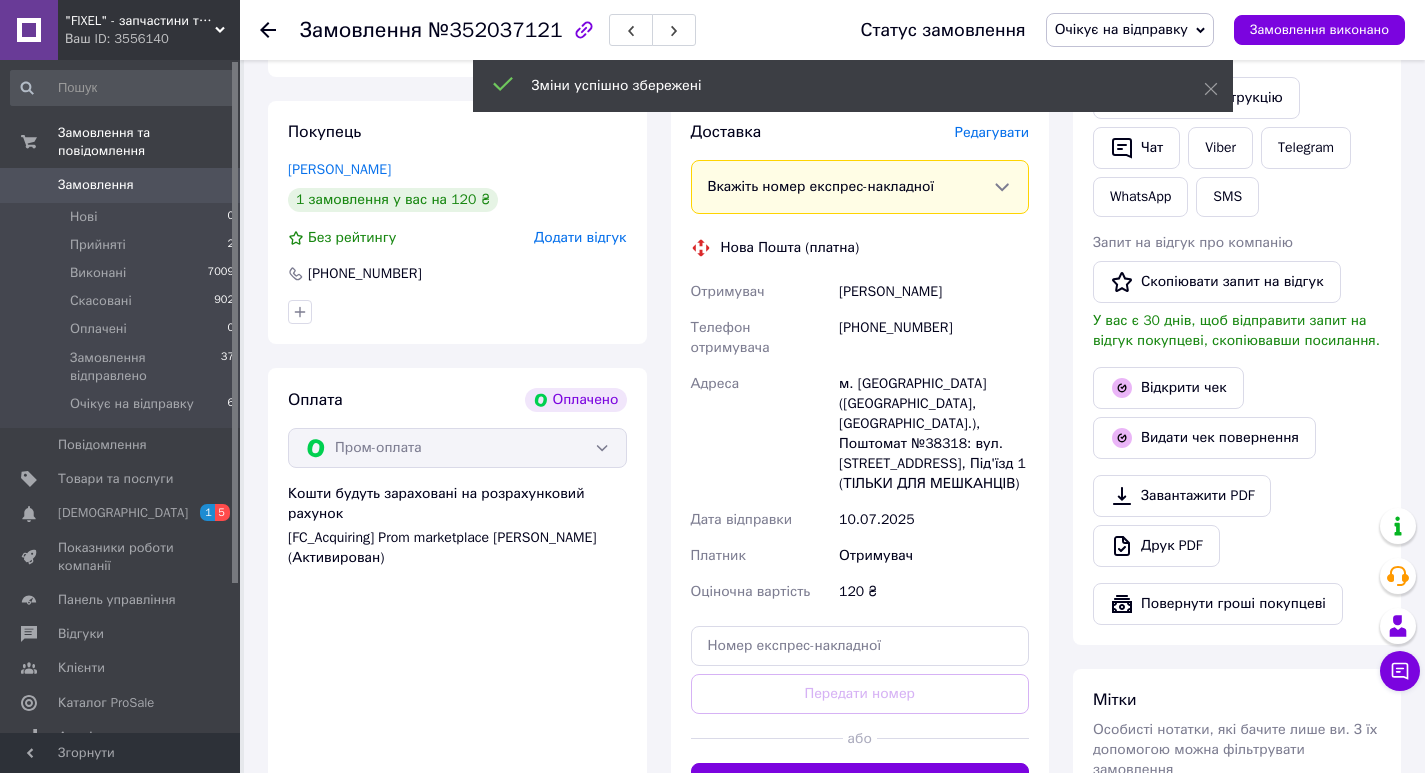 click on "Згенерувати ЕН" at bounding box center (860, 783) 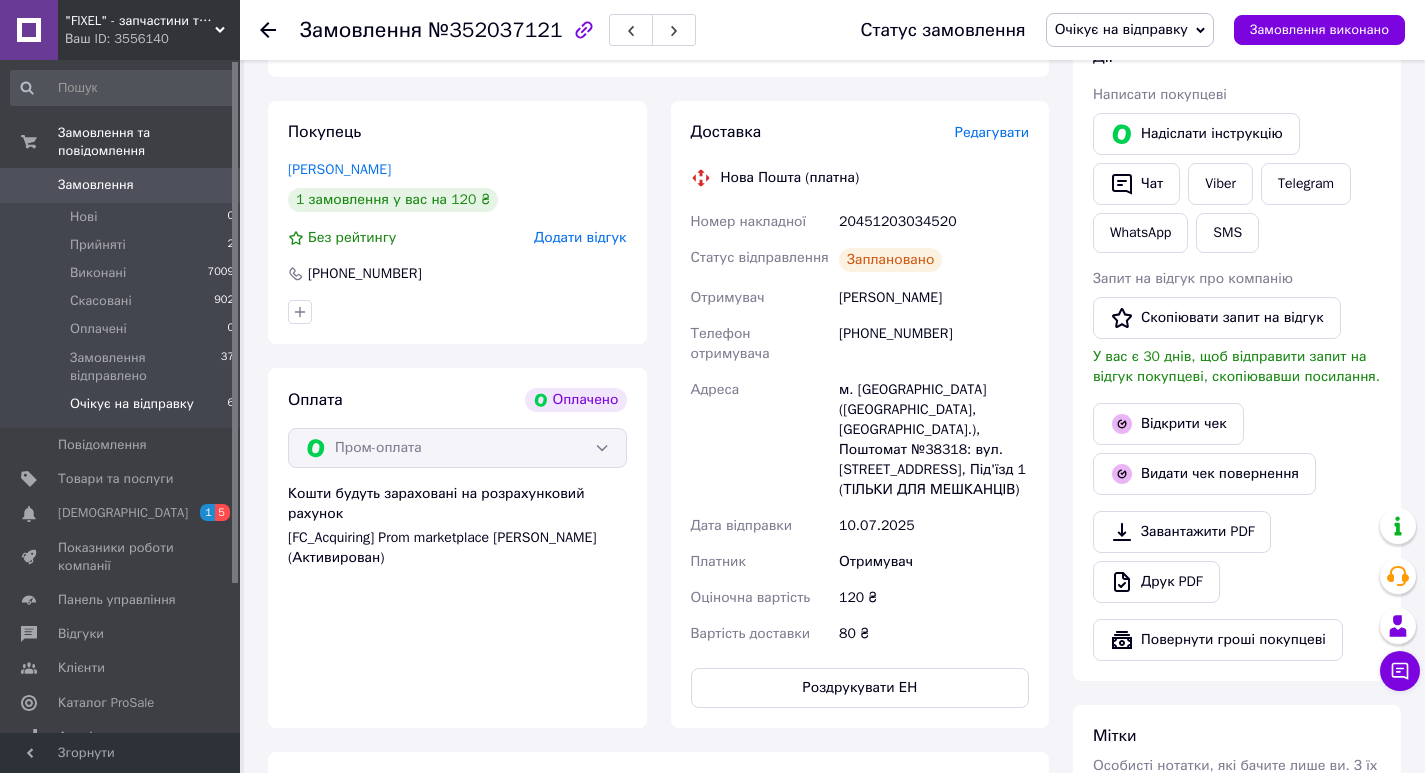 click on "Очікує на відправку  6" at bounding box center (123, 409) 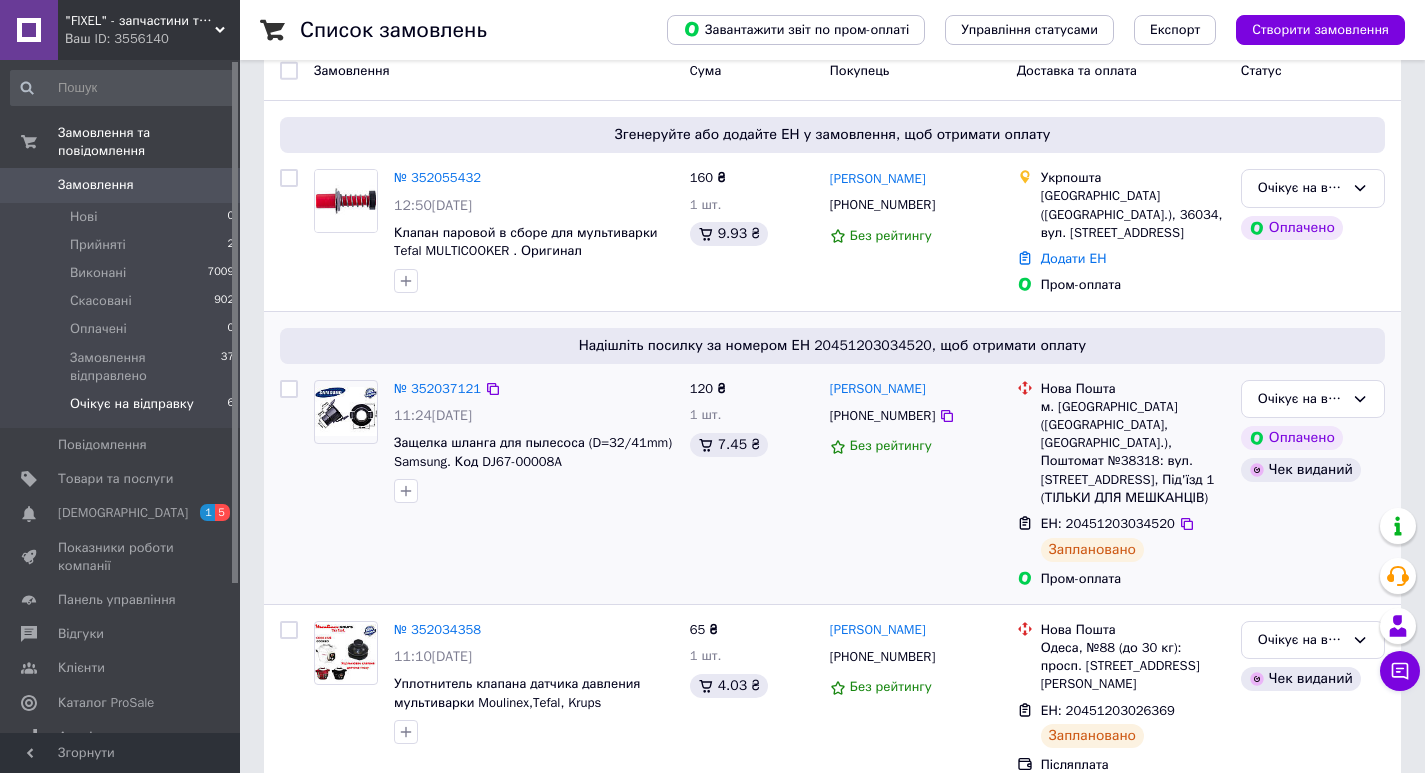 scroll, scrollTop: 200, scrollLeft: 0, axis: vertical 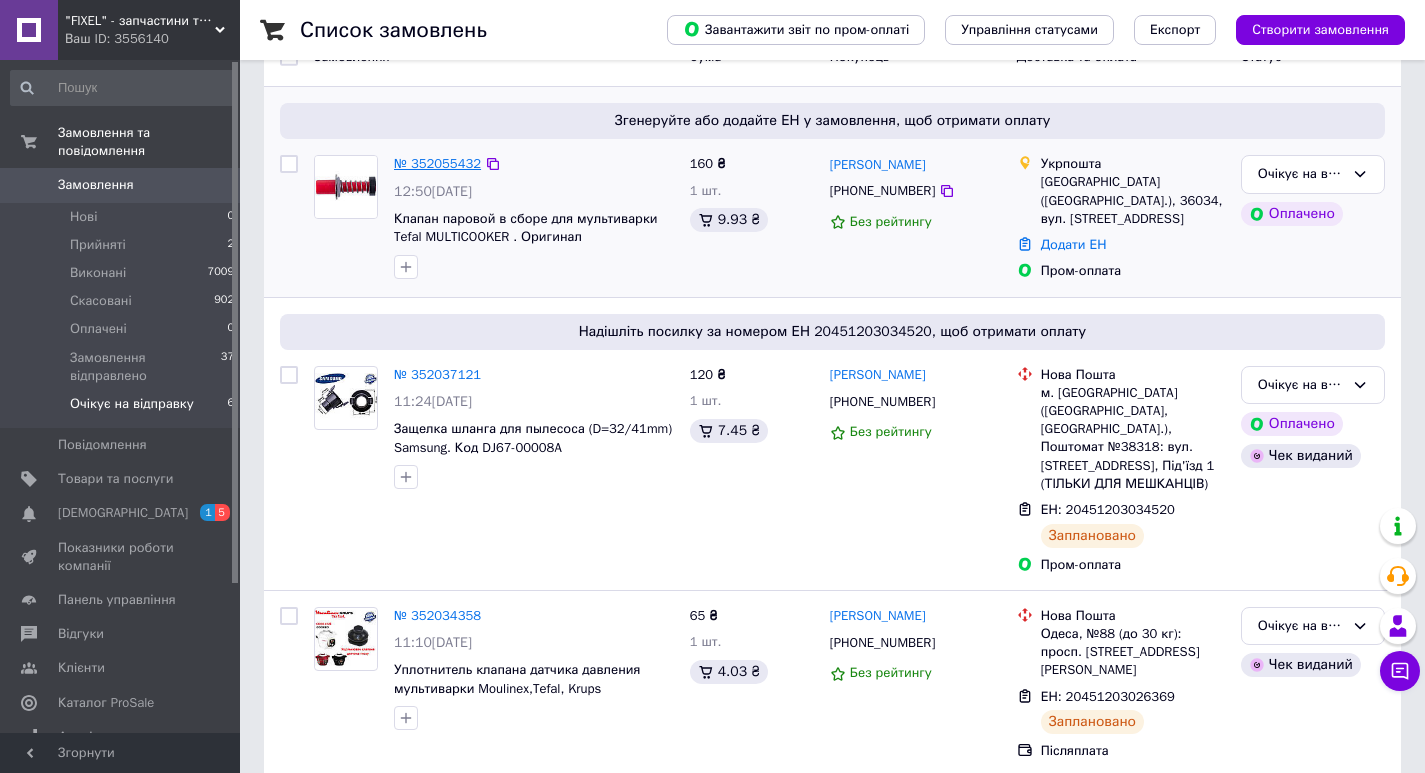 click on "№ 352055432" at bounding box center (437, 163) 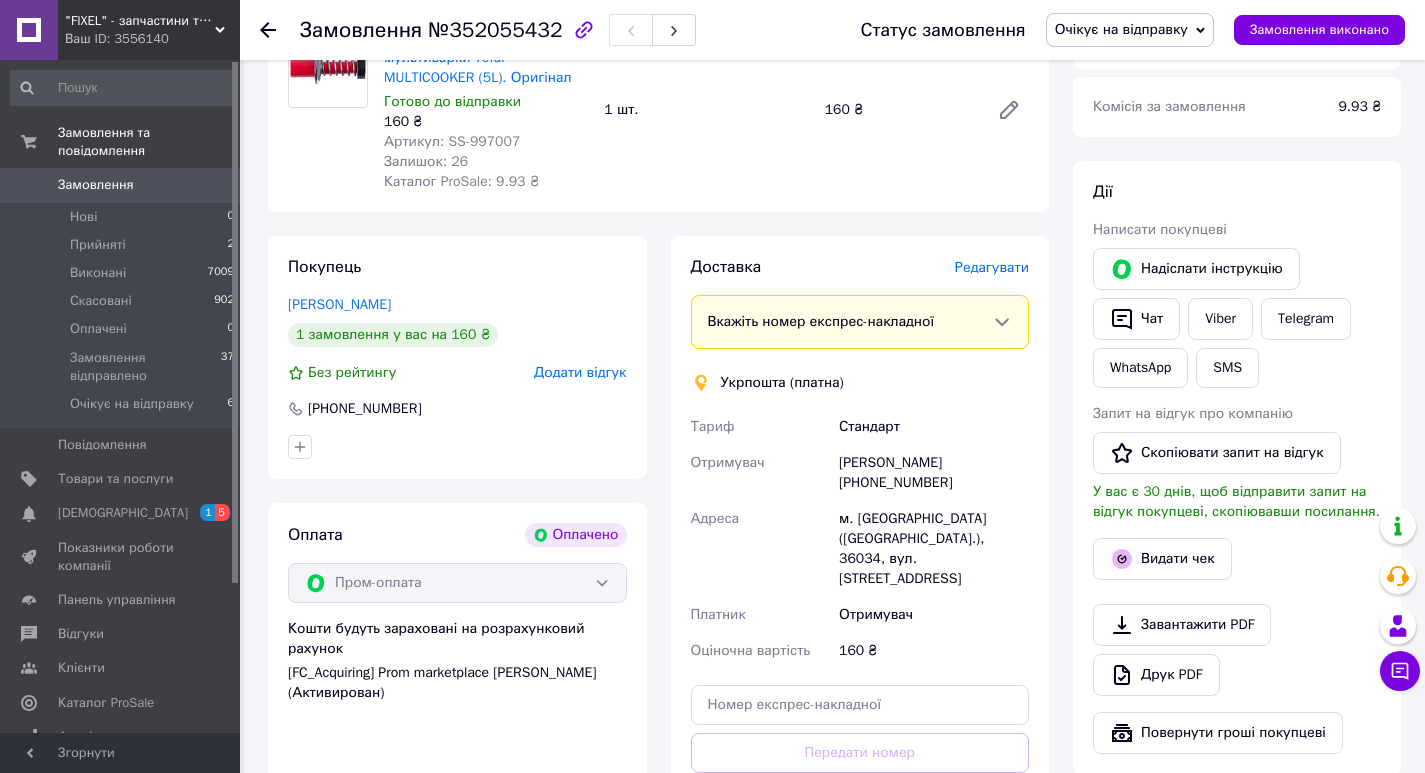 scroll, scrollTop: 300, scrollLeft: 0, axis: vertical 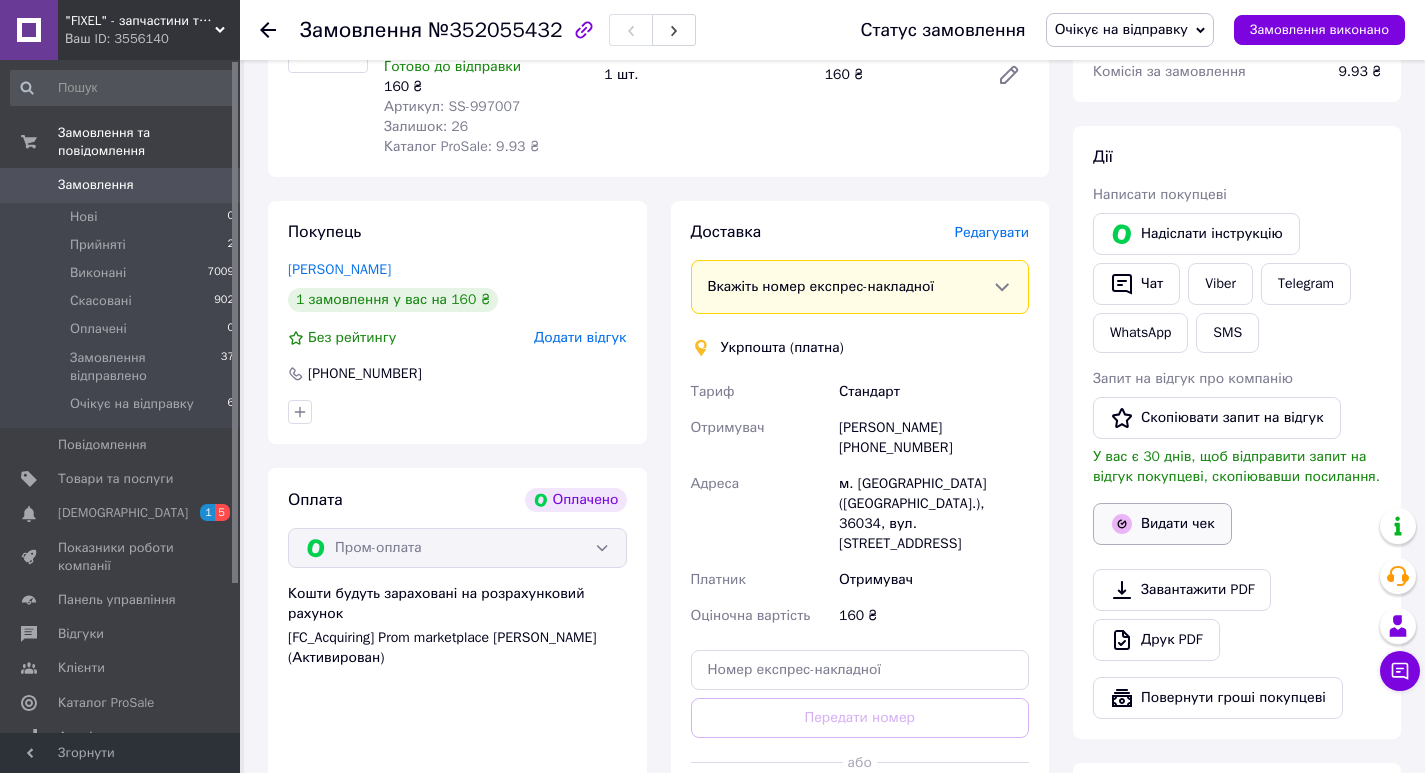 click on "Видати чек" at bounding box center (1162, 524) 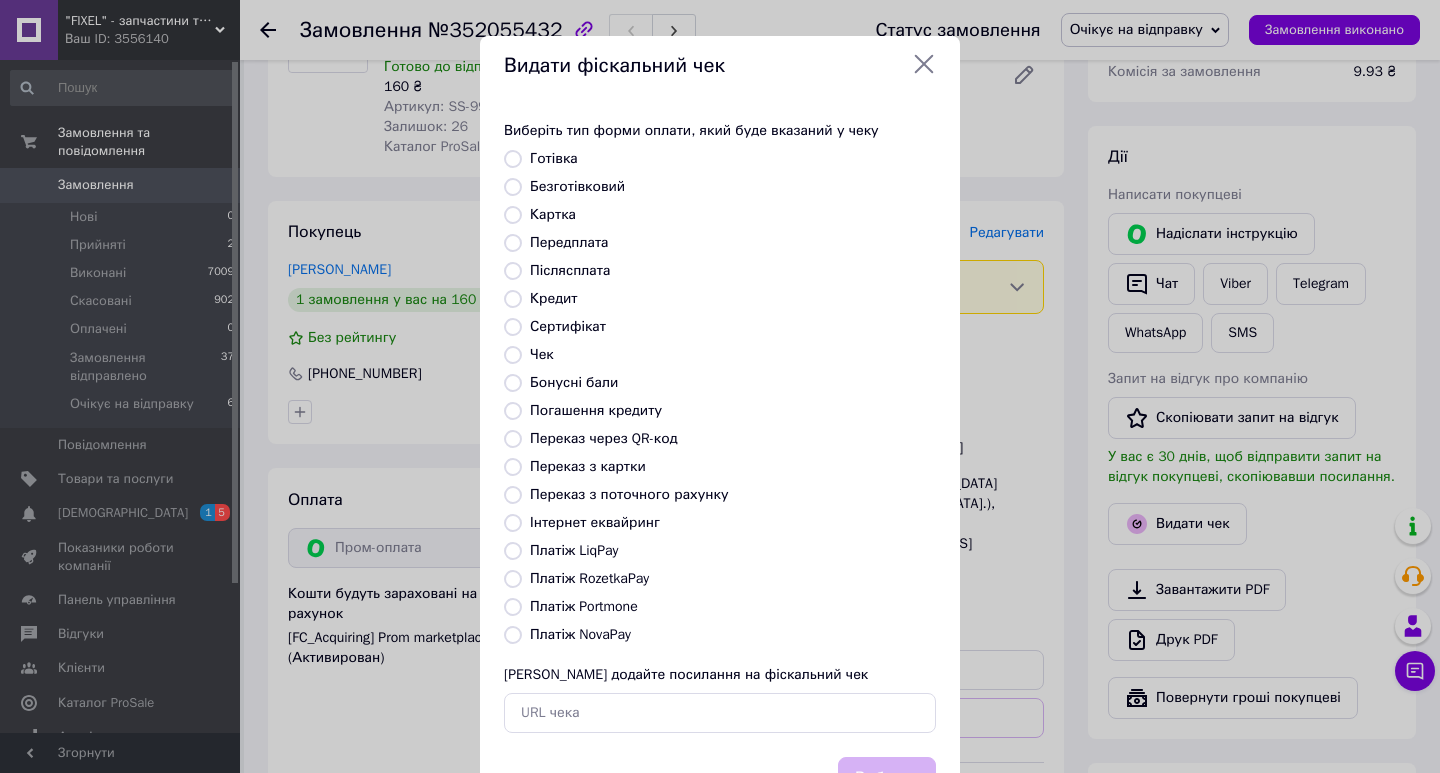click on "Платіж RozetkaPay" at bounding box center [589, 578] 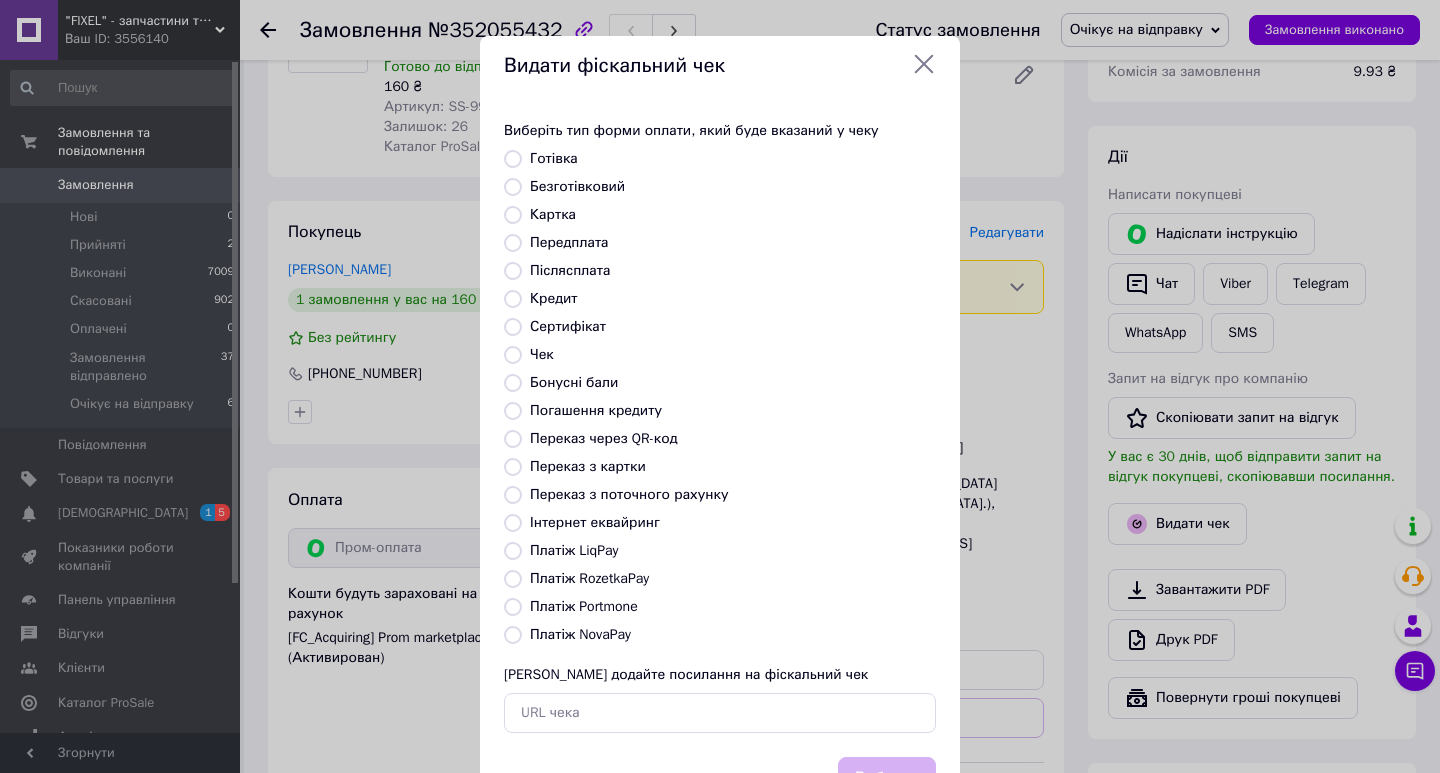 radio on "true" 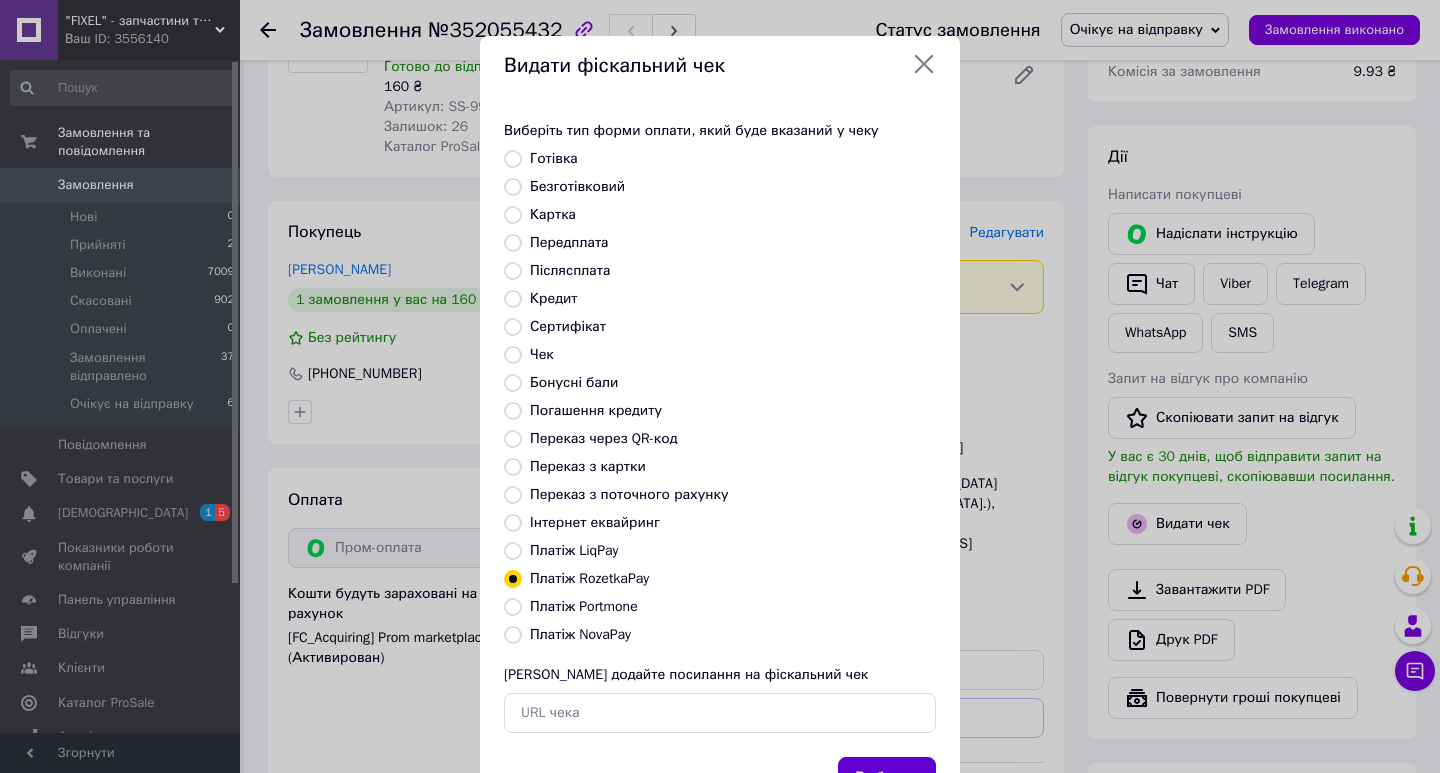 click on "Вибрати" at bounding box center (887, 778) 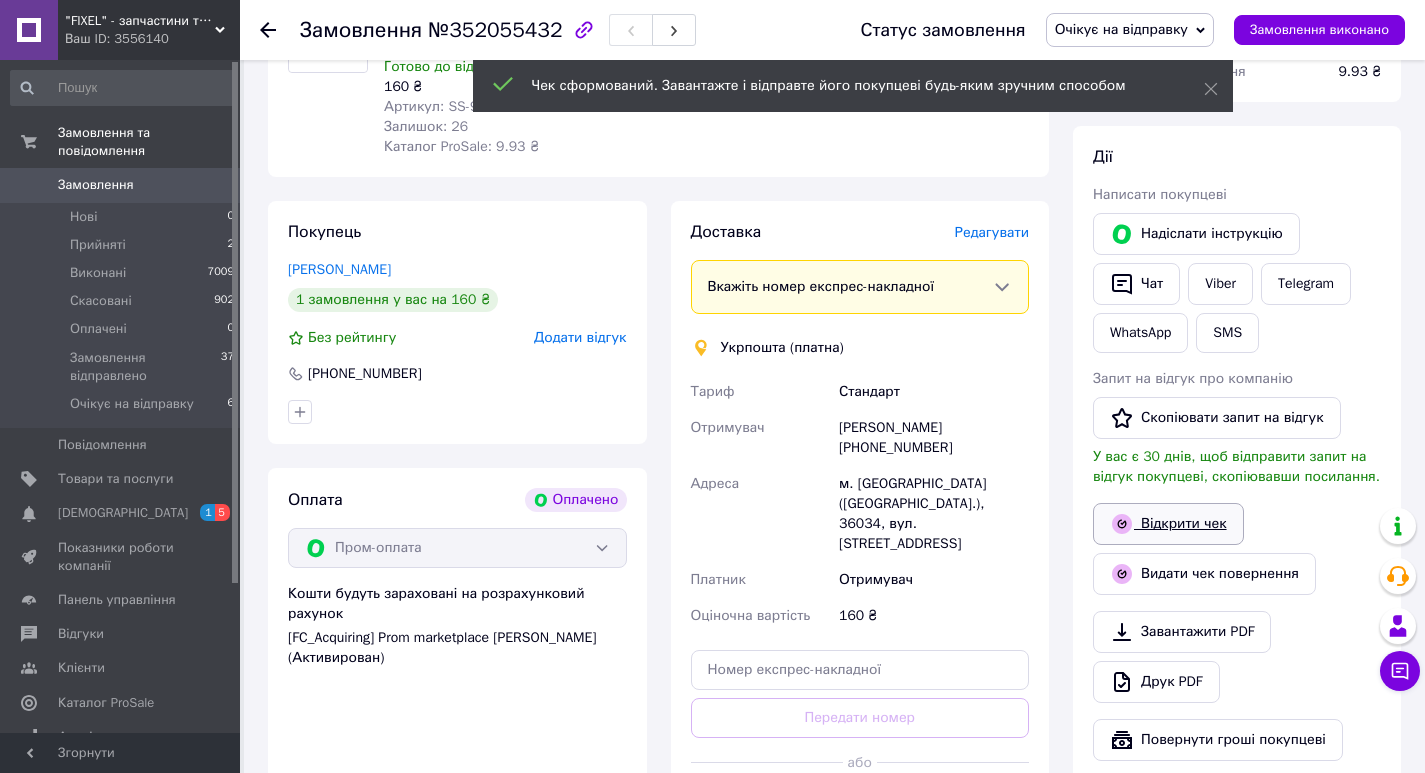click on "Відкрити чек" at bounding box center [1168, 524] 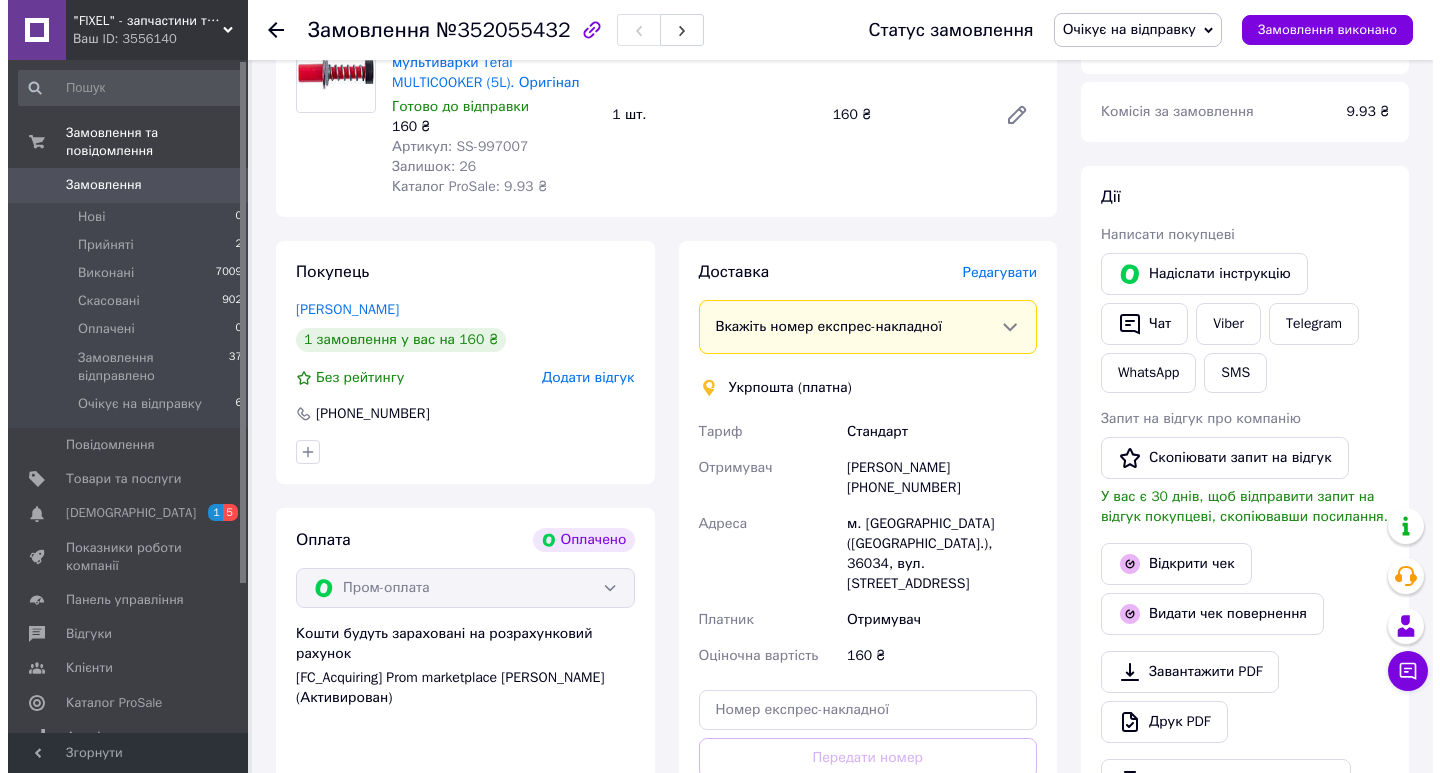 scroll, scrollTop: 300, scrollLeft: 0, axis: vertical 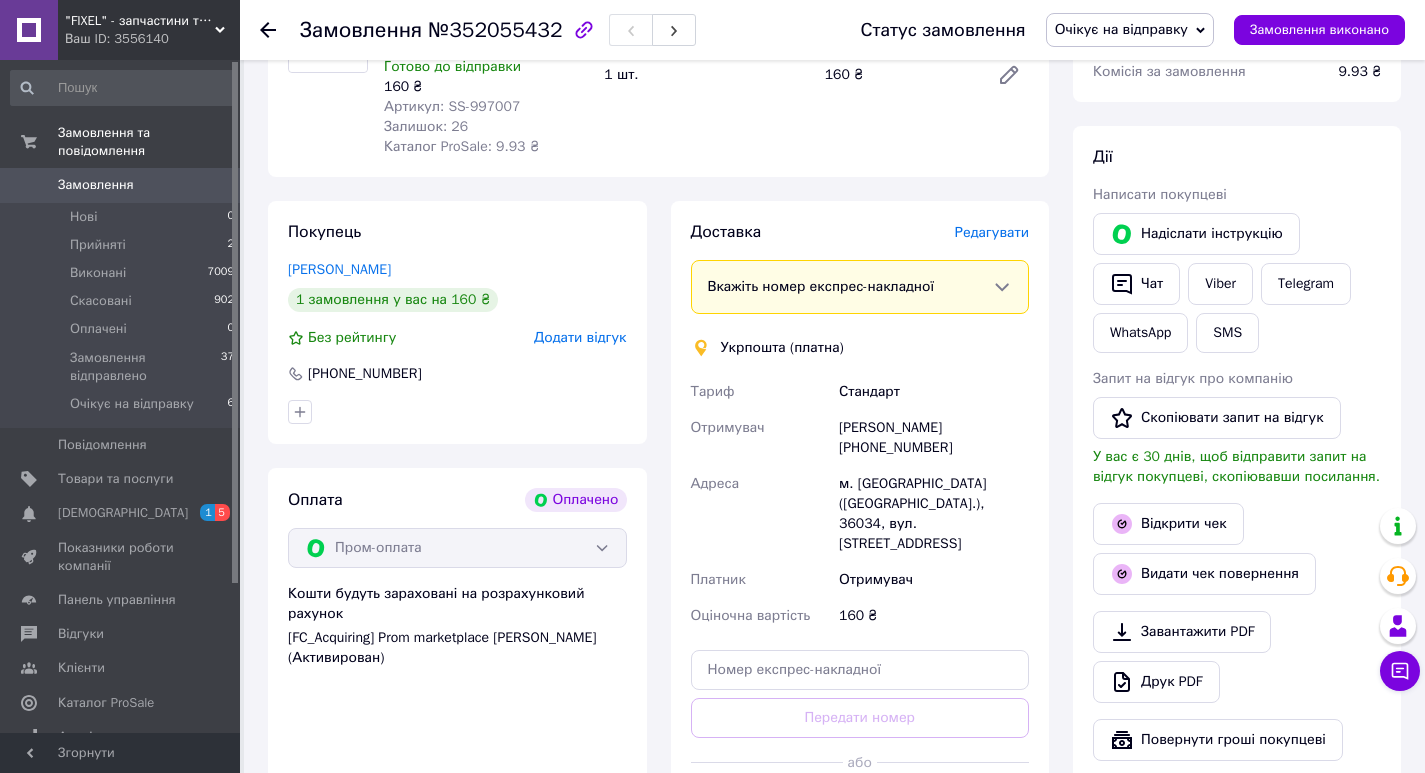 click on "Редагувати" at bounding box center [992, 232] 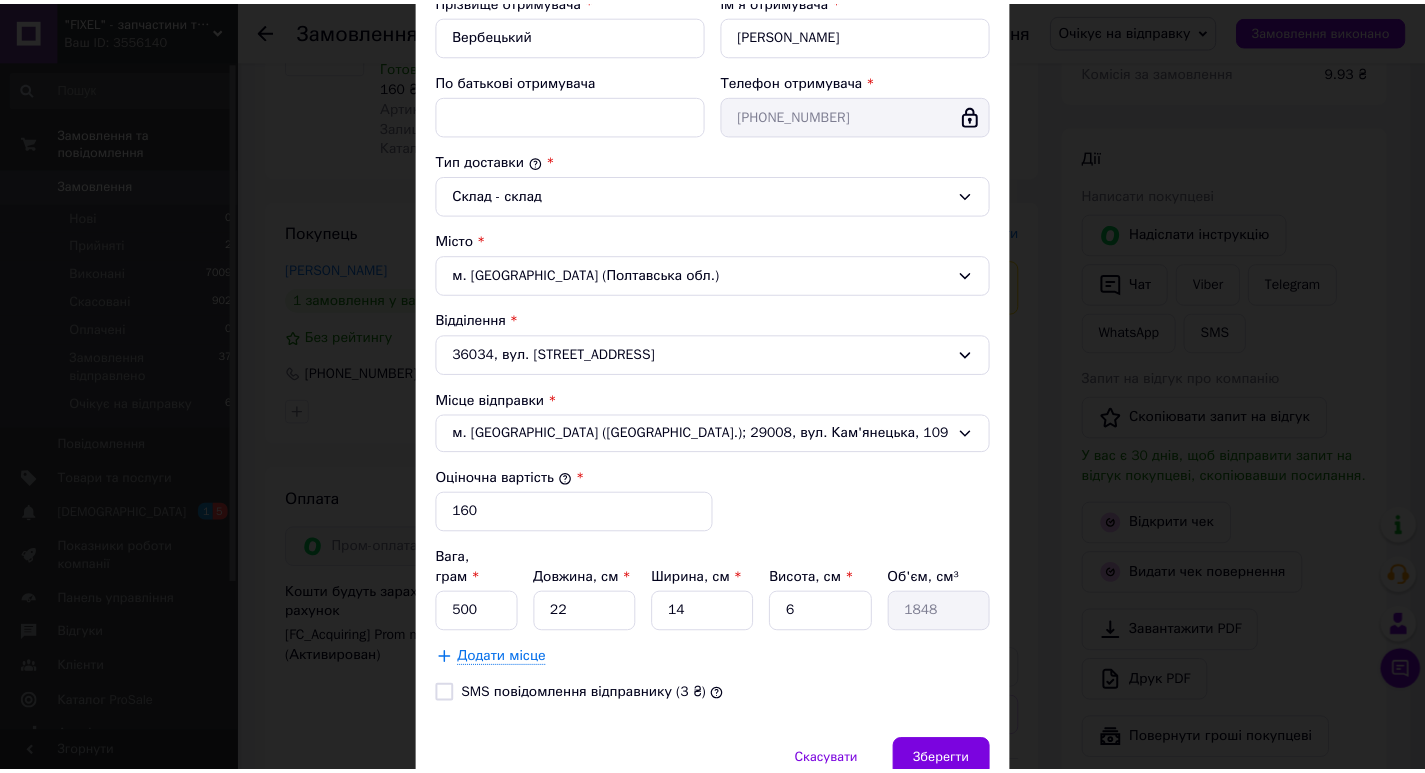 scroll, scrollTop: 478, scrollLeft: 0, axis: vertical 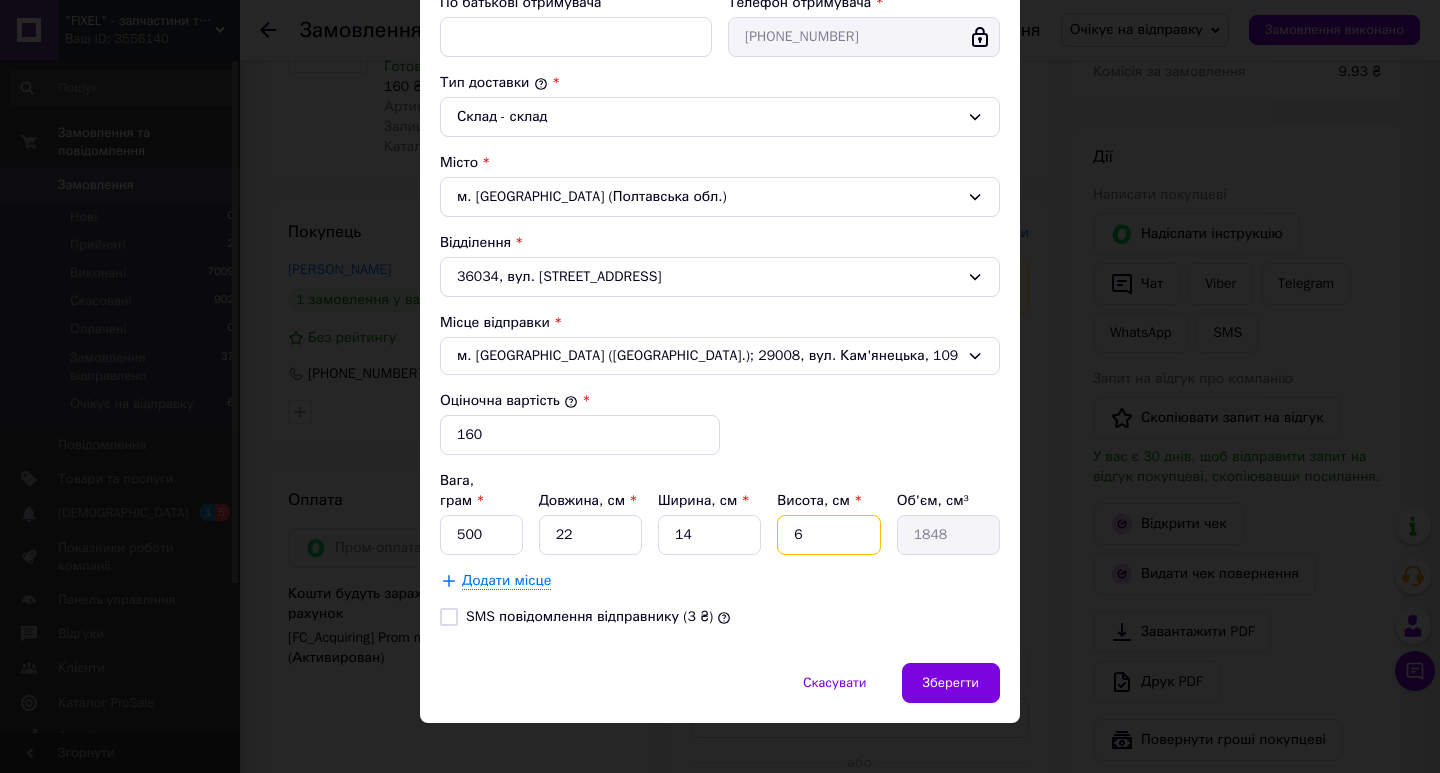 drag, startPoint x: 821, startPoint y: 514, endPoint x: 791, endPoint y: 511, distance: 30.149628 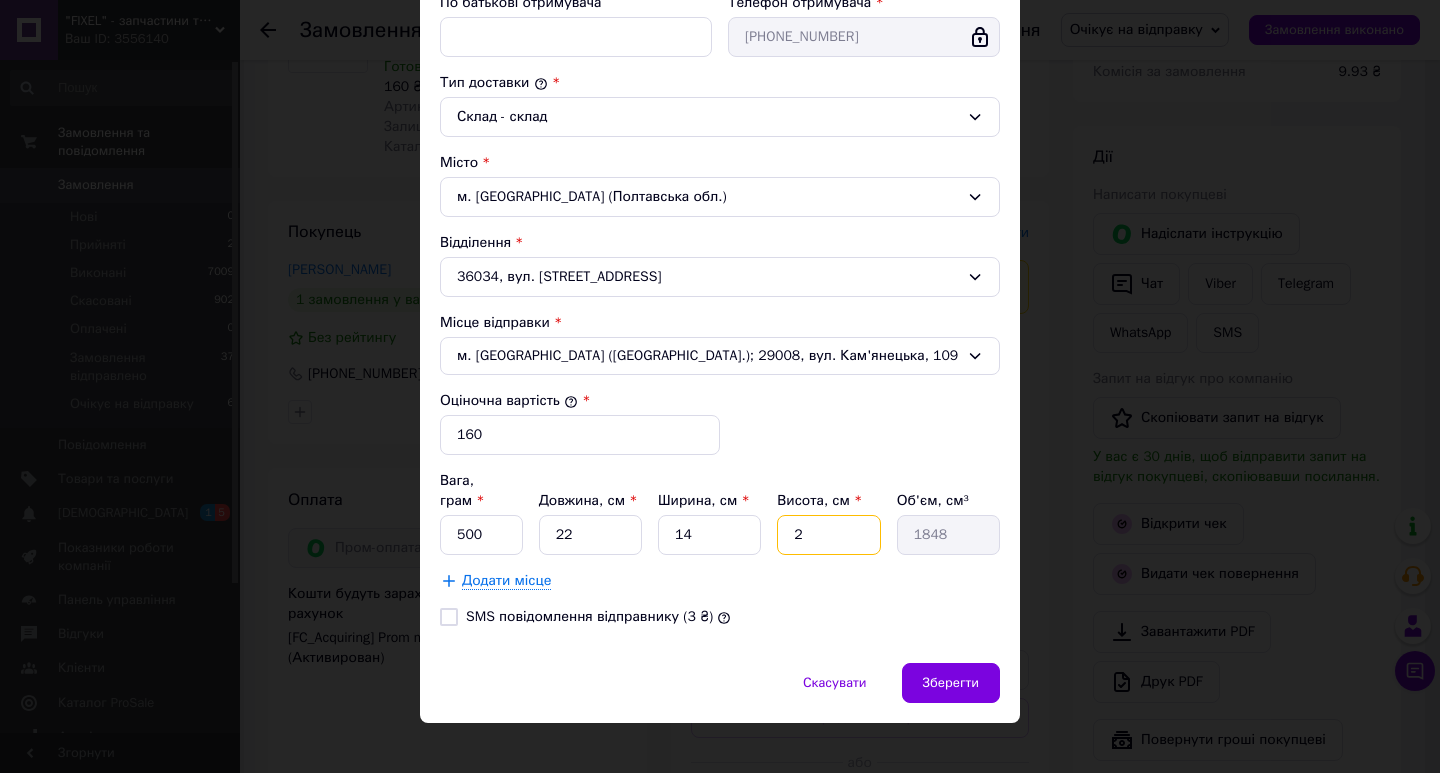 type on "616" 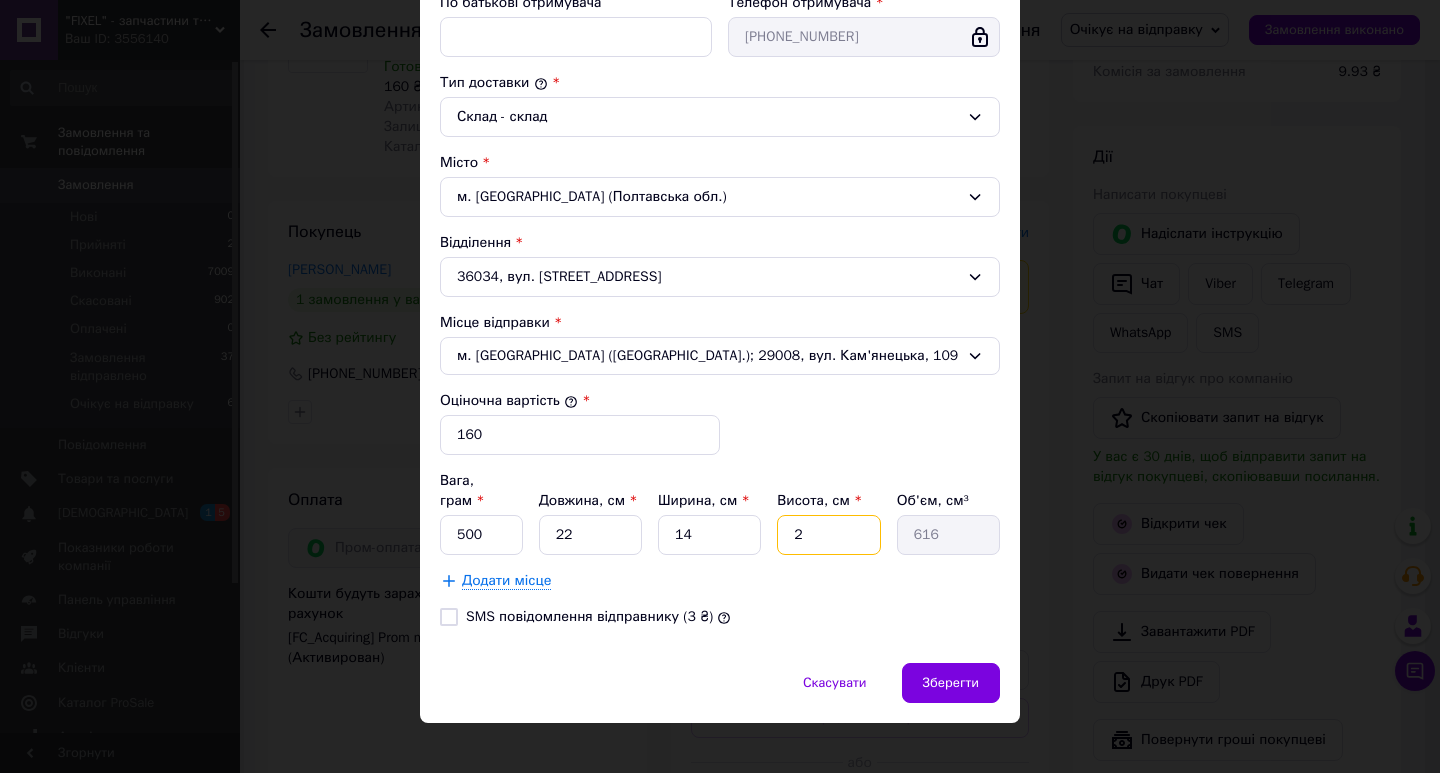 type on "2" 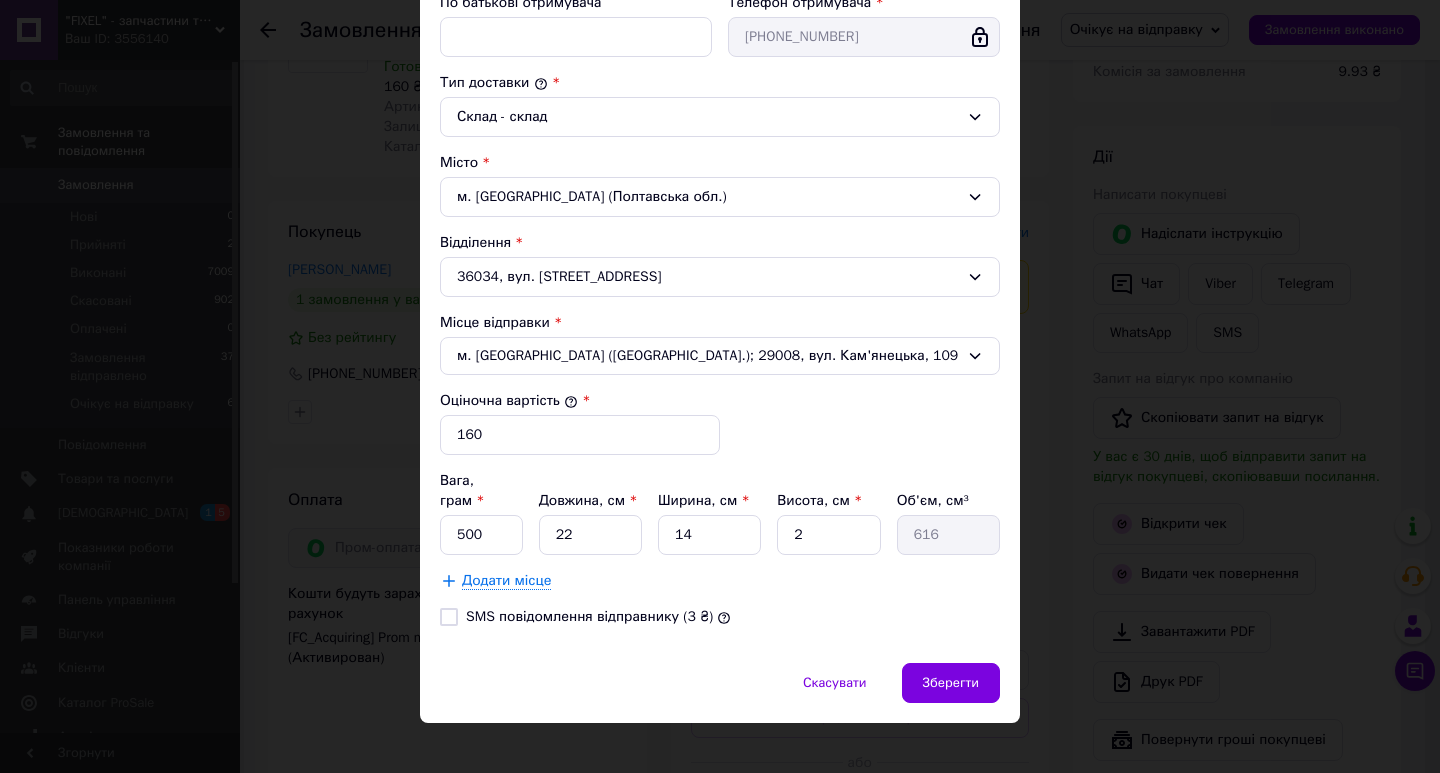 click on "Додати місце" at bounding box center (720, 581) 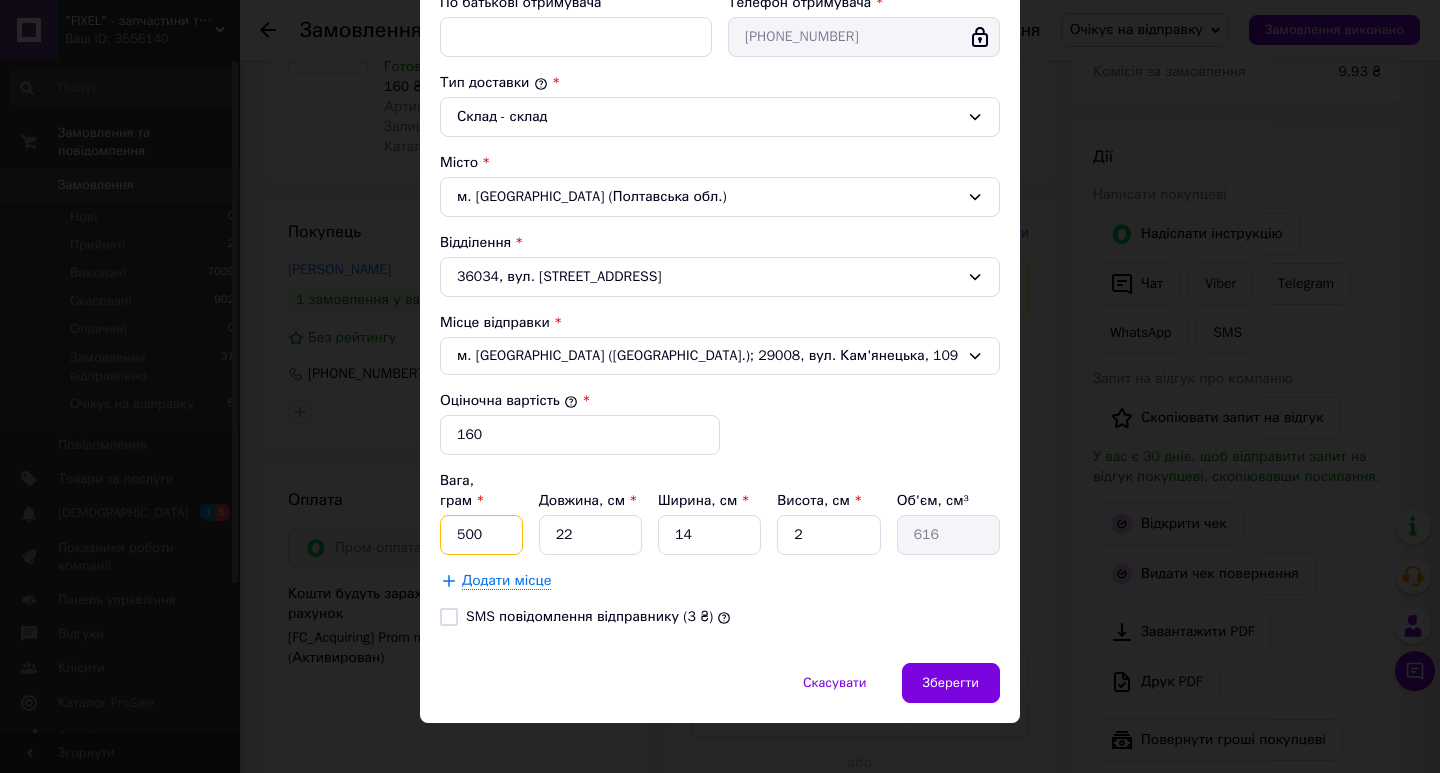 drag, startPoint x: 496, startPoint y: 509, endPoint x: 456, endPoint y: 510, distance: 40.012497 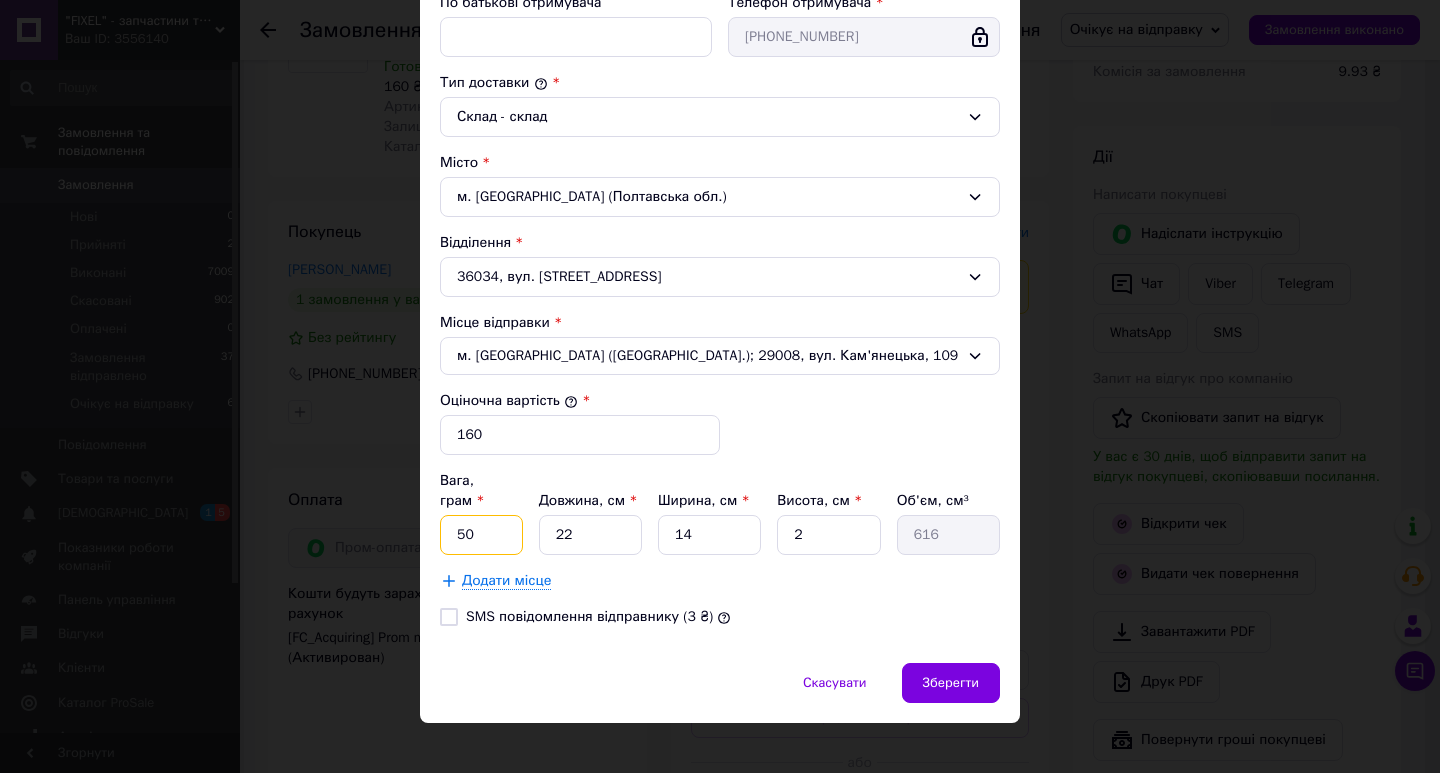 type on "50" 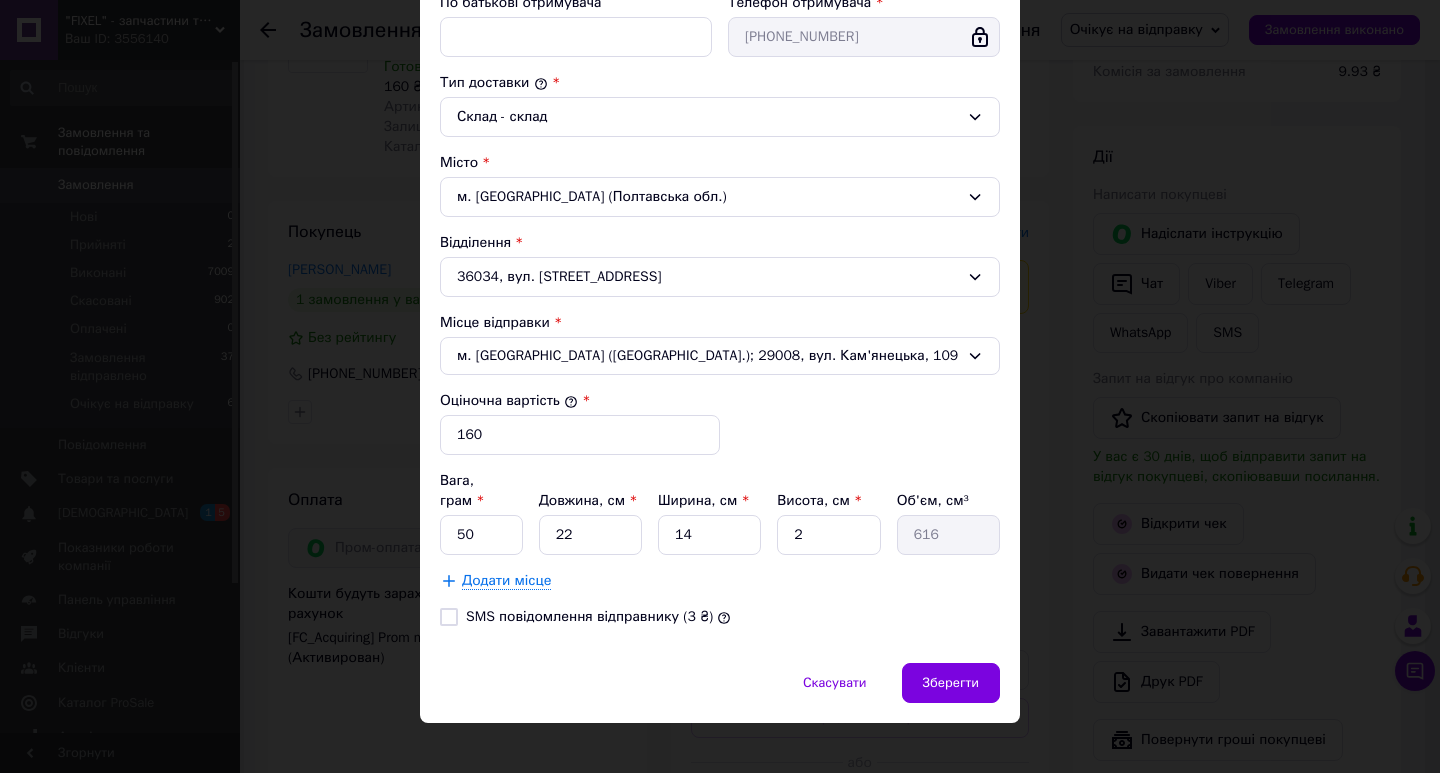 click on "SMS повідомлення відправнику (3 ₴)" at bounding box center (720, 617) 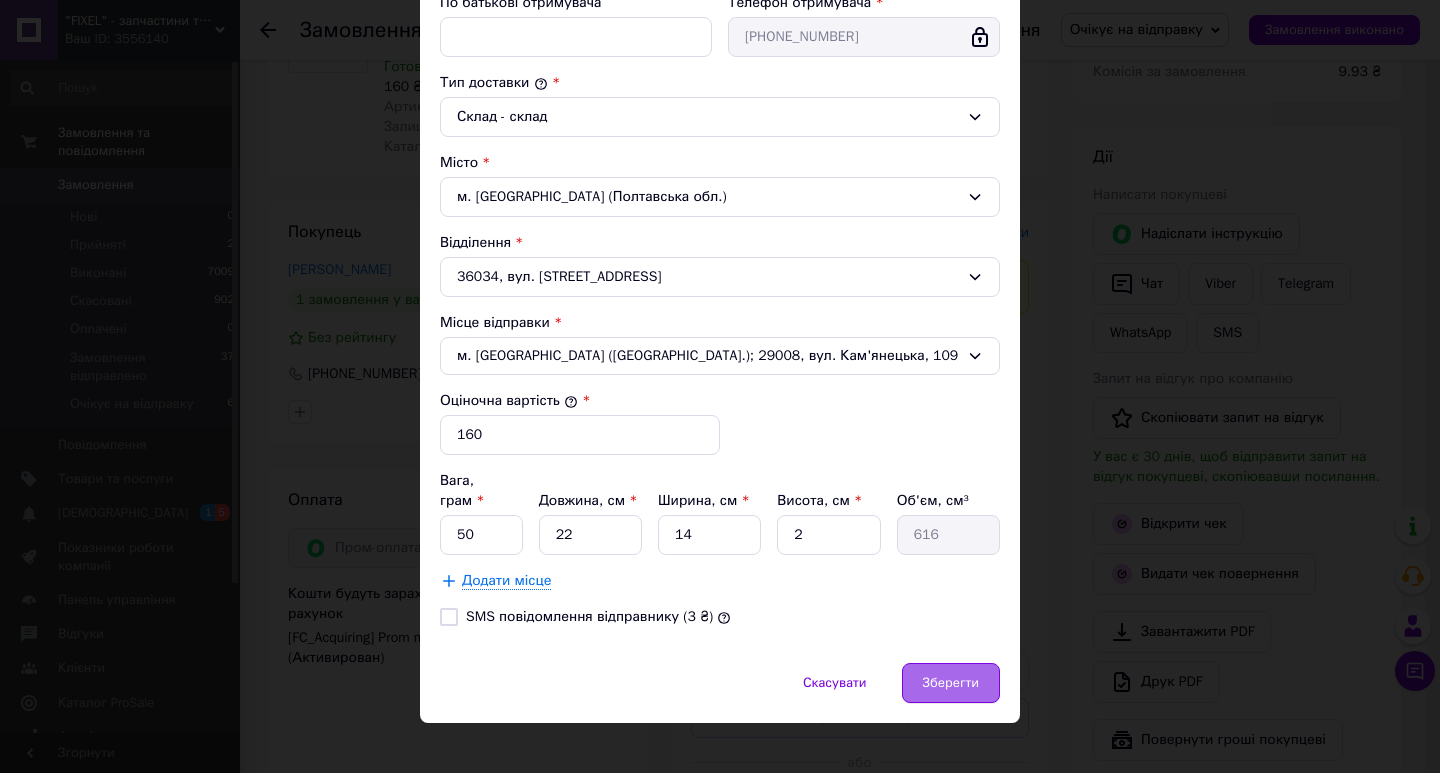 click on "Зберегти" at bounding box center [951, 683] 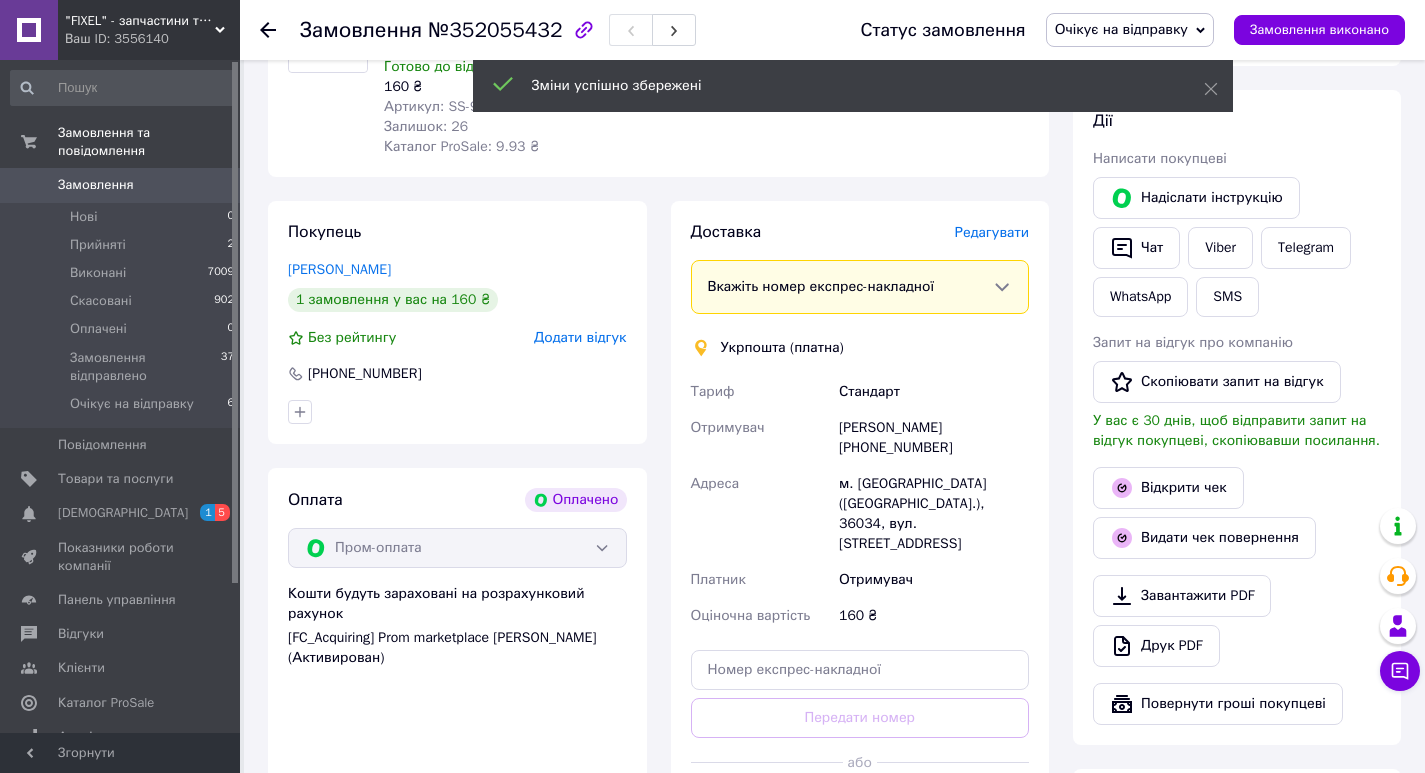 scroll, scrollTop: 500, scrollLeft: 0, axis: vertical 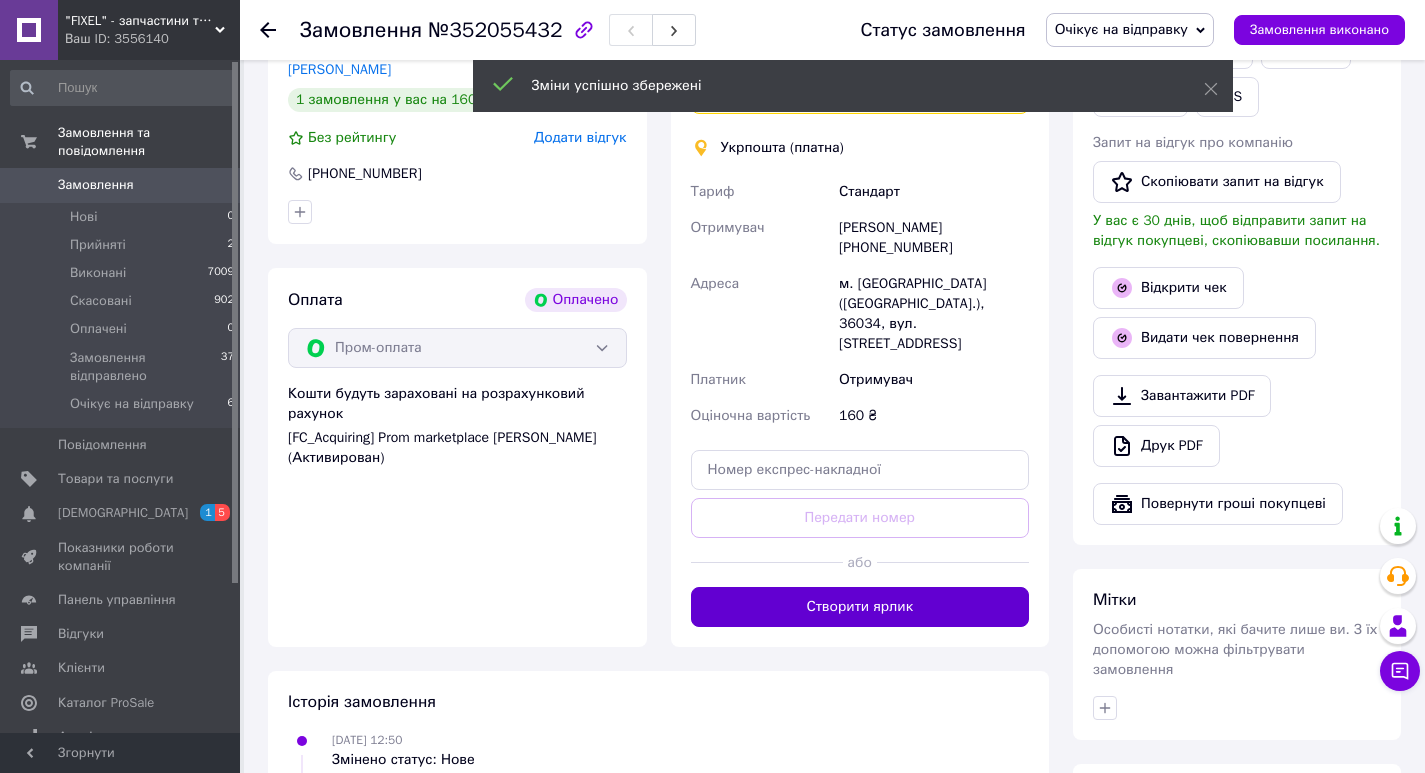 click on "Створити ярлик" at bounding box center [860, 607] 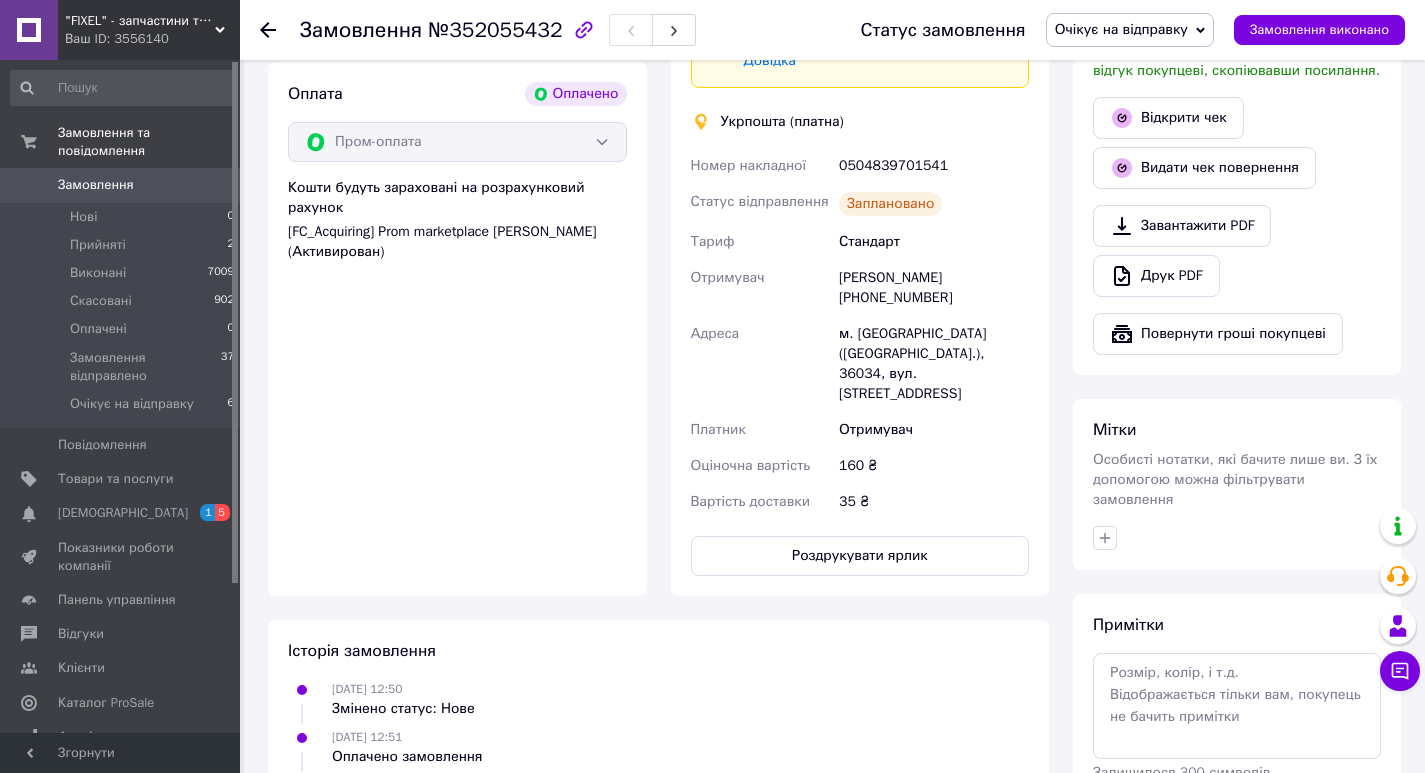 scroll, scrollTop: 800, scrollLeft: 0, axis: vertical 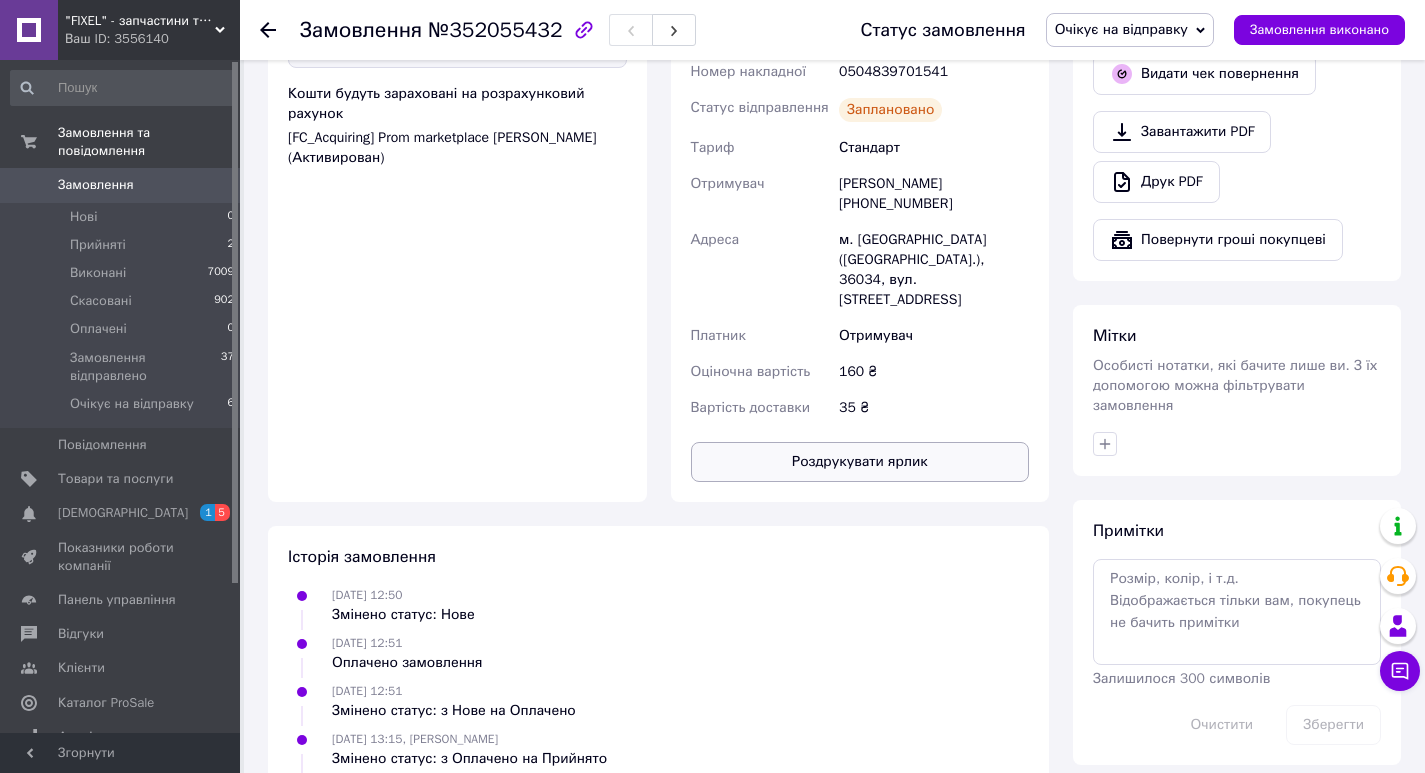 click on "Роздрукувати ярлик" at bounding box center [860, 462] 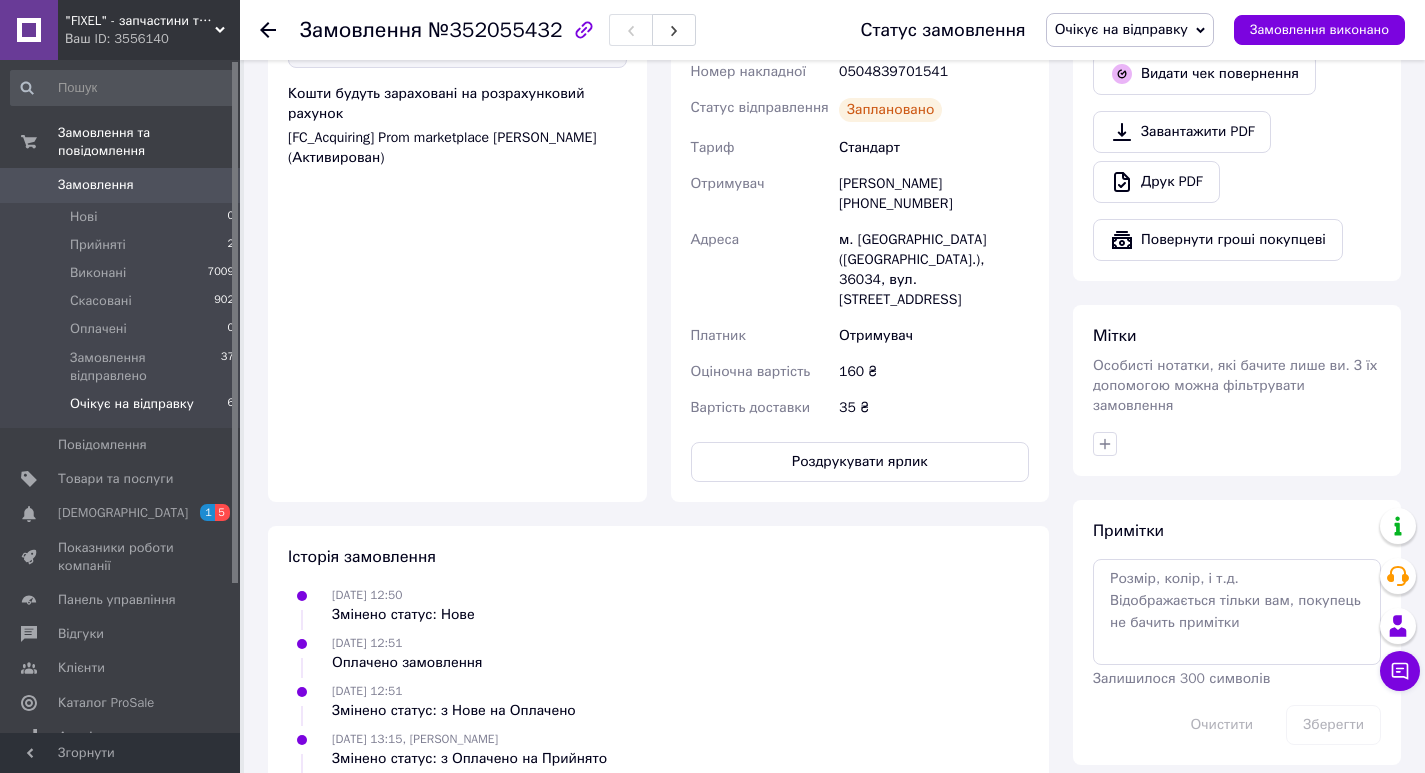 click on "Очікує на відправку" at bounding box center [132, 404] 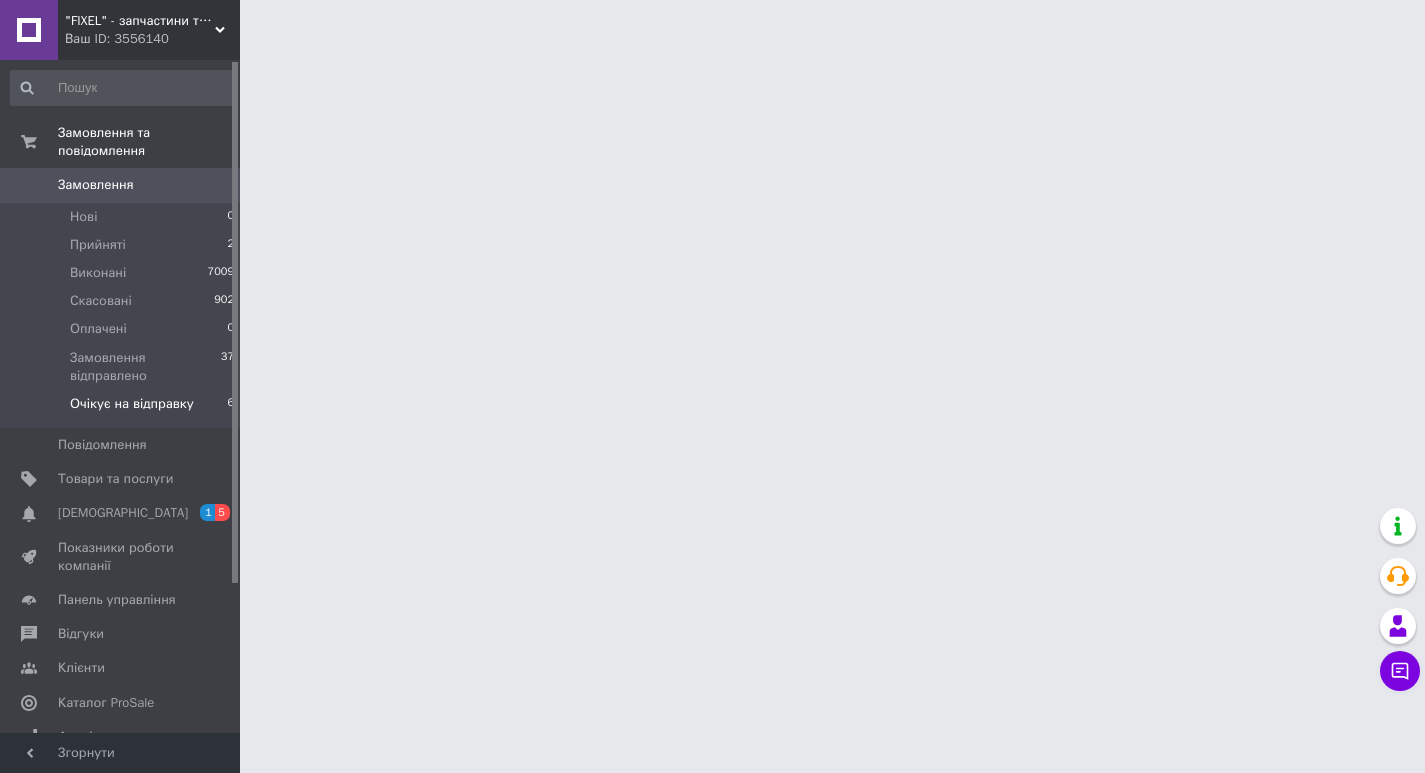 scroll, scrollTop: 0, scrollLeft: 0, axis: both 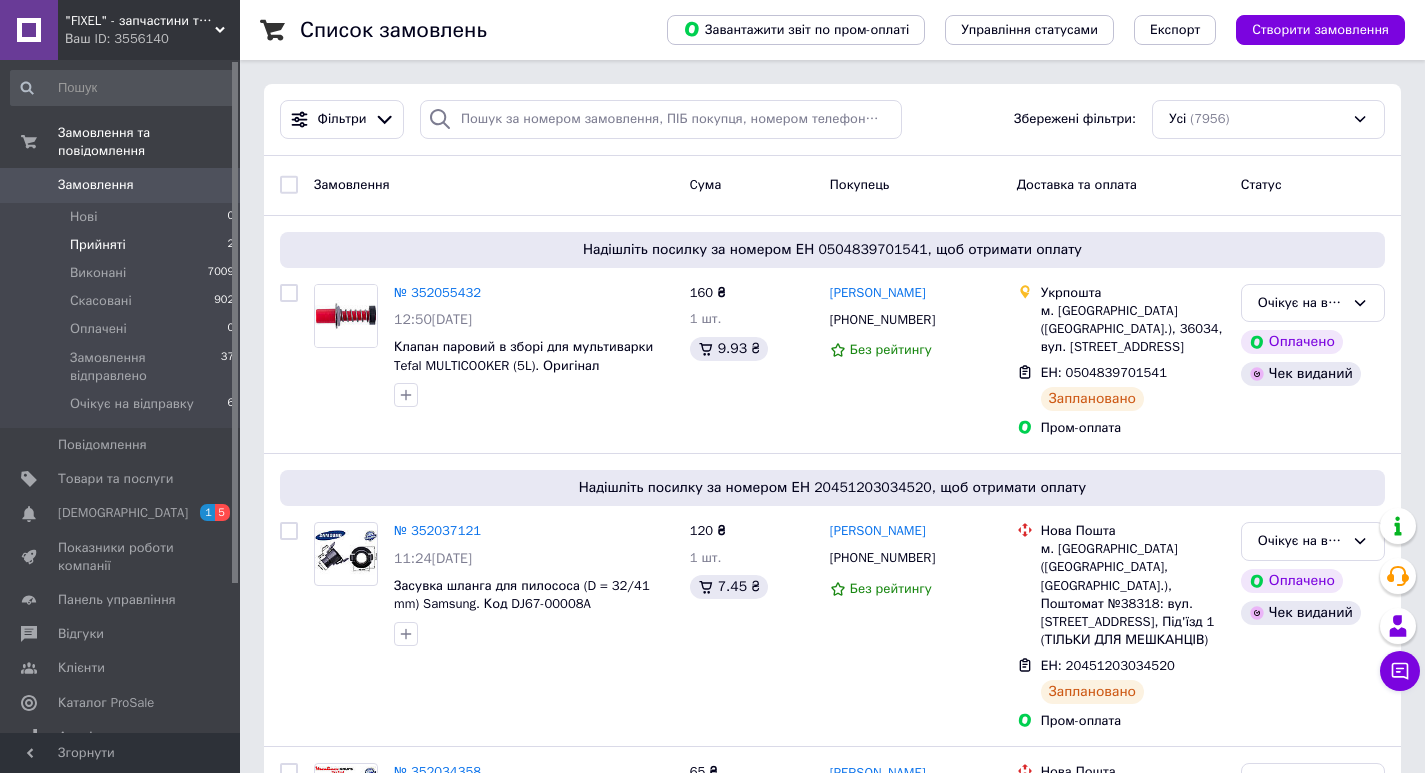 click on "Прийняті 2" at bounding box center (123, 245) 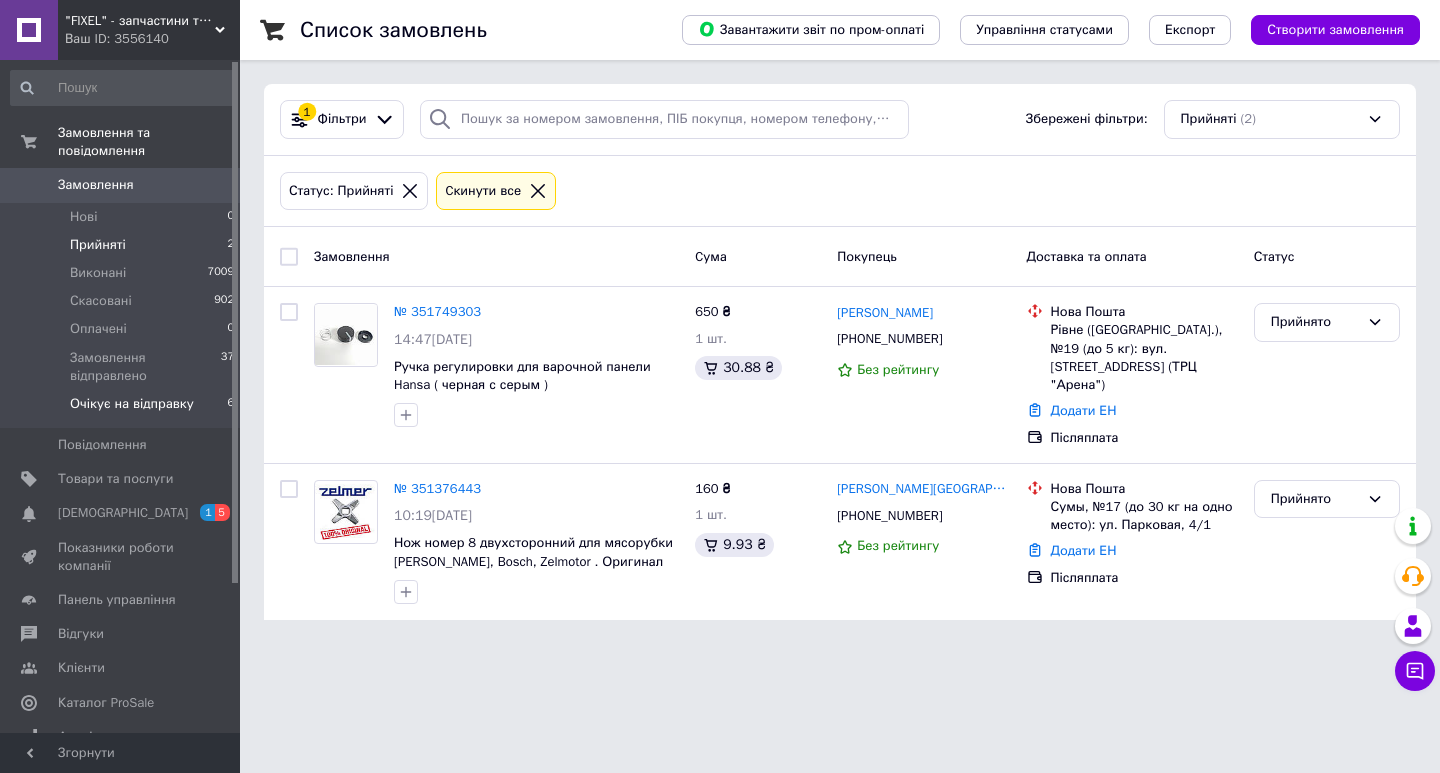 click on "Очікує на відправку" at bounding box center (132, 404) 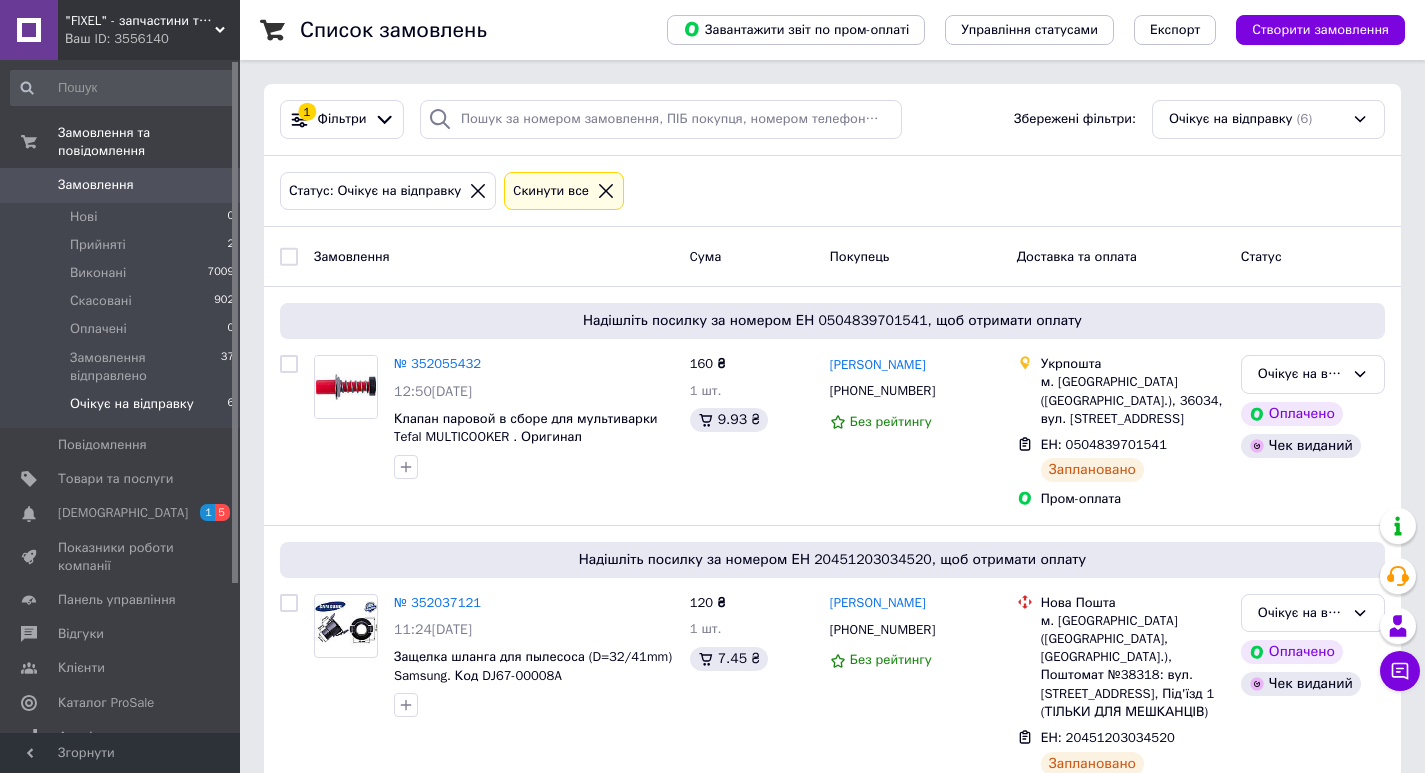 click on "1" at bounding box center [207, 512] 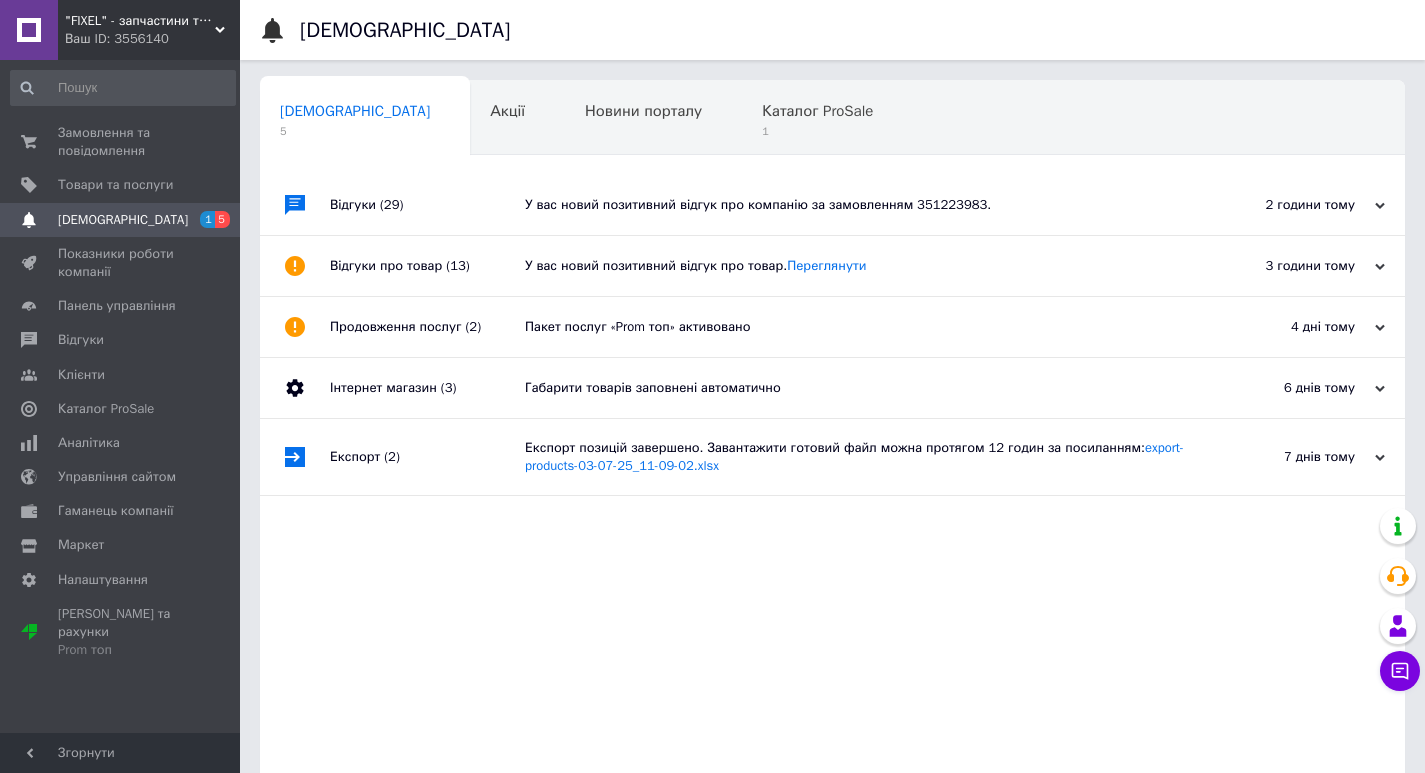 click on "У вас новий позитивний відгук про компанію за замовленням 351223983." at bounding box center (855, 205) 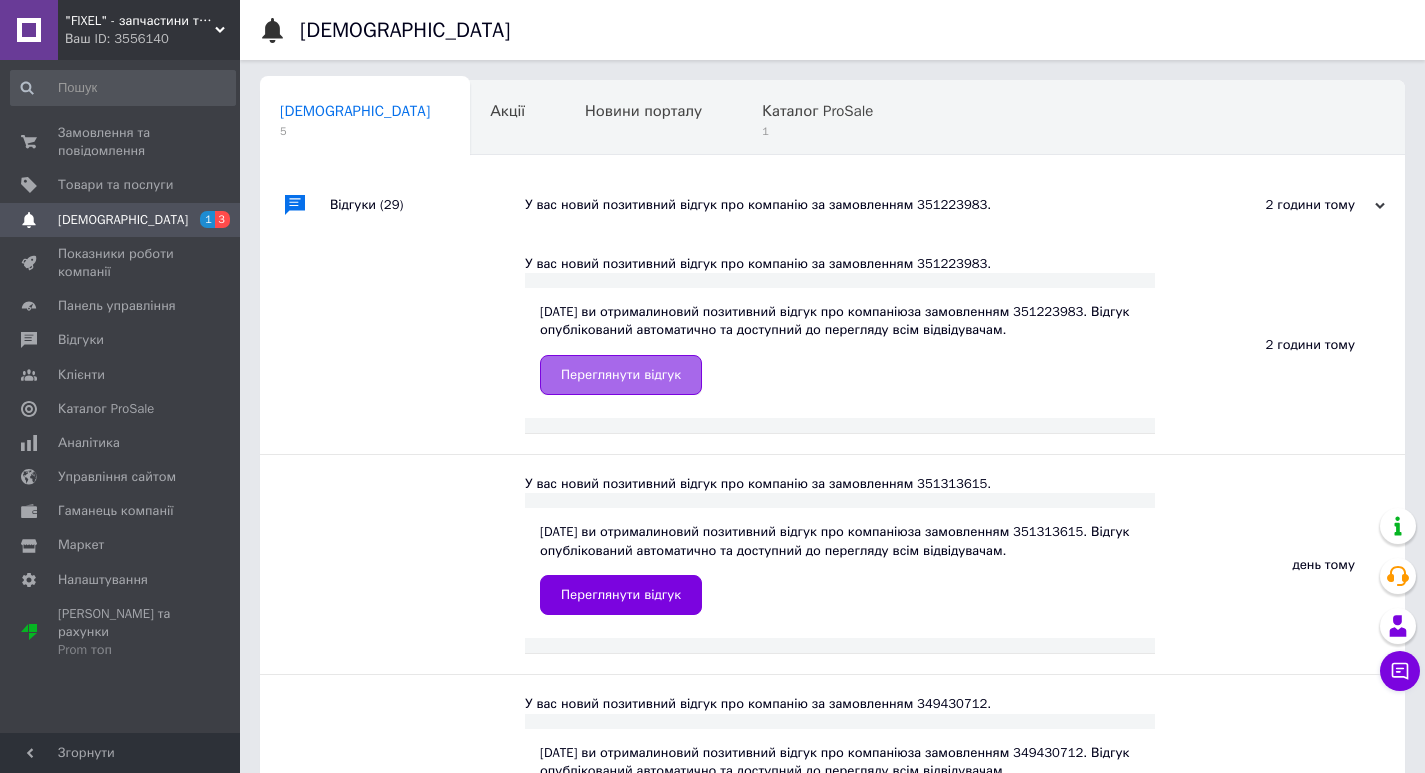 click on "Переглянути відгук" at bounding box center (621, 375) 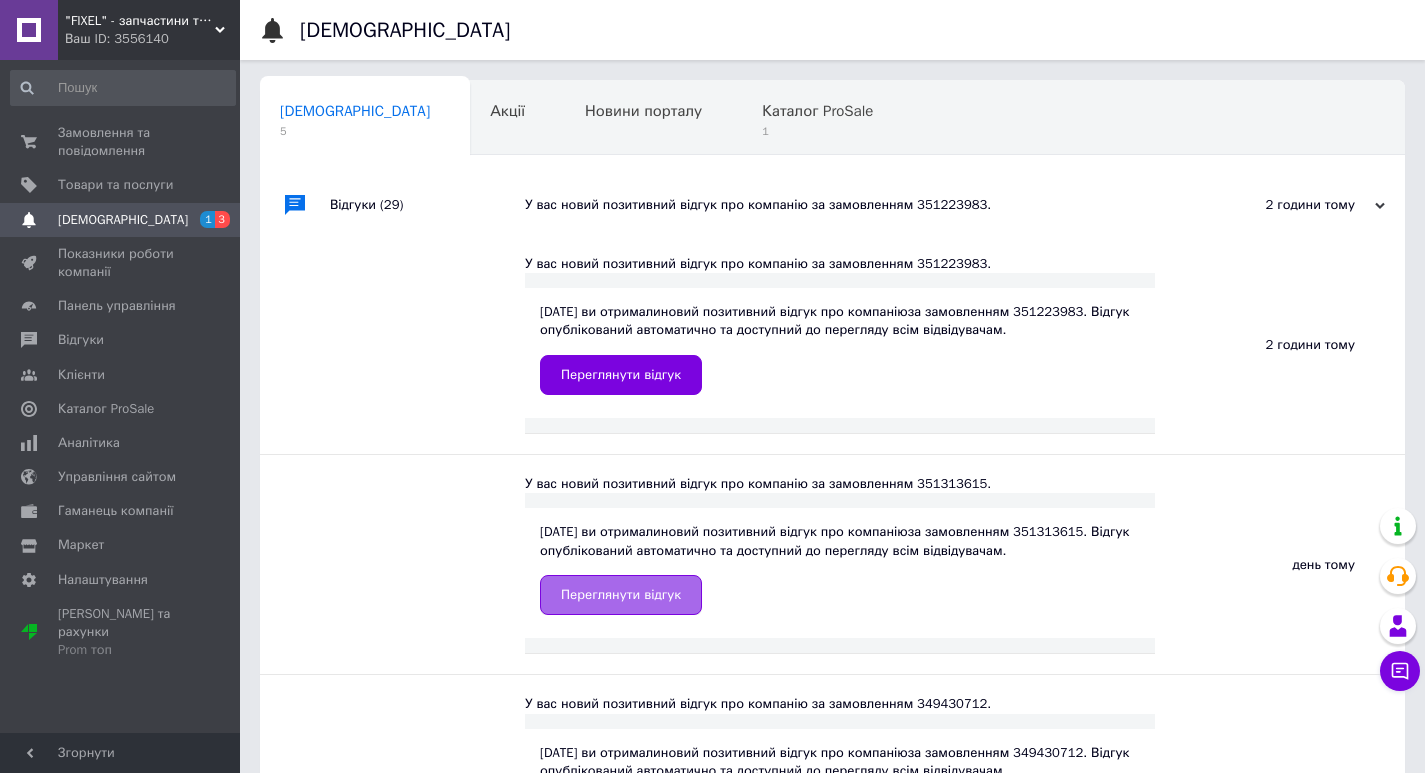 click on "Переглянути відгук" at bounding box center [621, 595] 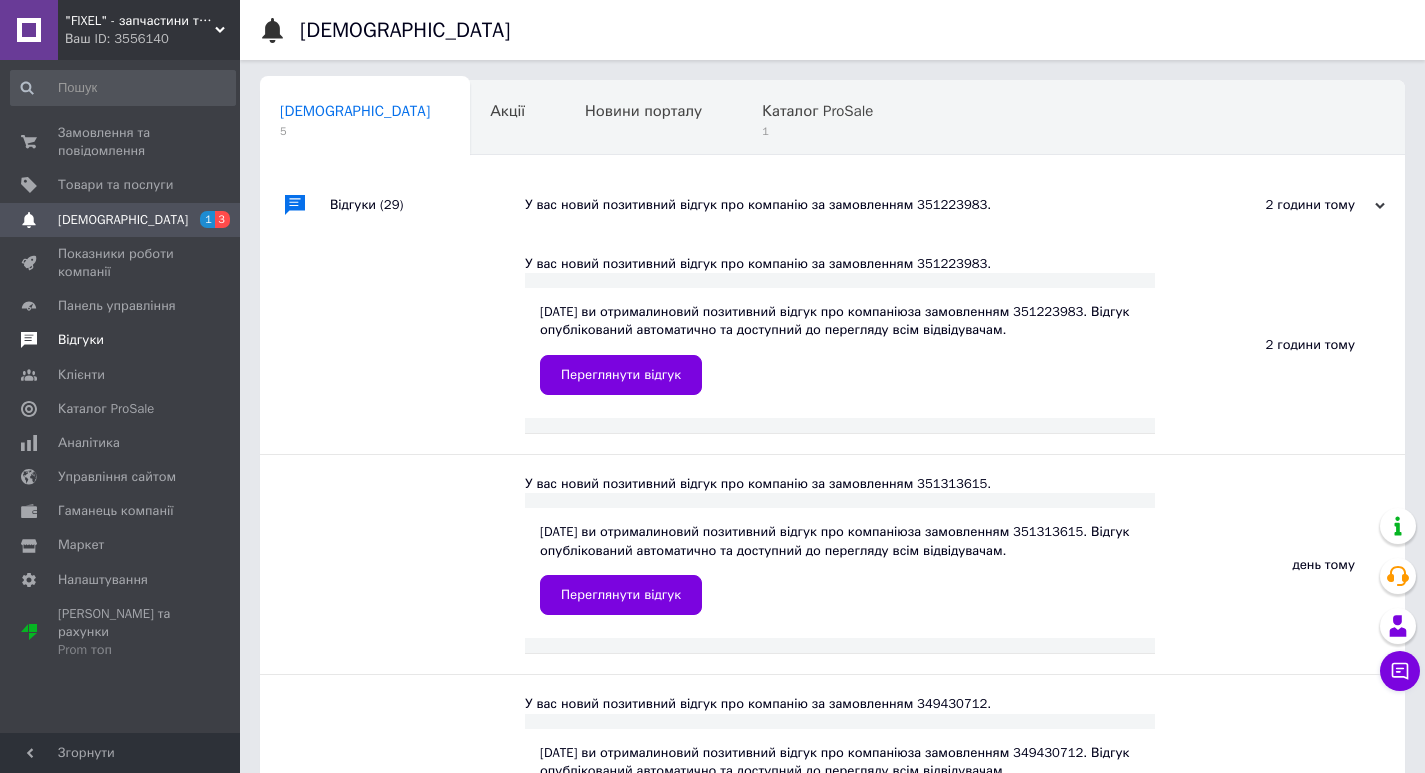 click on "Відгуки" at bounding box center (81, 340) 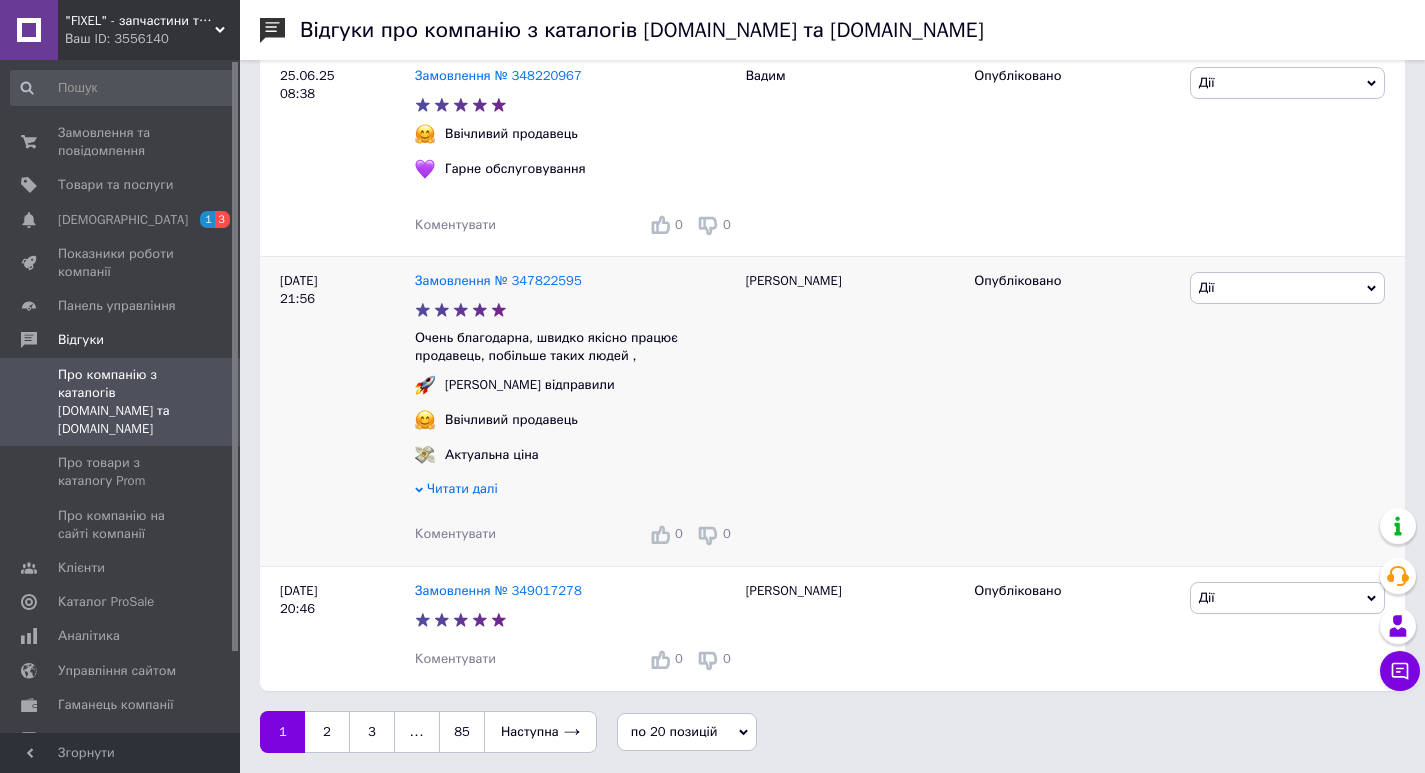 scroll, scrollTop: 4140, scrollLeft: 0, axis: vertical 